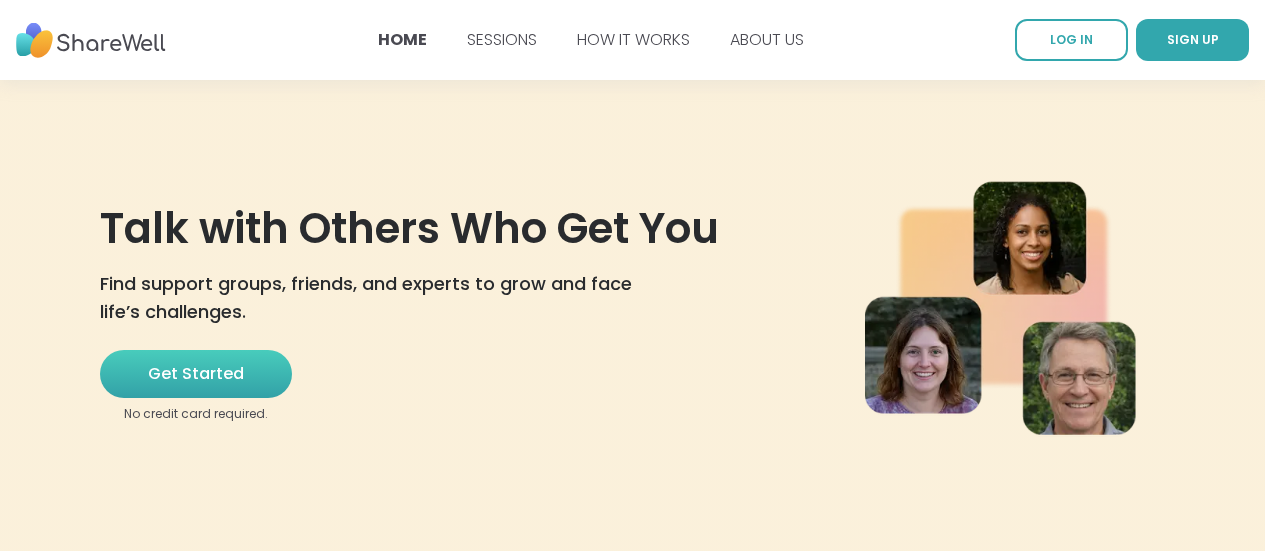 scroll, scrollTop: 0, scrollLeft: 0, axis: both 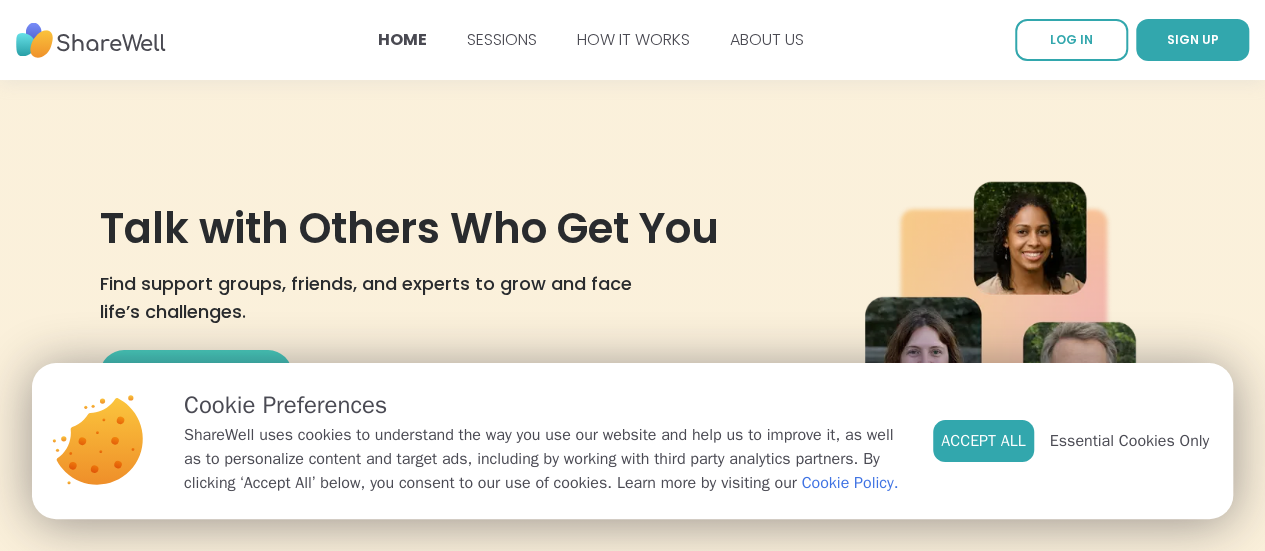 click on "Cookie Preferences" at bounding box center [542, 405] 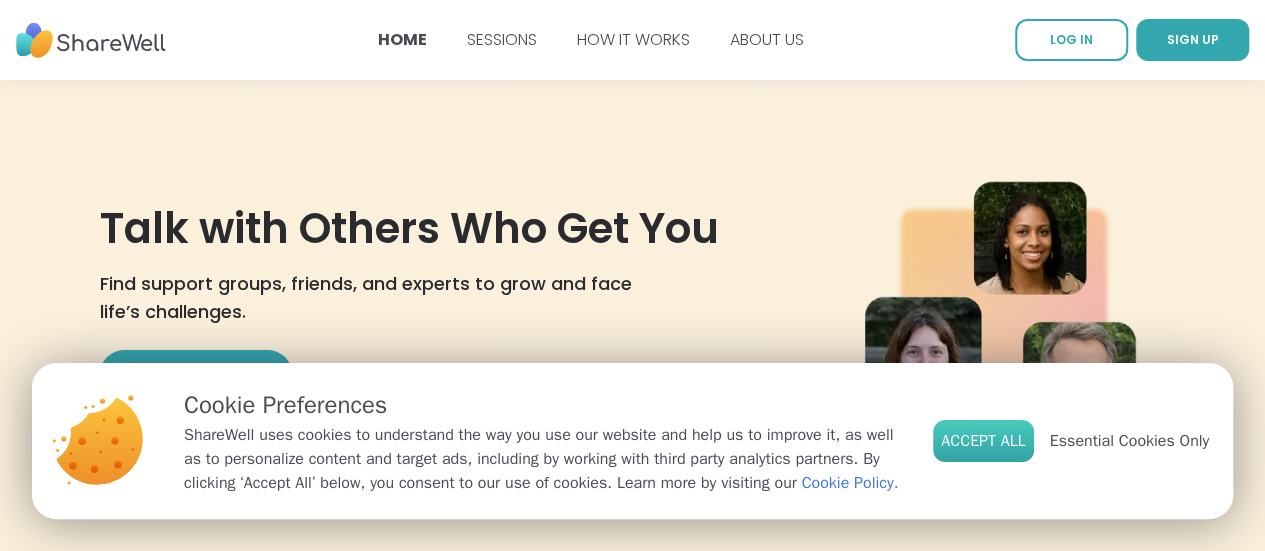 click on "Accept All" at bounding box center [983, 441] 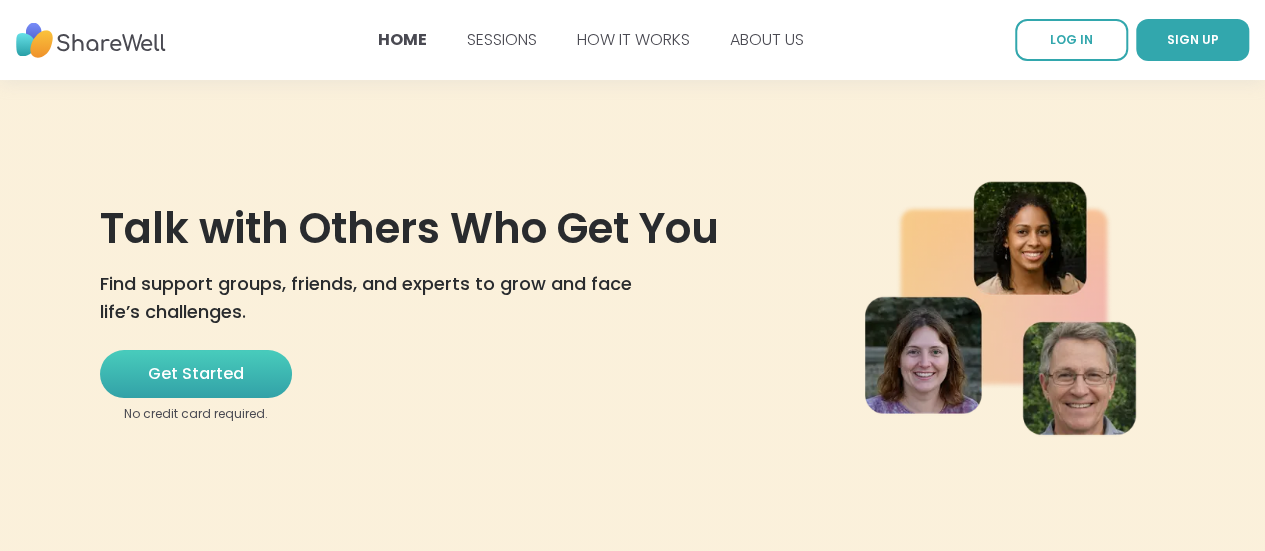 click on "Get Started" at bounding box center (196, 374) 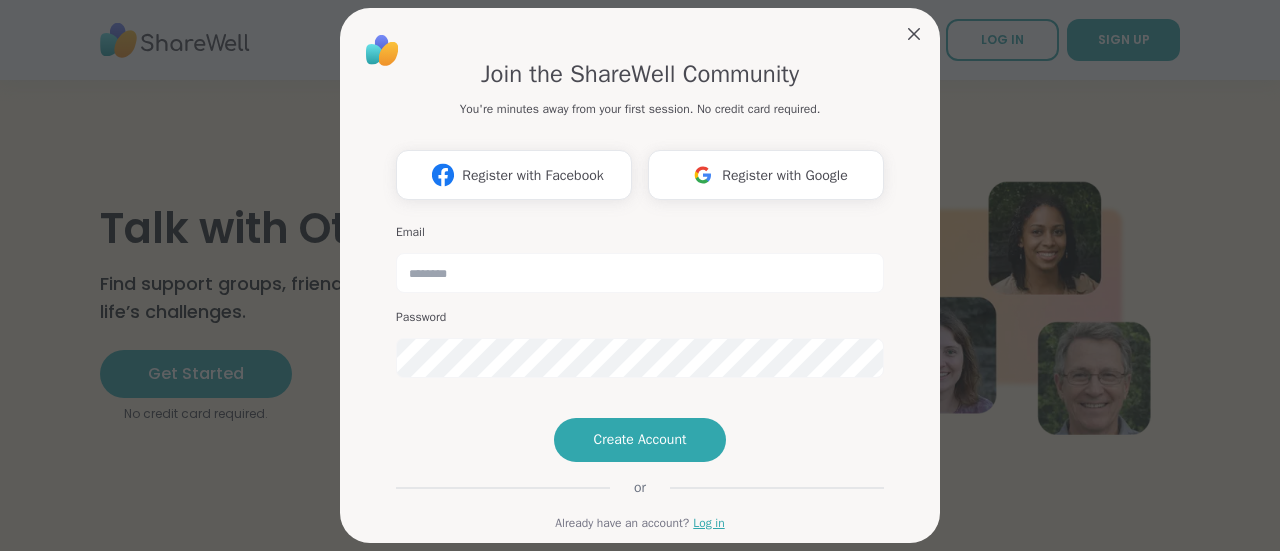 click on "Email   Password" at bounding box center [640, 301] 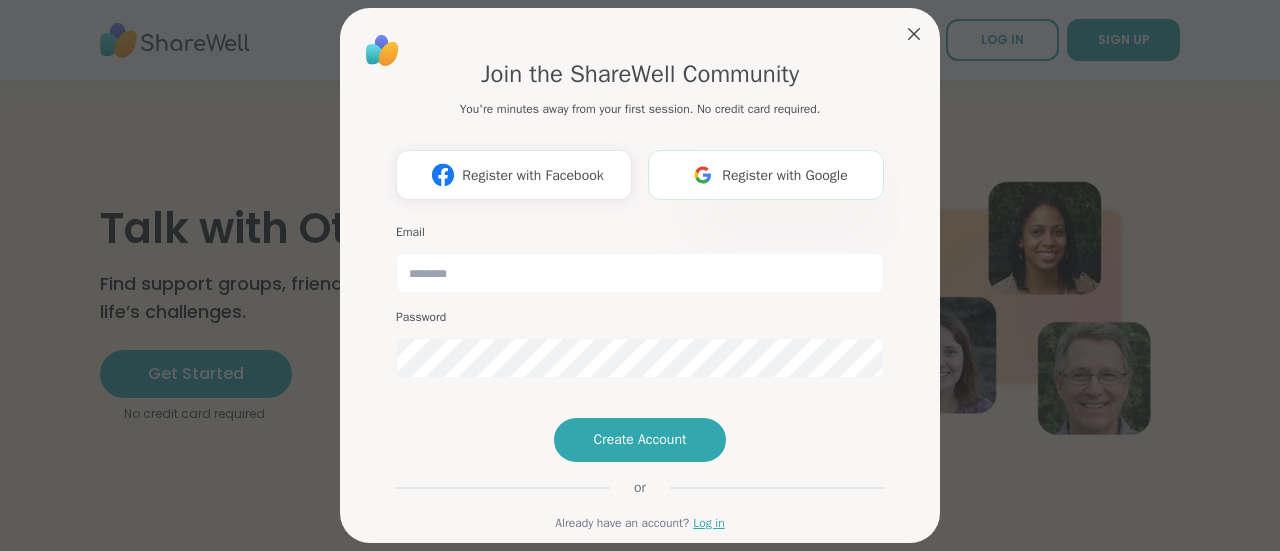 click on "Register with Google" at bounding box center (766, 175) 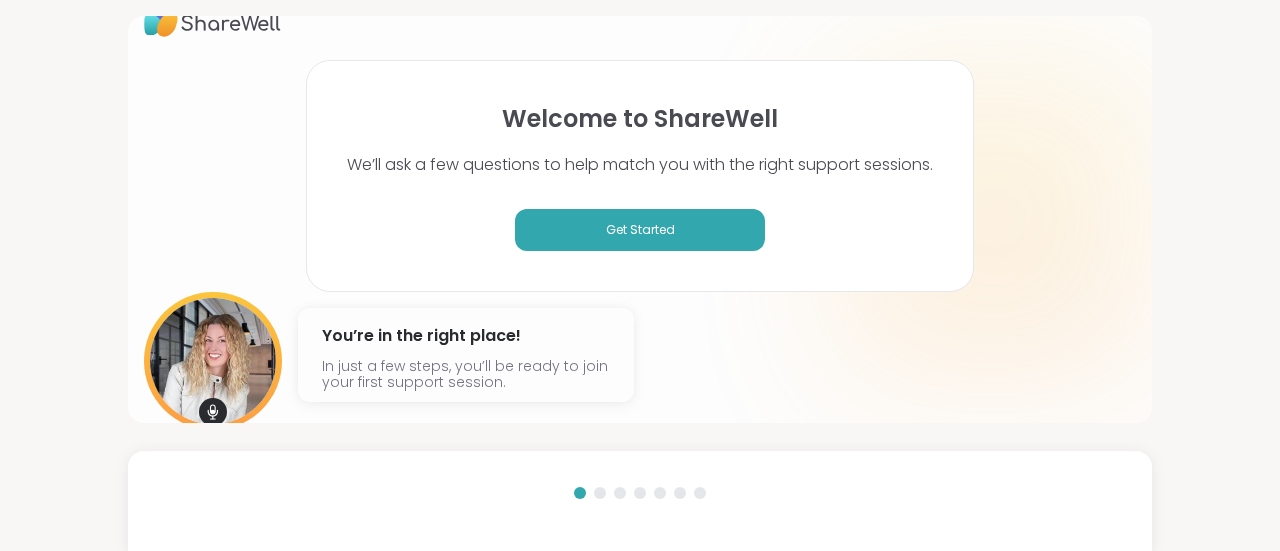 scroll, scrollTop: 86, scrollLeft: 0, axis: vertical 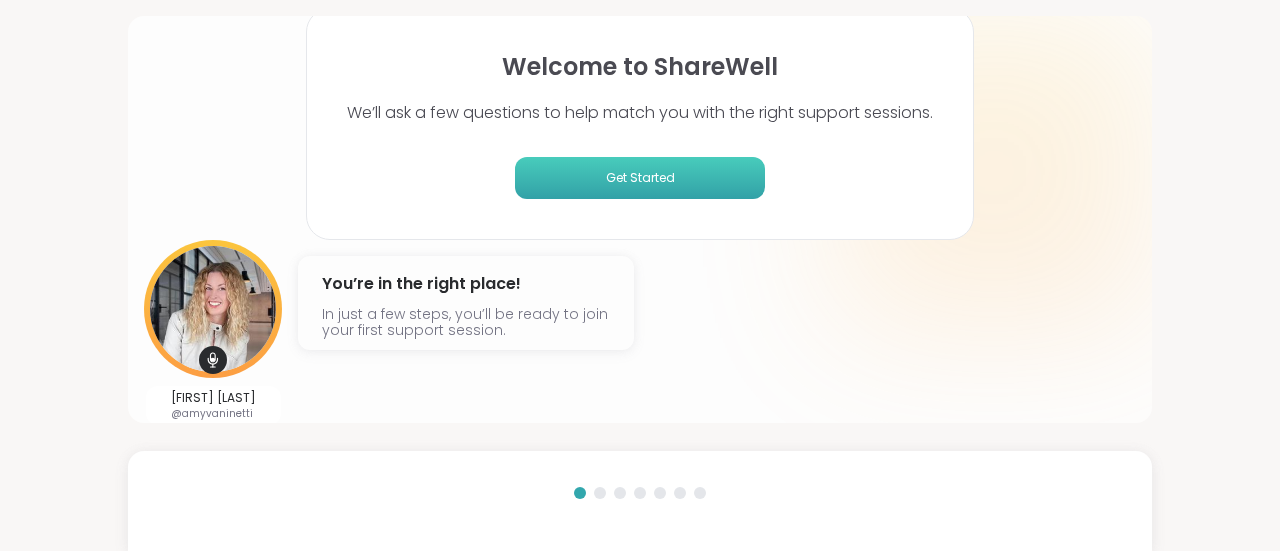 click on "Get Started" at bounding box center (640, 178) 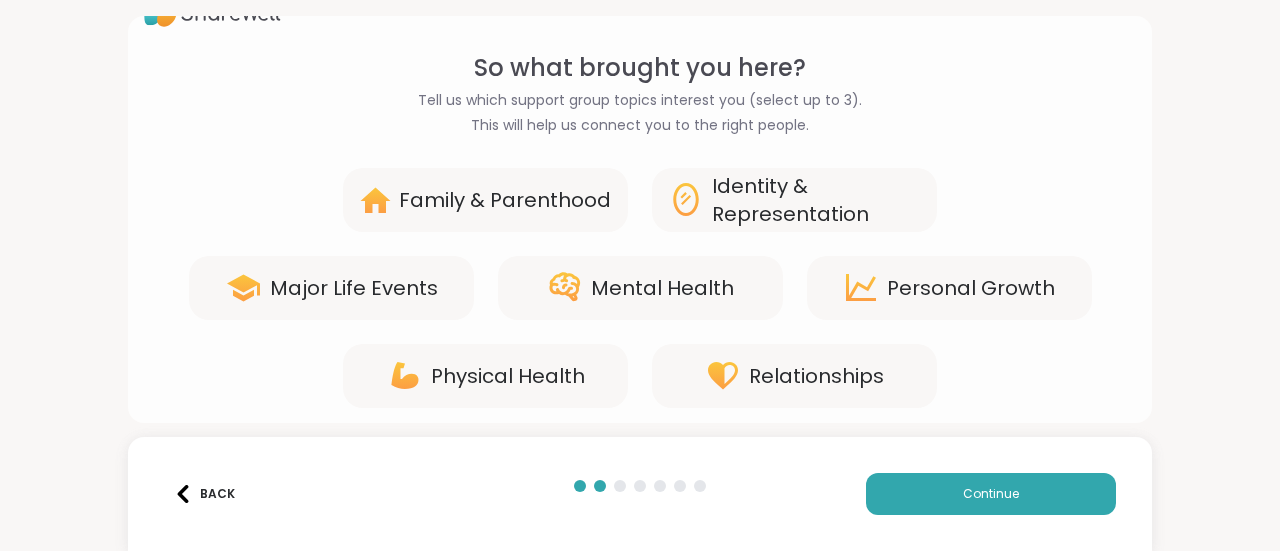 click on "Mental Health" at bounding box center (662, 288) 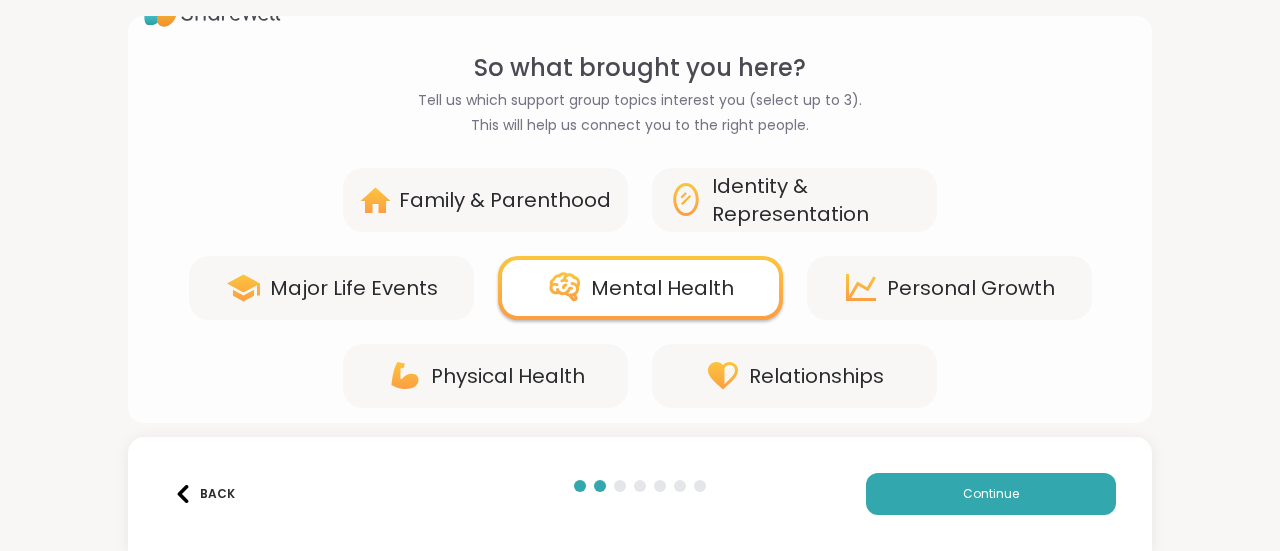 click on "Identity & Representation" at bounding box center [816, 200] 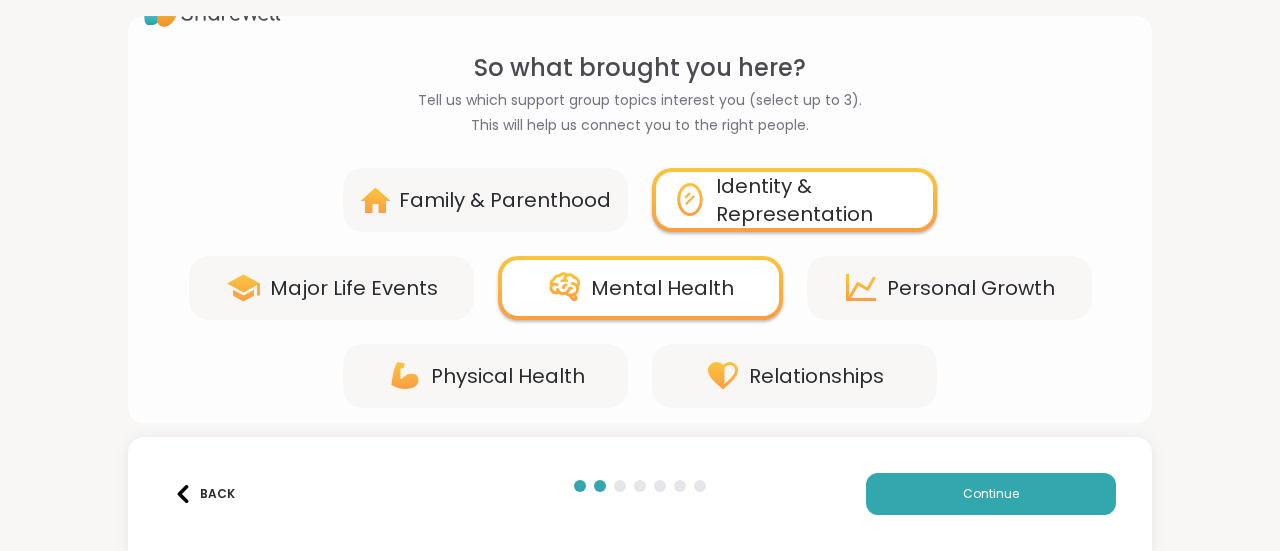click on "Major Life Events" at bounding box center (331, 288) 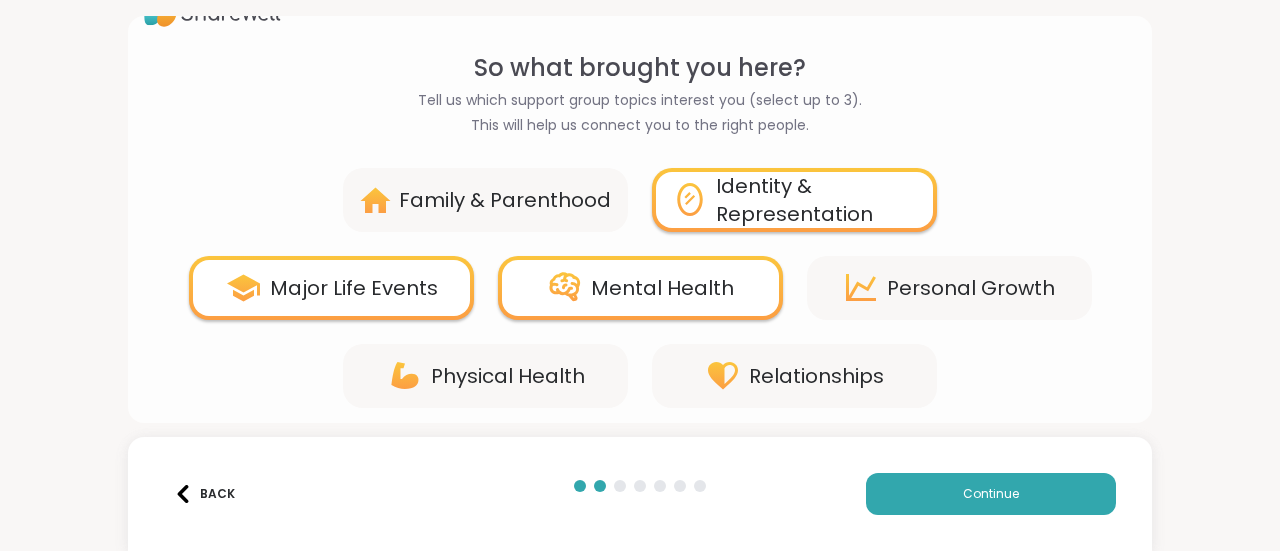 click on "Personal Growth" at bounding box center [949, 288] 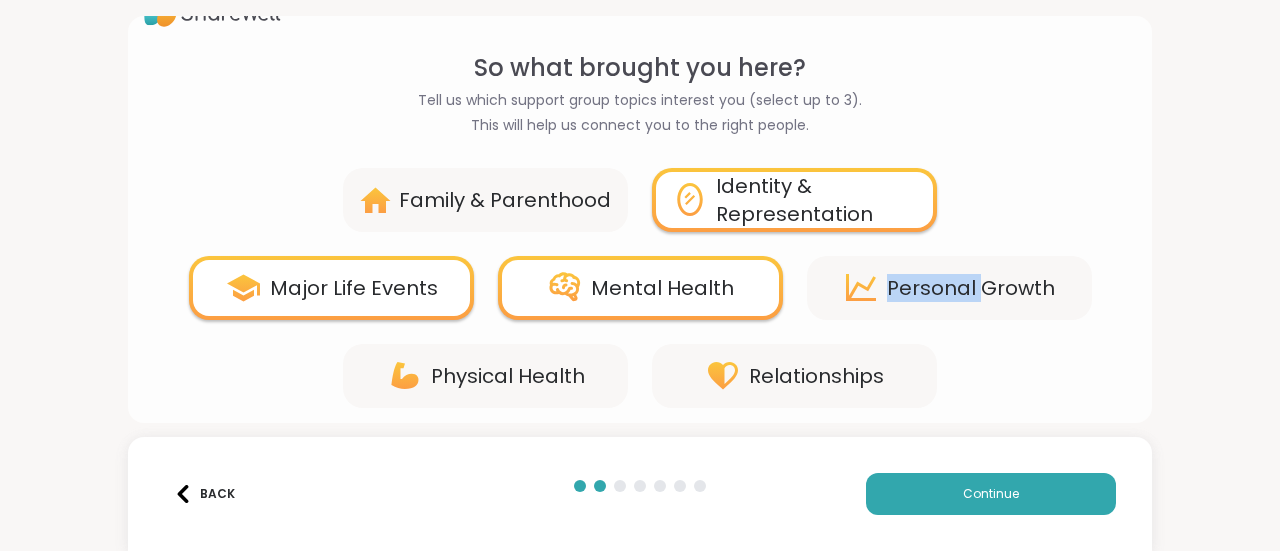 click on "Personal Growth" at bounding box center (949, 288) 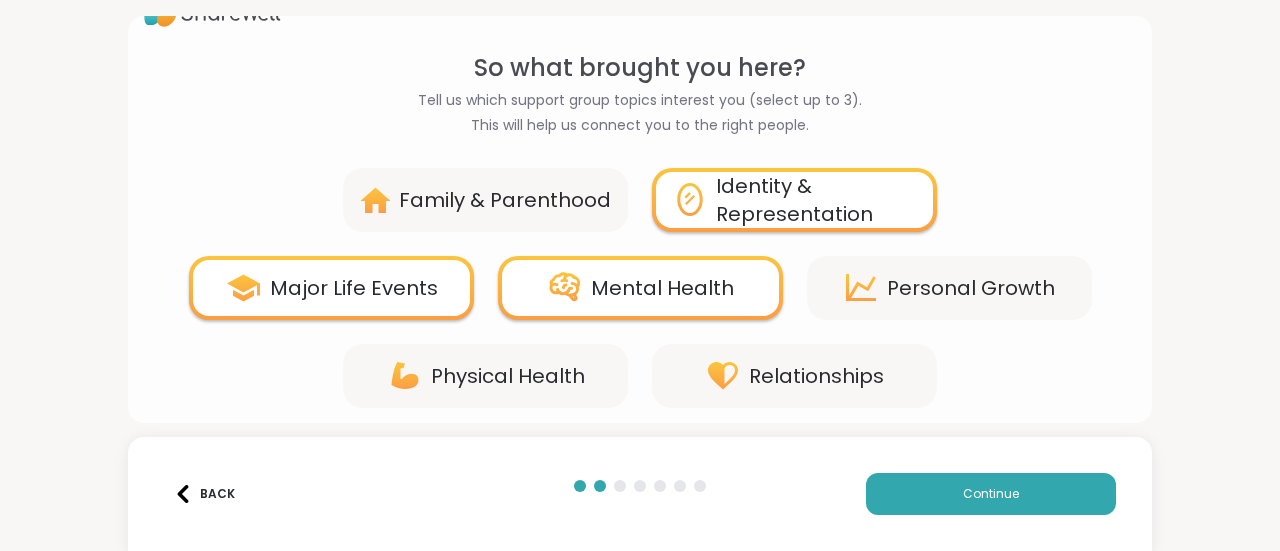 click on "Identity & Representation" at bounding box center [816, 200] 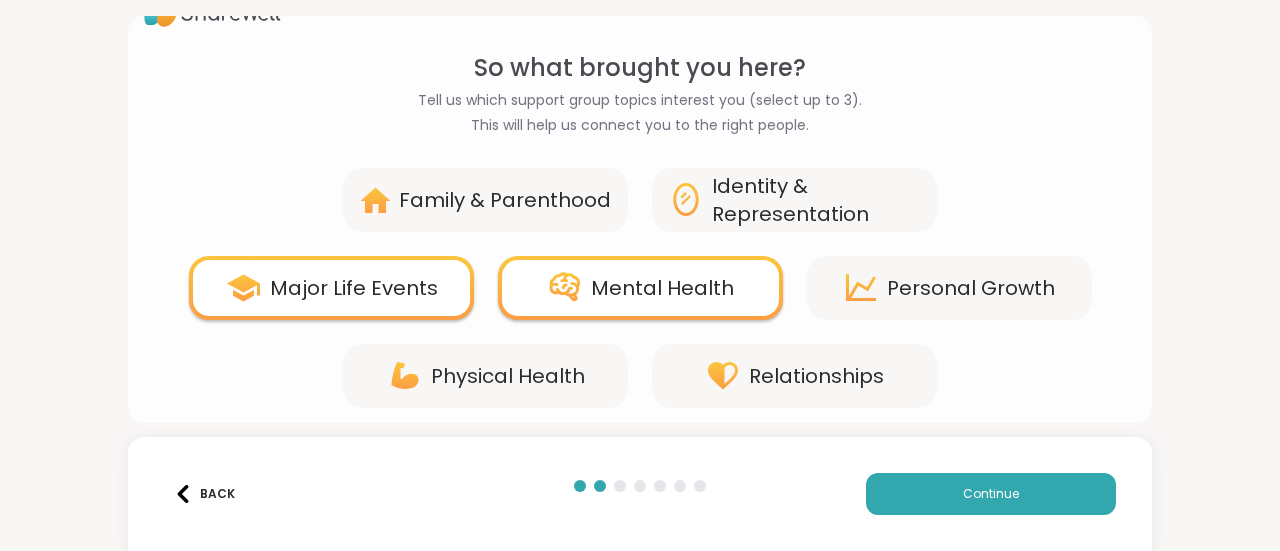 click on "Personal Growth" at bounding box center (971, 288) 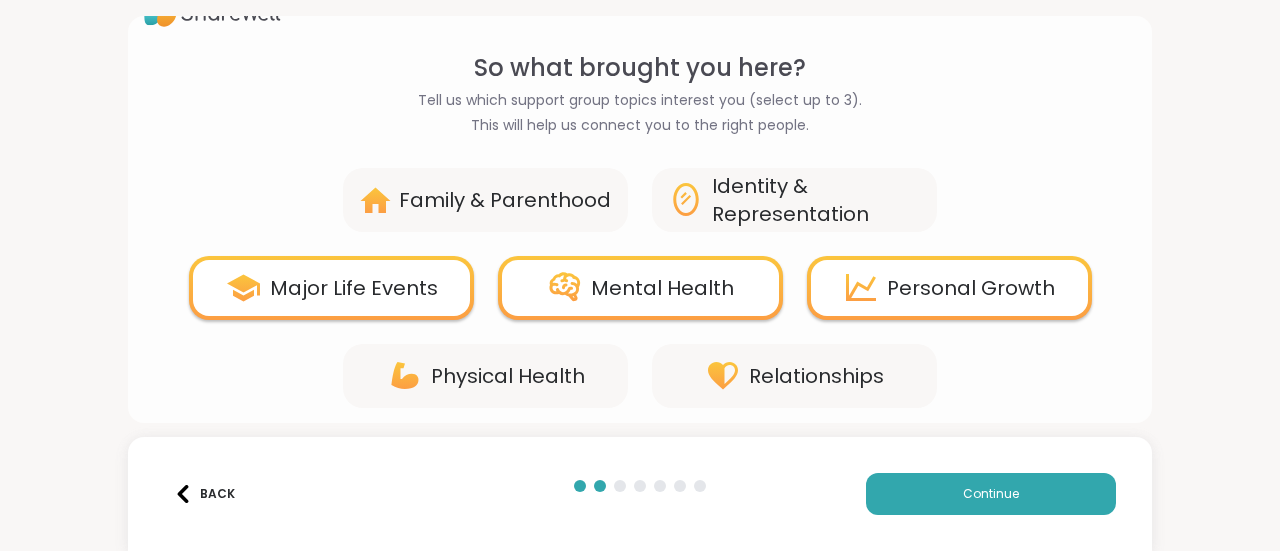 click on "Identity & Representation" at bounding box center [794, 200] 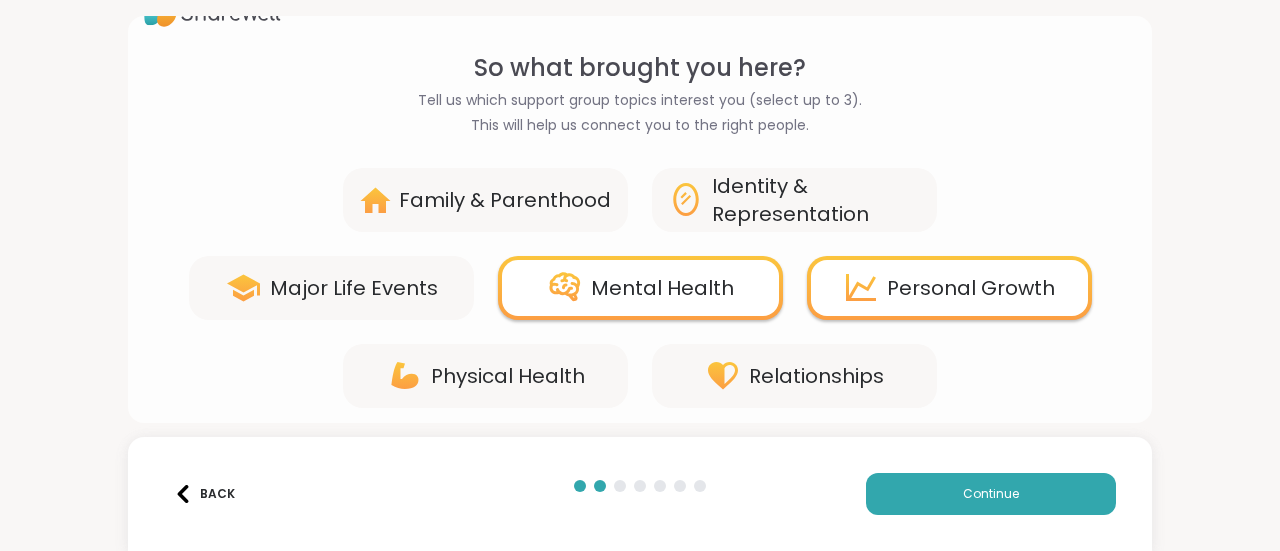 click 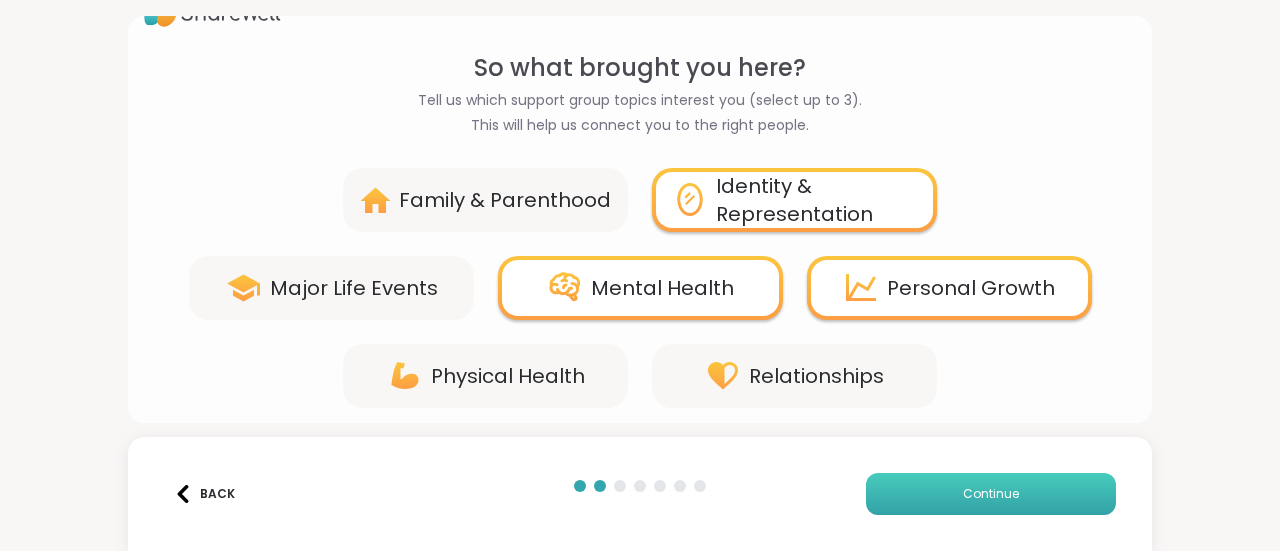click on "Continue" at bounding box center (991, 494) 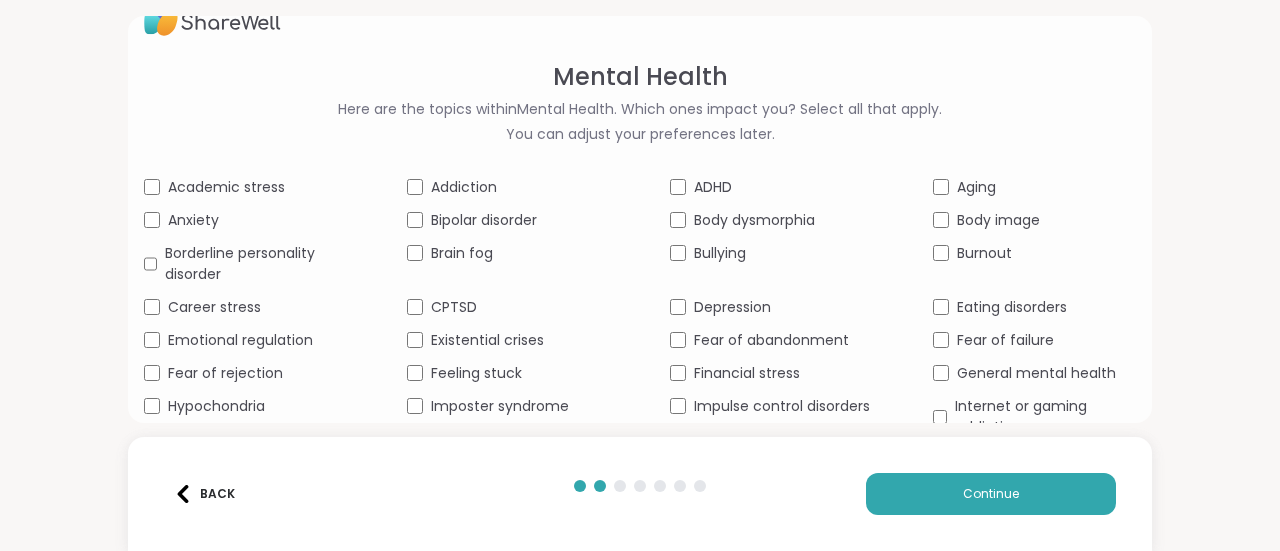 scroll, scrollTop: 36, scrollLeft: 0, axis: vertical 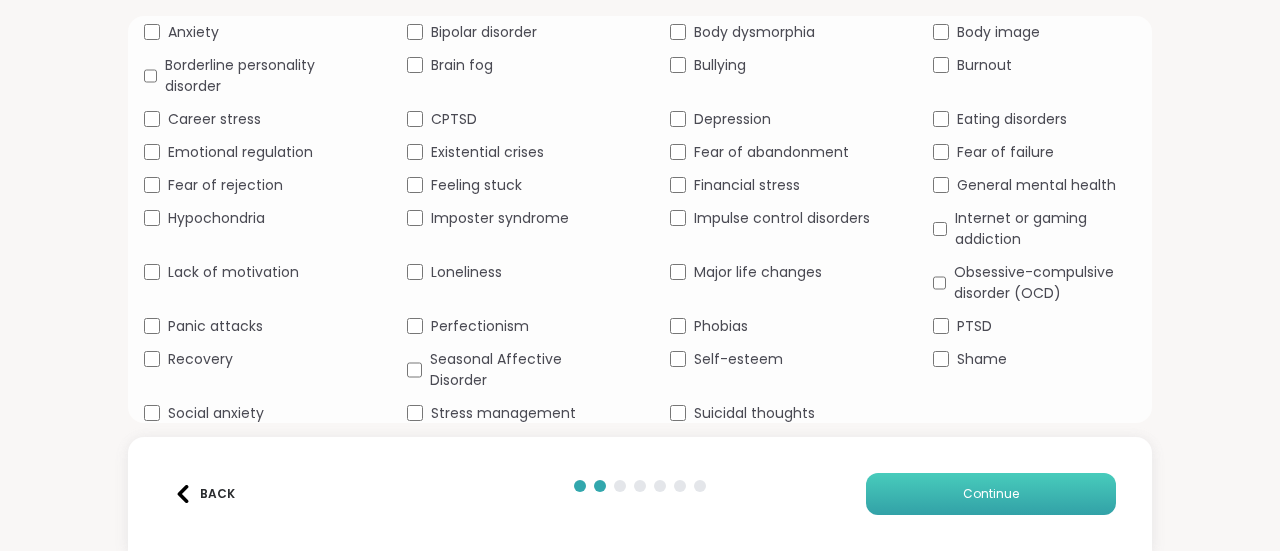 click on "Continue" at bounding box center (991, 494) 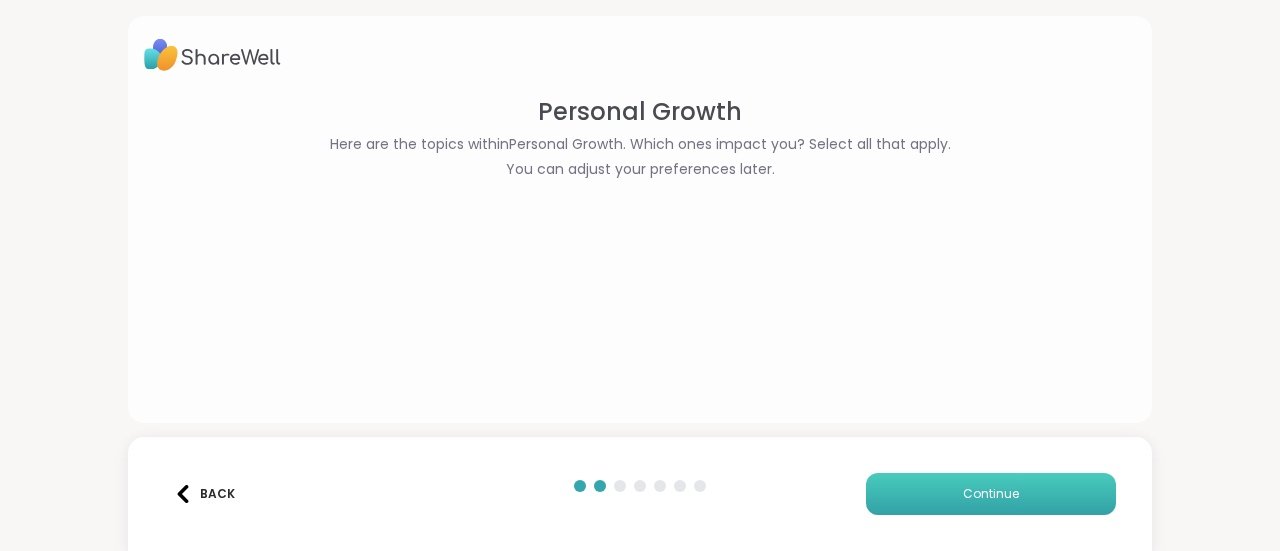 scroll, scrollTop: 0, scrollLeft: 0, axis: both 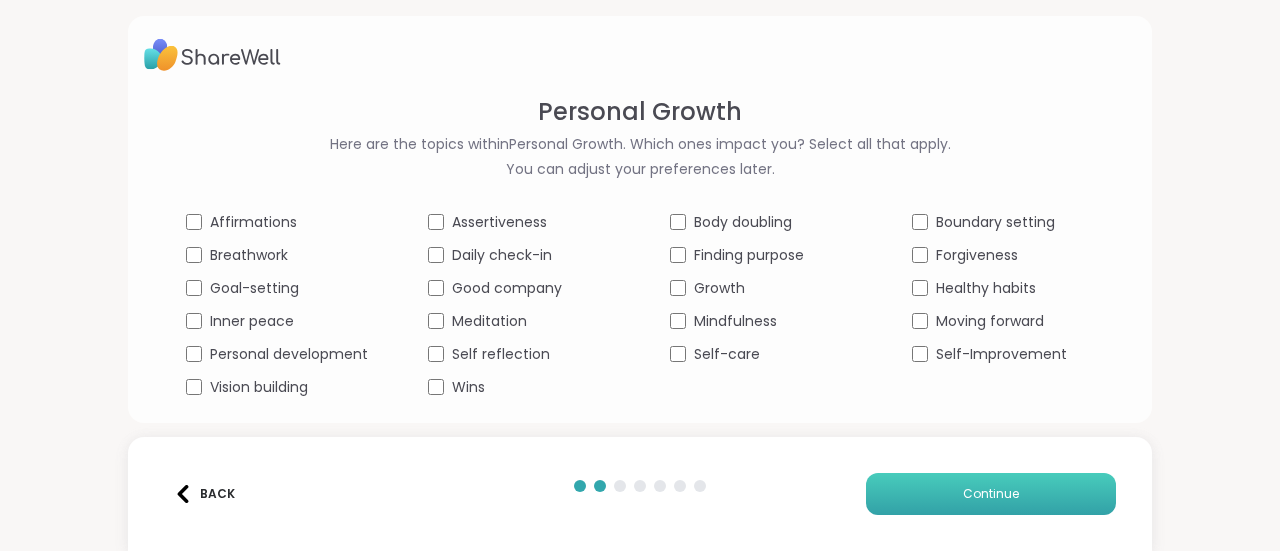 click on "Continue" at bounding box center (991, 494) 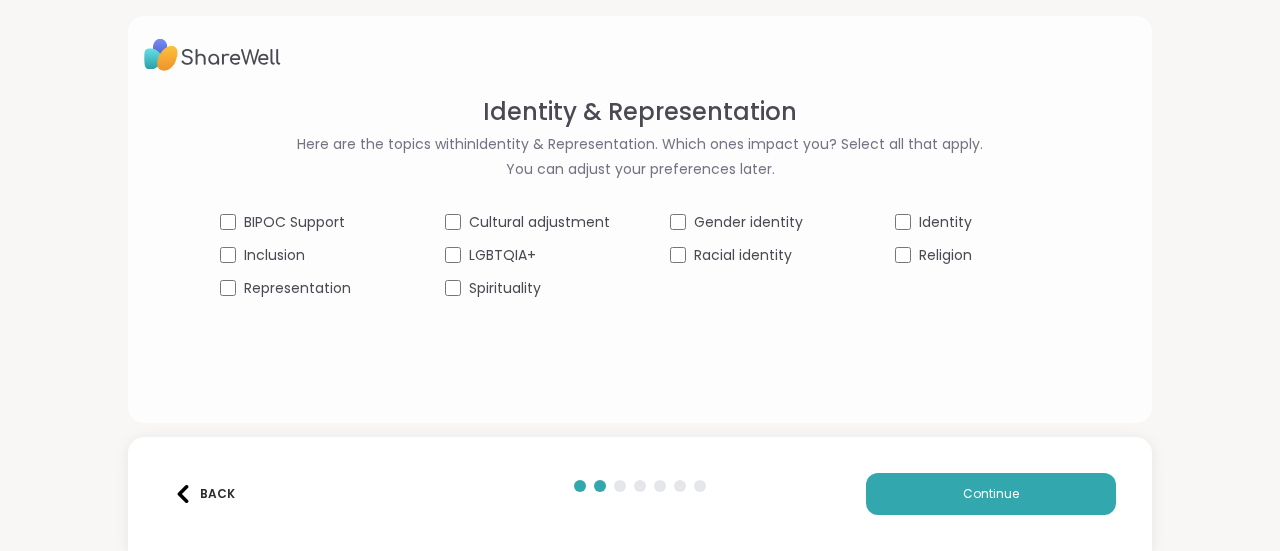 click at bounding box center (183, 494) 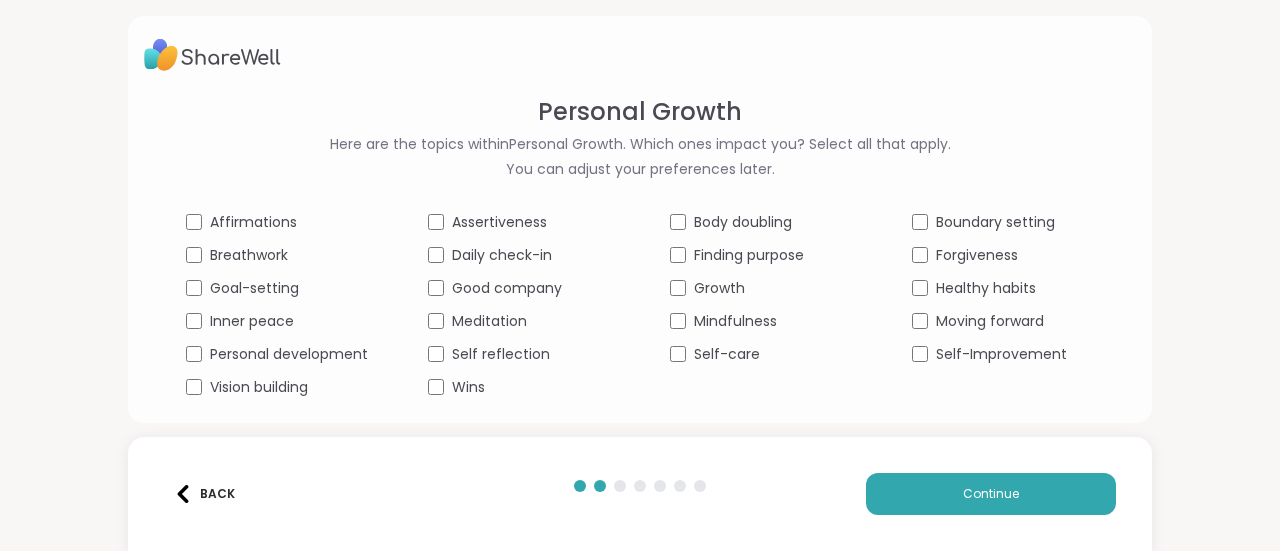 click at bounding box center [183, 494] 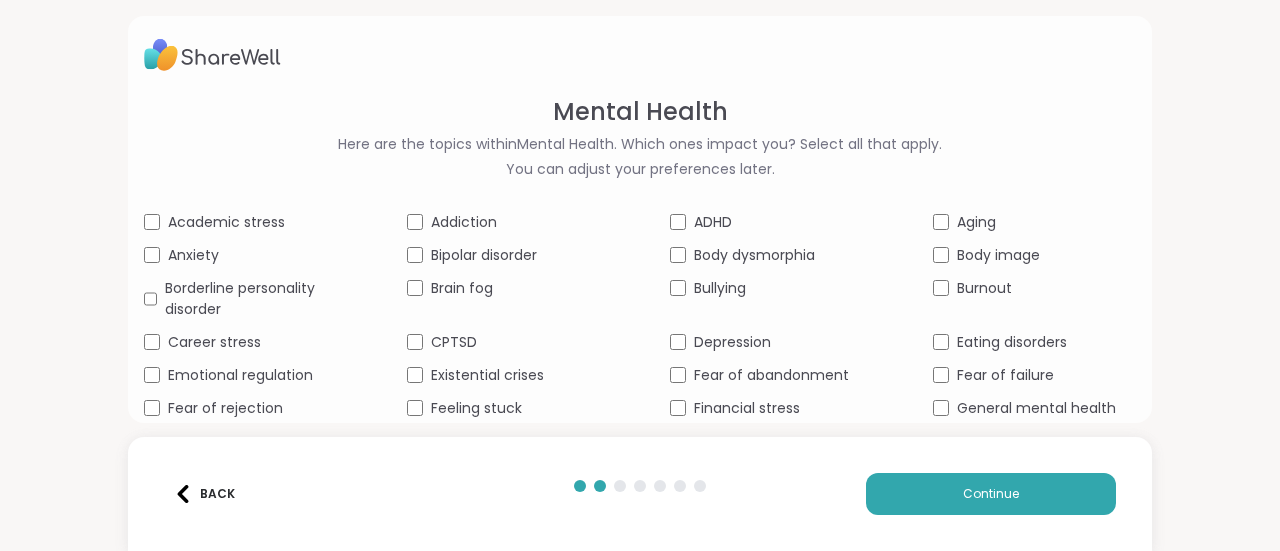 click at bounding box center (183, 494) 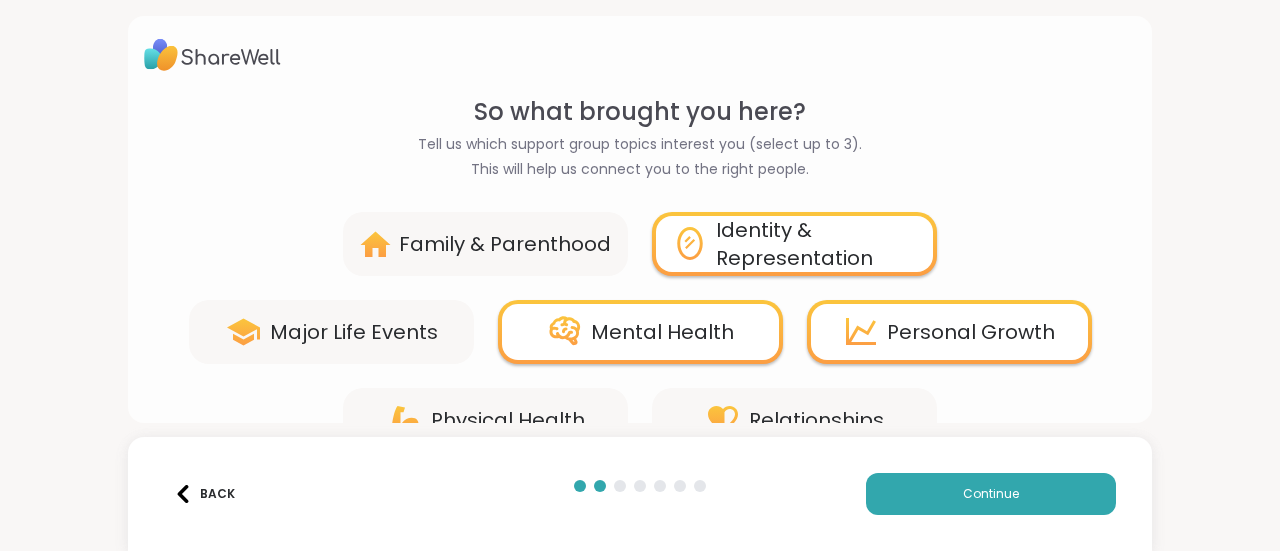 click on "Identity & Representation" at bounding box center (816, 244) 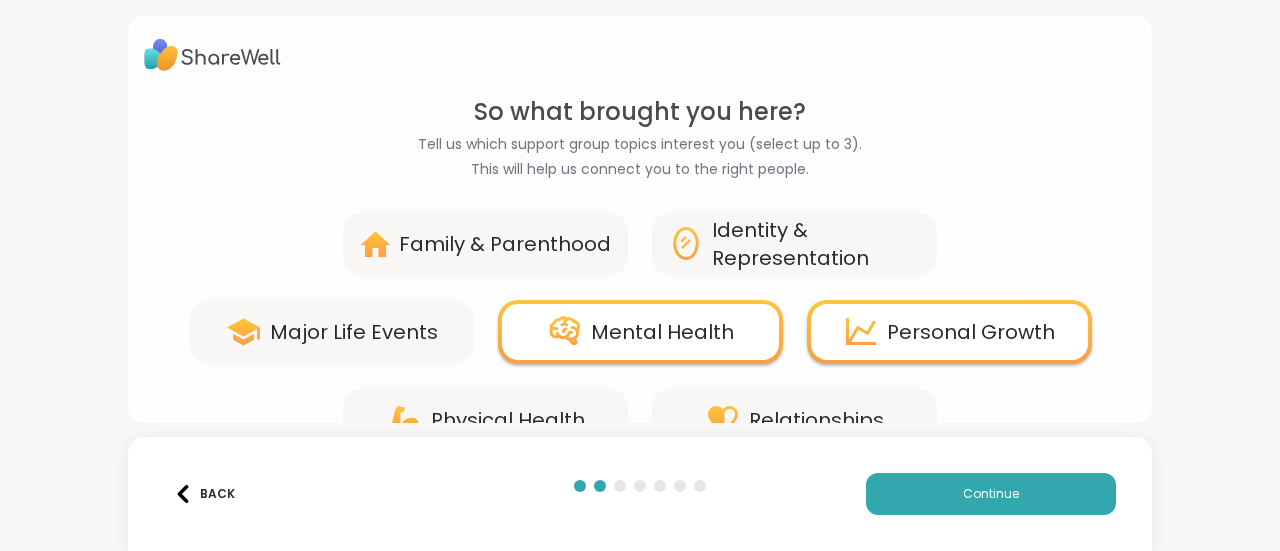 scroll, scrollTop: 44, scrollLeft: 0, axis: vertical 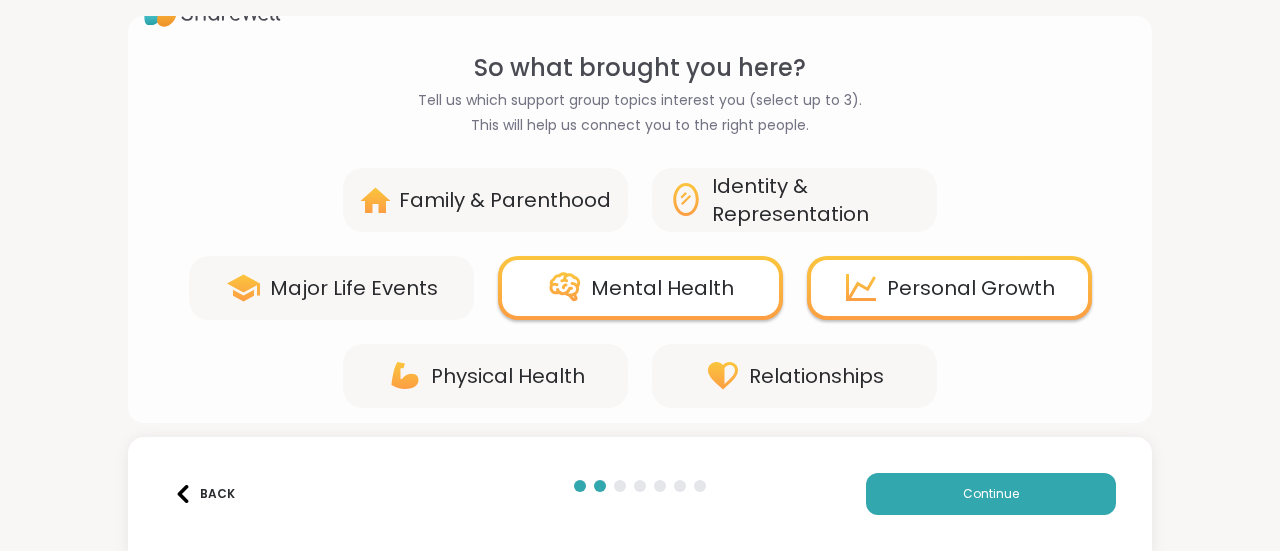 click on "Major Life Events" at bounding box center [354, 288] 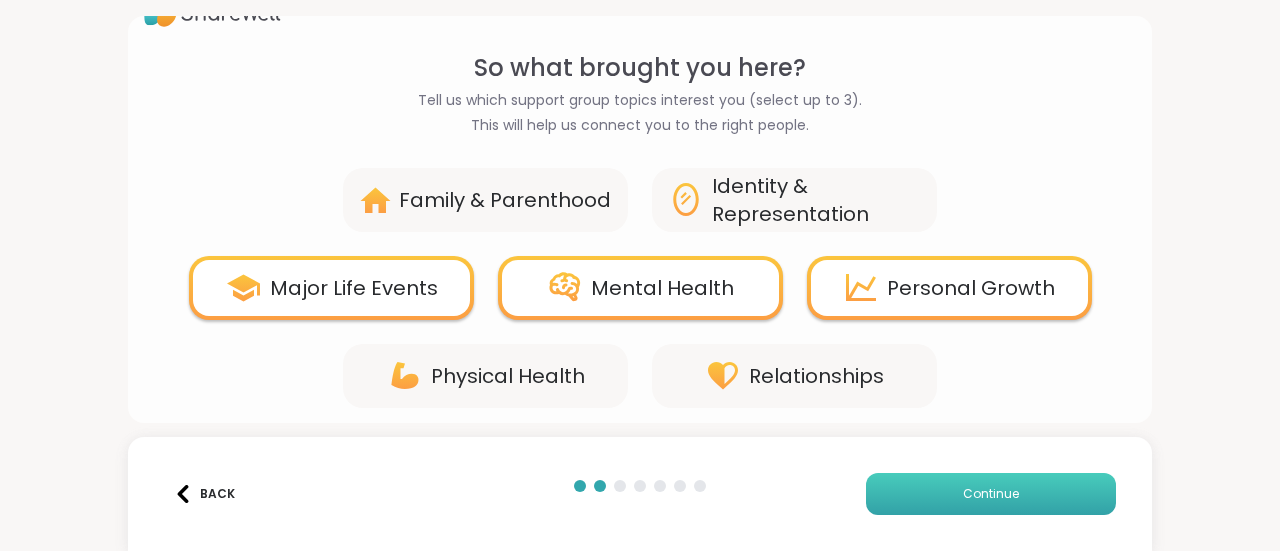 click on "Continue" at bounding box center (991, 494) 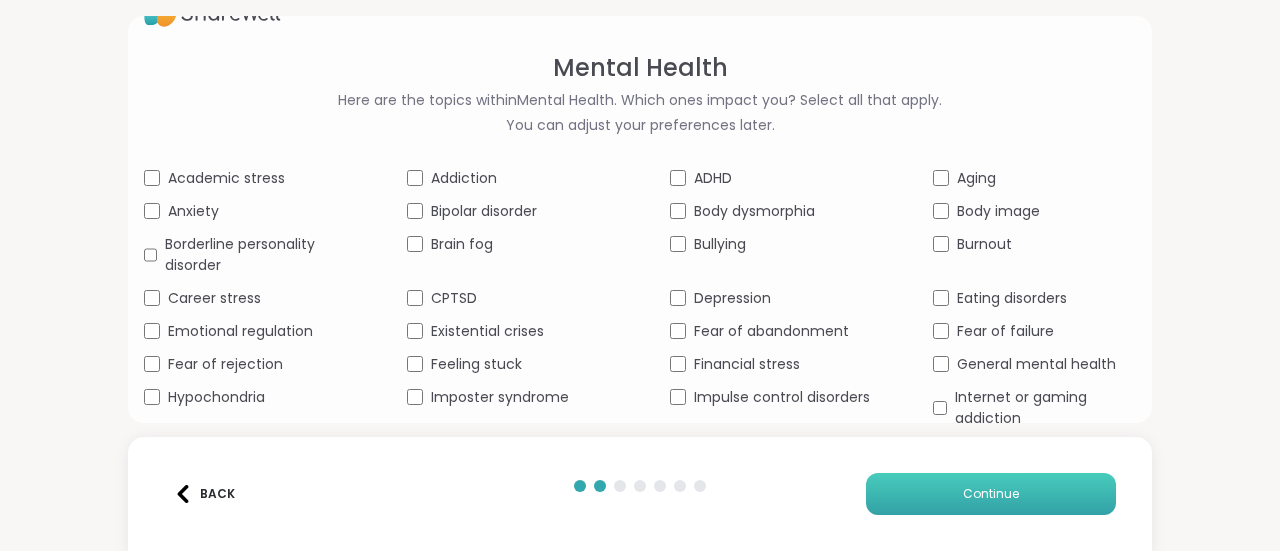 click on "Continue" at bounding box center [991, 494] 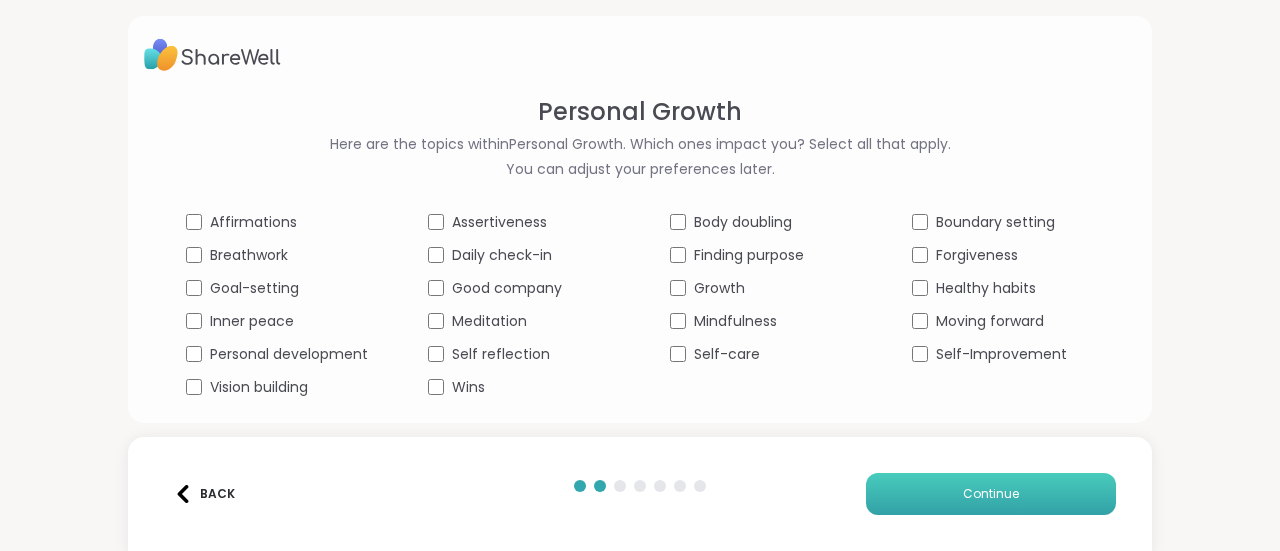 scroll, scrollTop: 0, scrollLeft: 0, axis: both 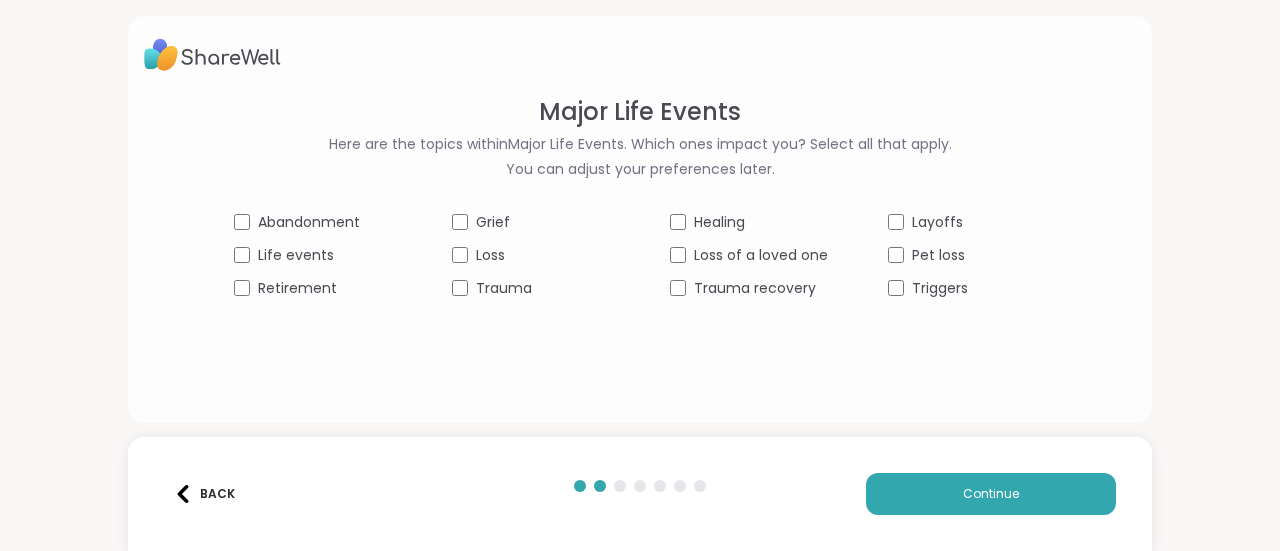 click on "Back" at bounding box center [204, 494] 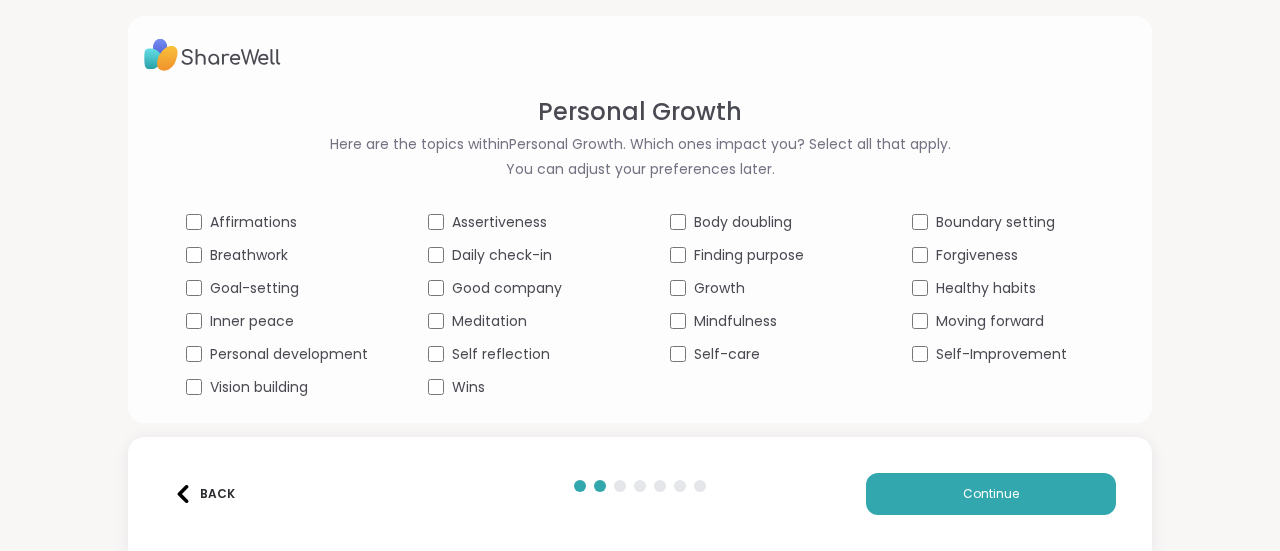 click on "Back" at bounding box center (204, 494) 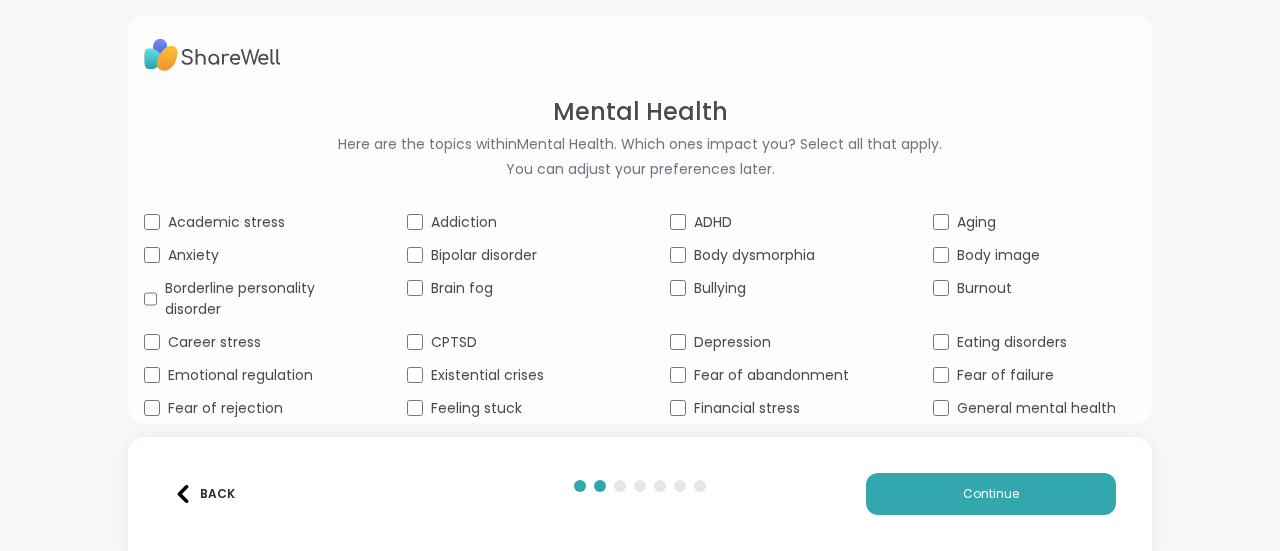 click on "Back" at bounding box center (204, 494) 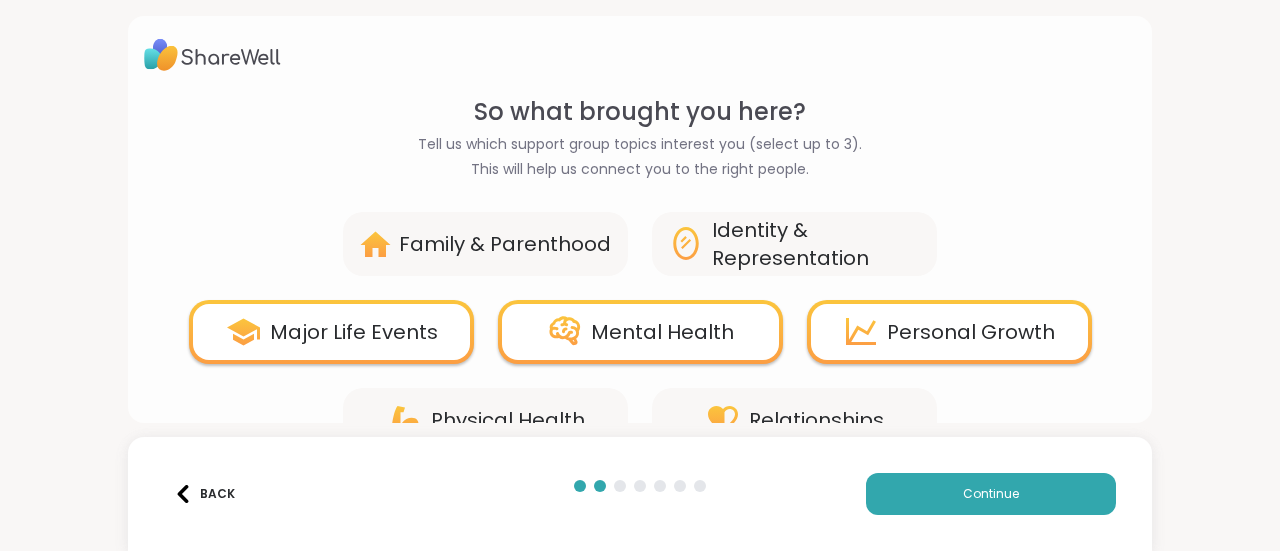 click on "Back" at bounding box center [204, 494] 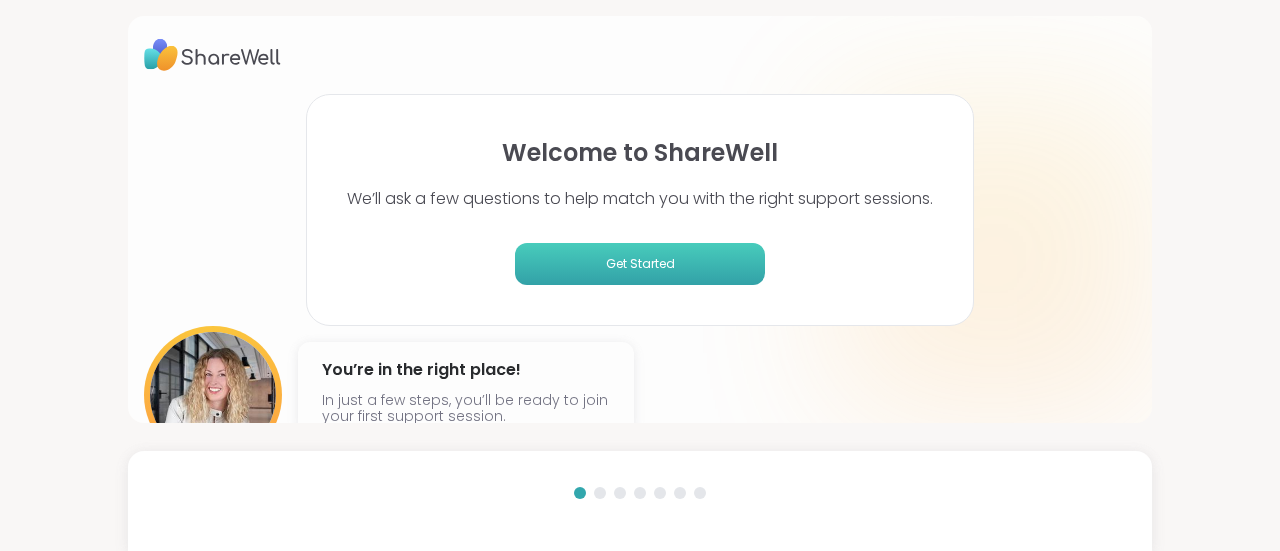 click on "Get Started" at bounding box center [640, 264] 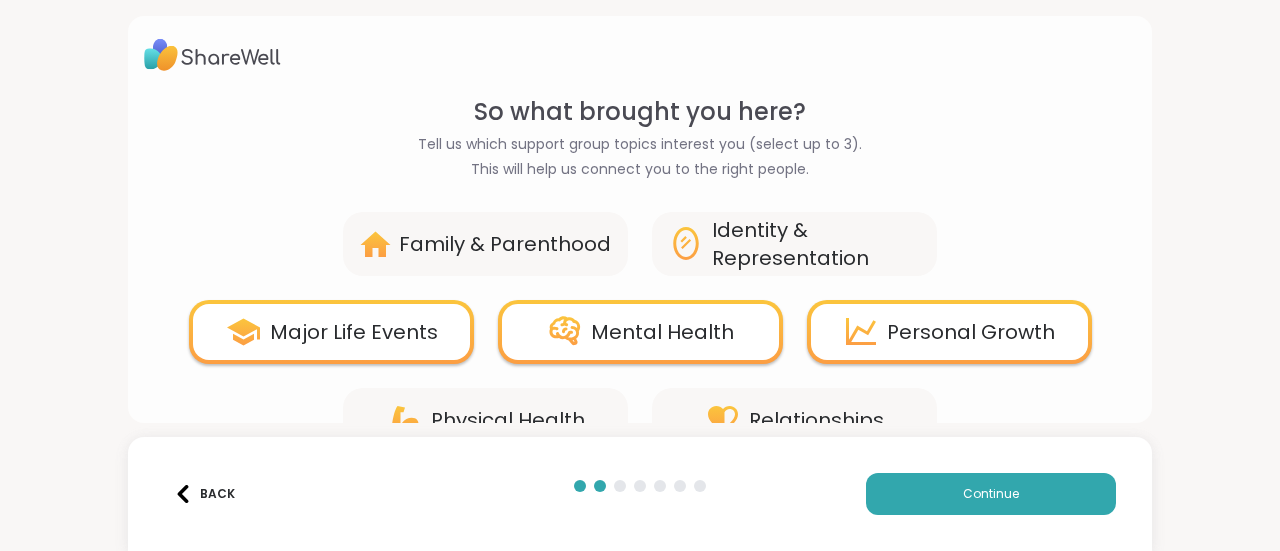 scroll, scrollTop: 44, scrollLeft: 0, axis: vertical 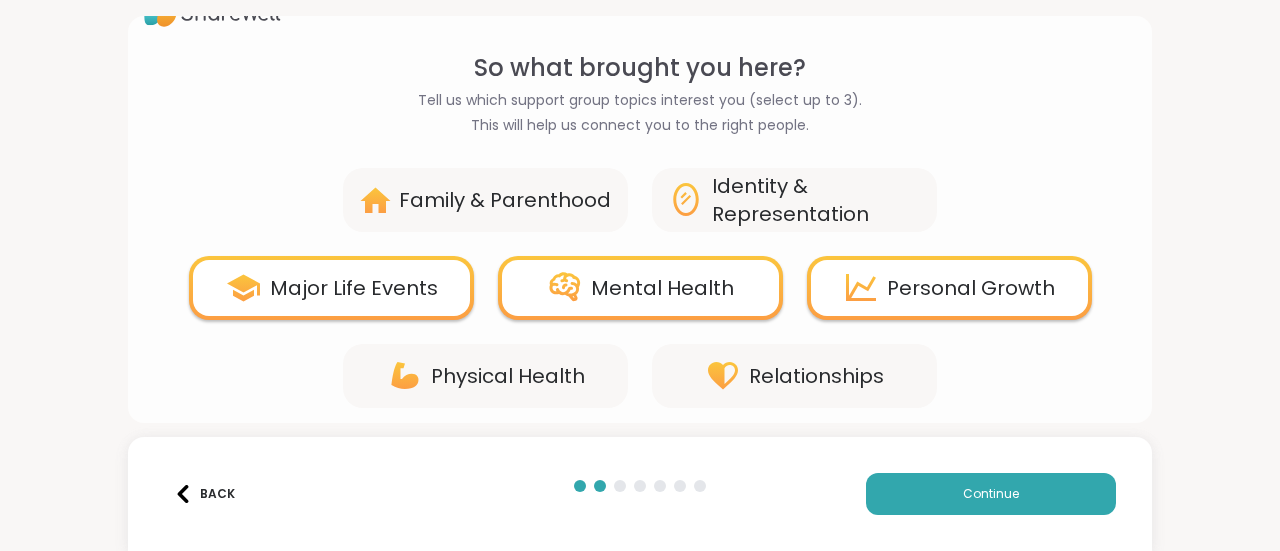 click on "Major Life Events" at bounding box center [354, 288] 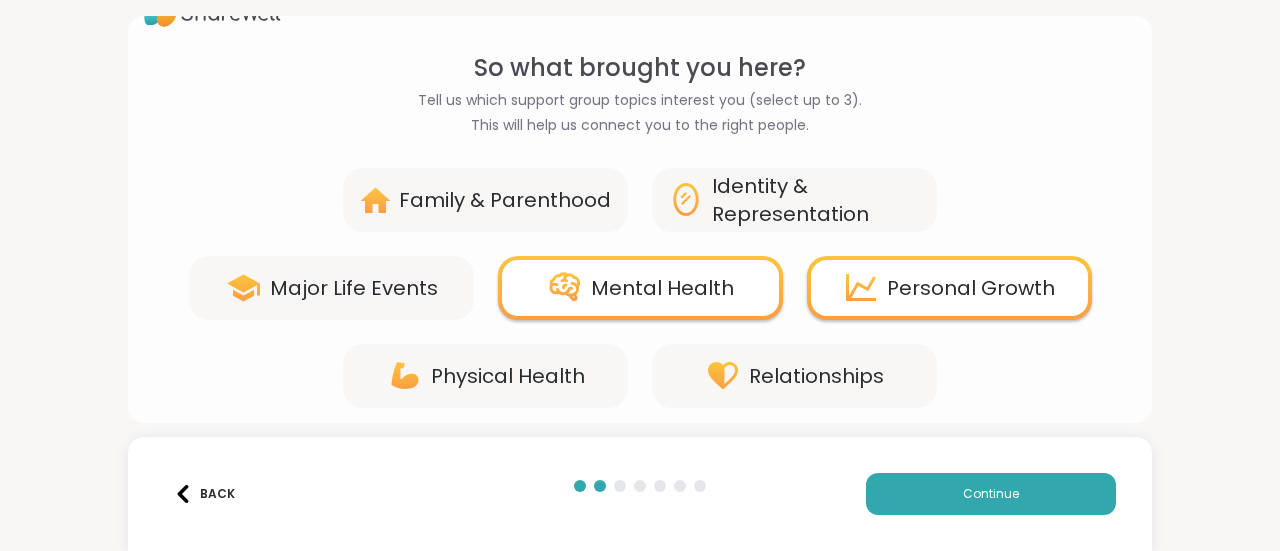 click on "Family & Parenthood" at bounding box center [505, 200] 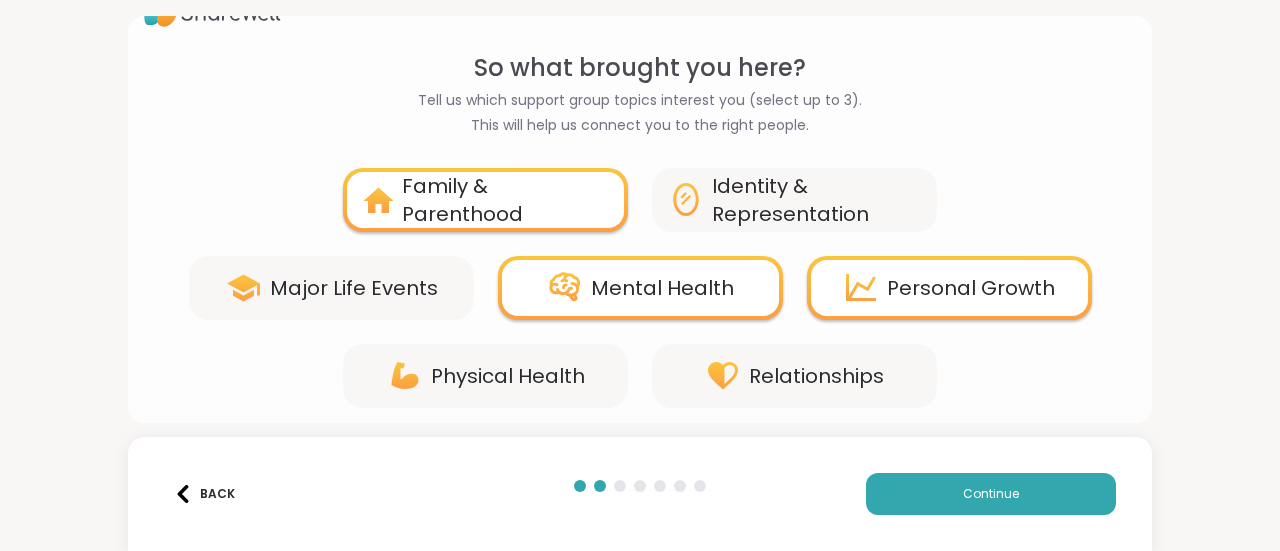 click on "Family & Parenthood" at bounding box center (505, 200) 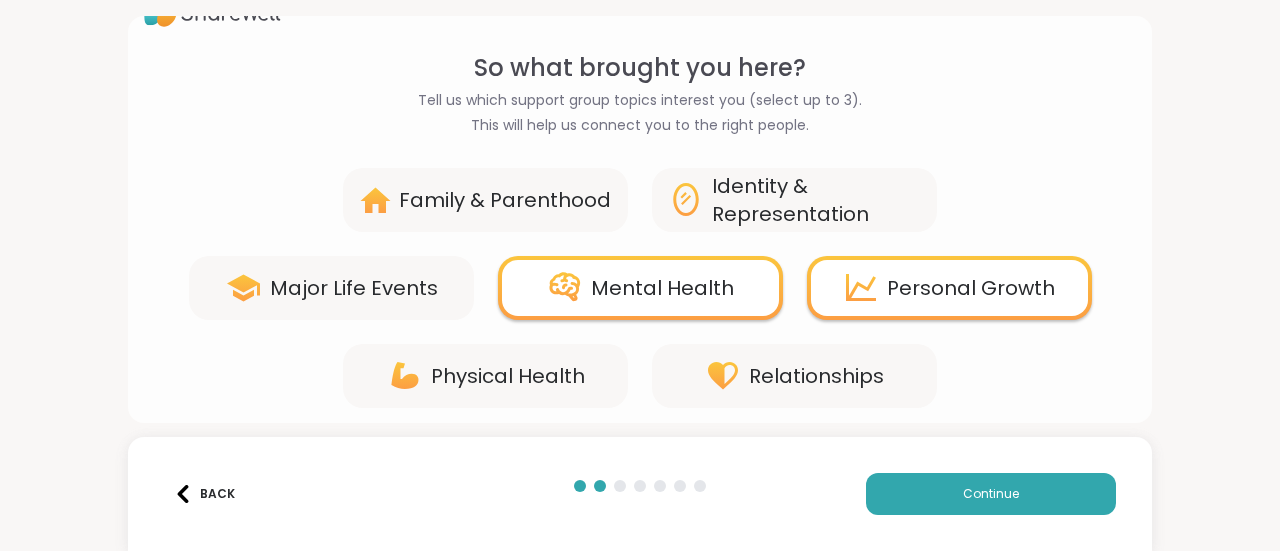 click on "Physical Health" at bounding box center [508, 376] 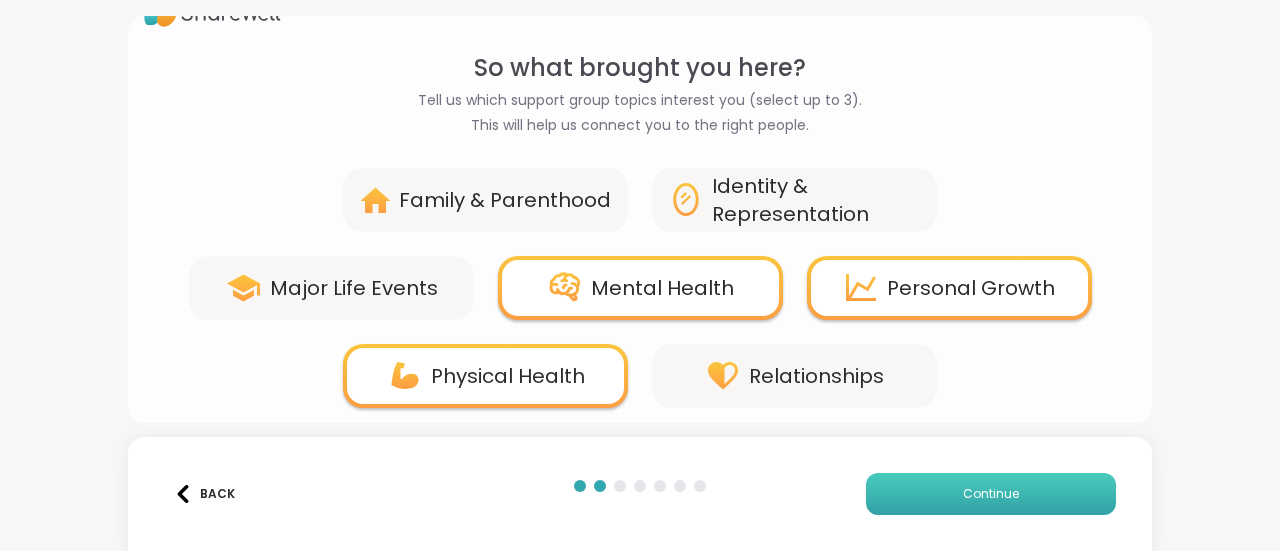 click on "Continue" at bounding box center [991, 494] 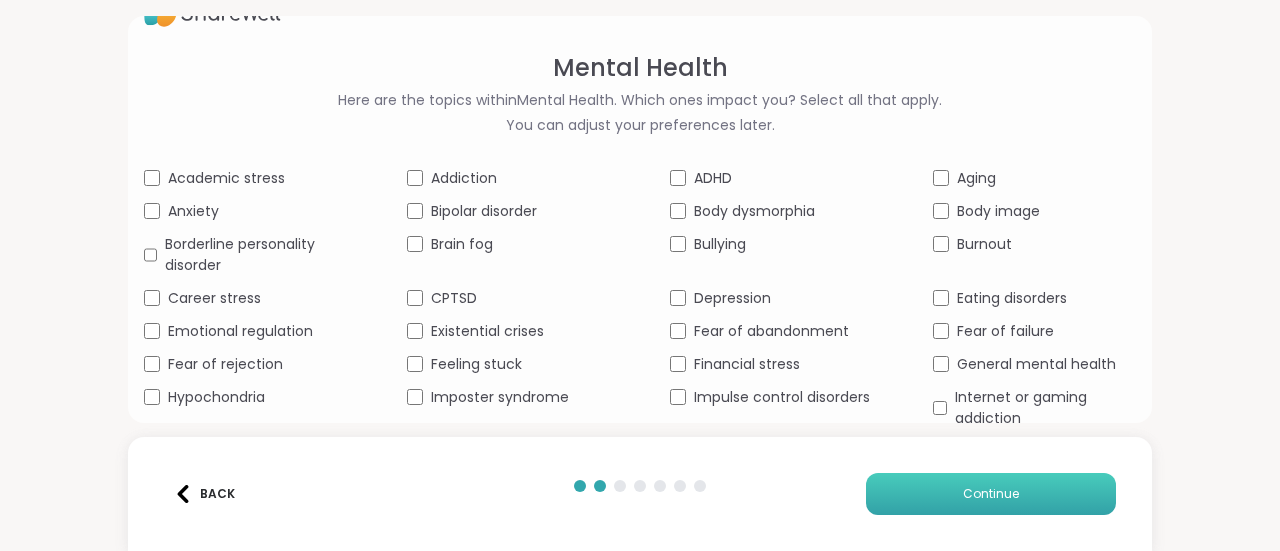 click on "Continue" at bounding box center (991, 494) 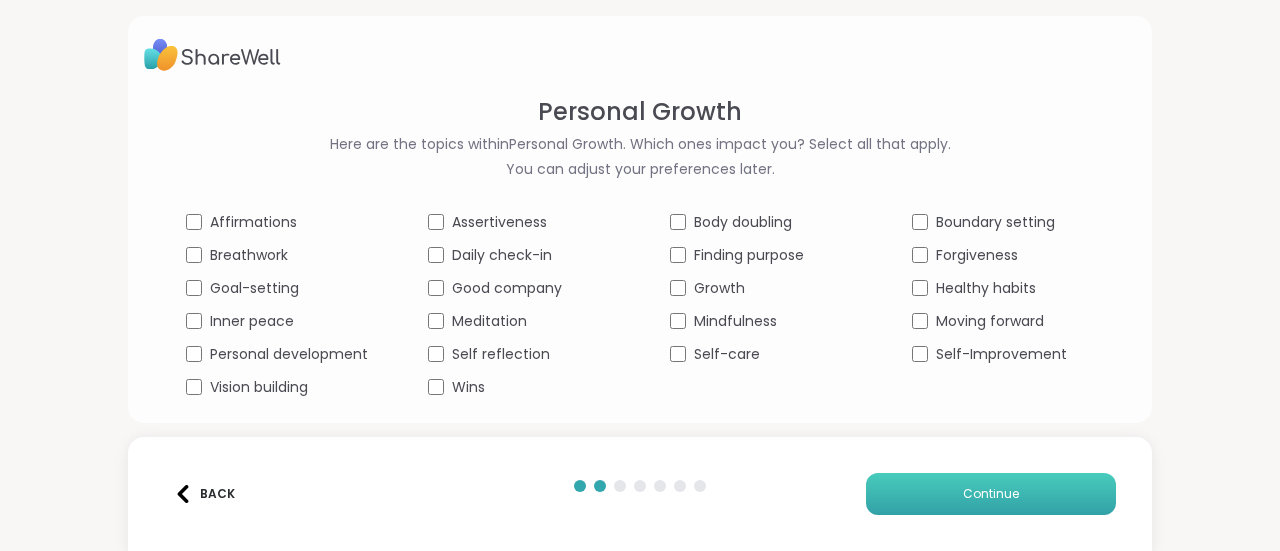 click on "Continue" at bounding box center [991, 494] 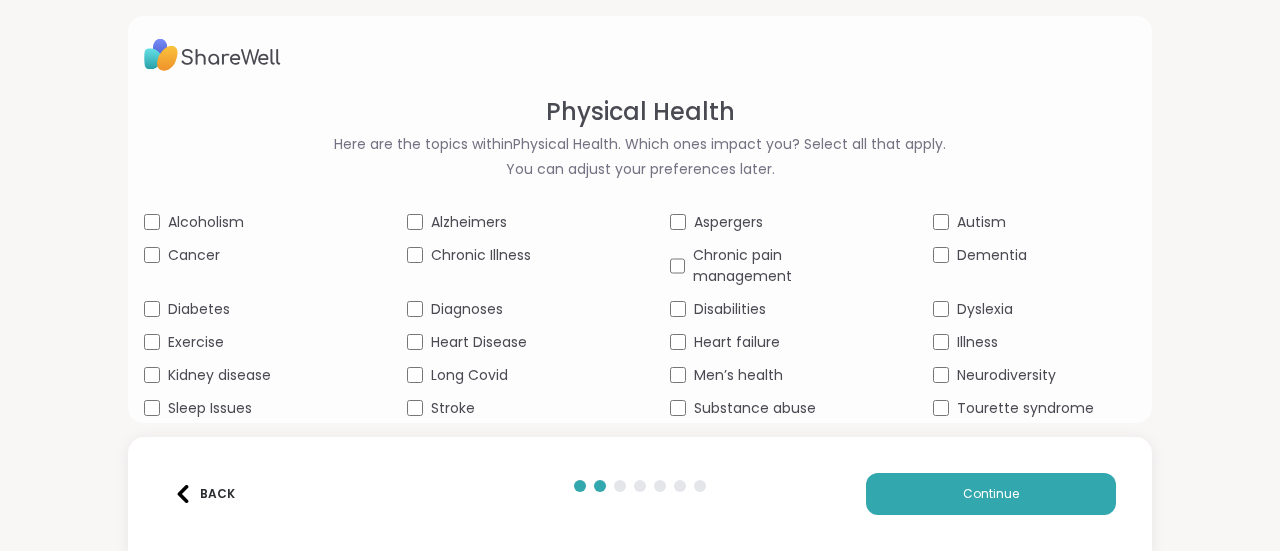 scroll, scrollTop: 11, scrollLeft: 0, axis: vertical 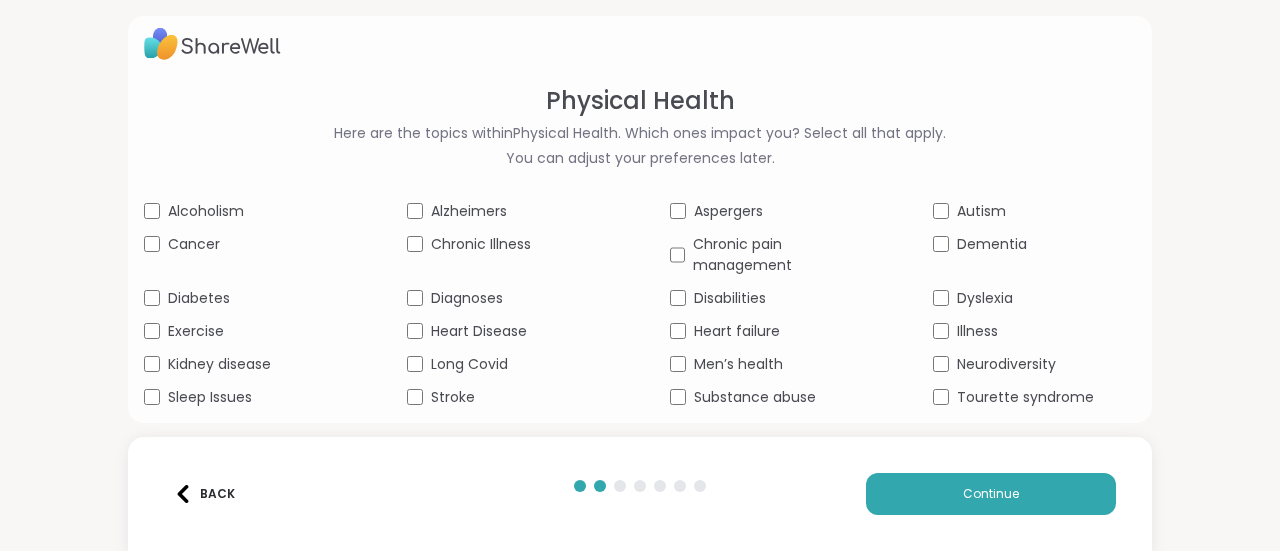 click on "Back" at bounding box center (204, 494) 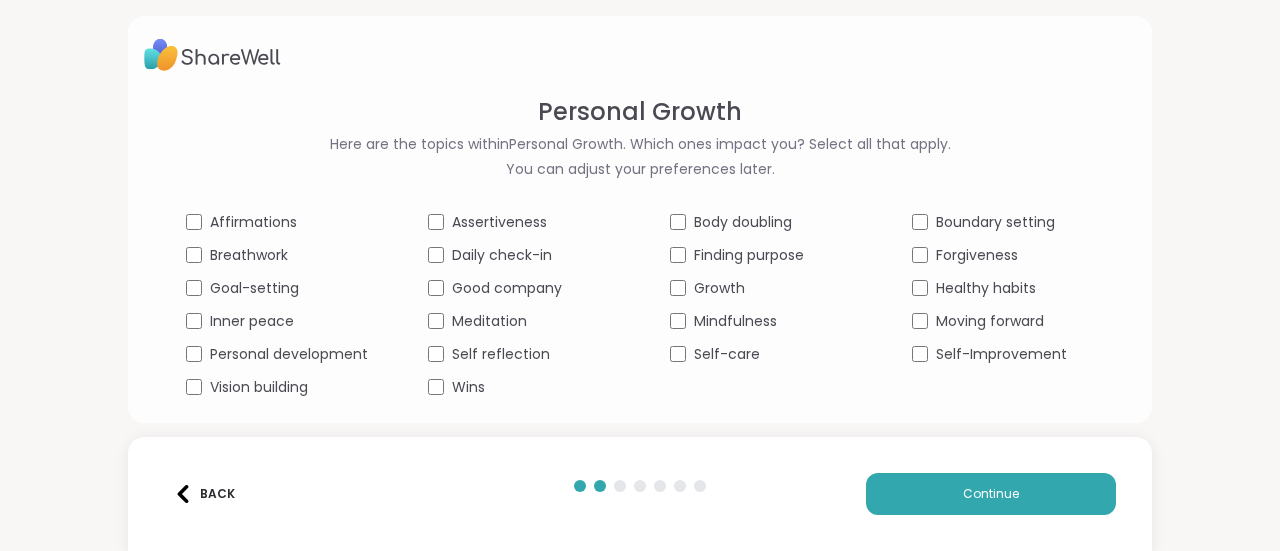 scroll, scrollTop: 0, scrollLeft: 0, axis: both 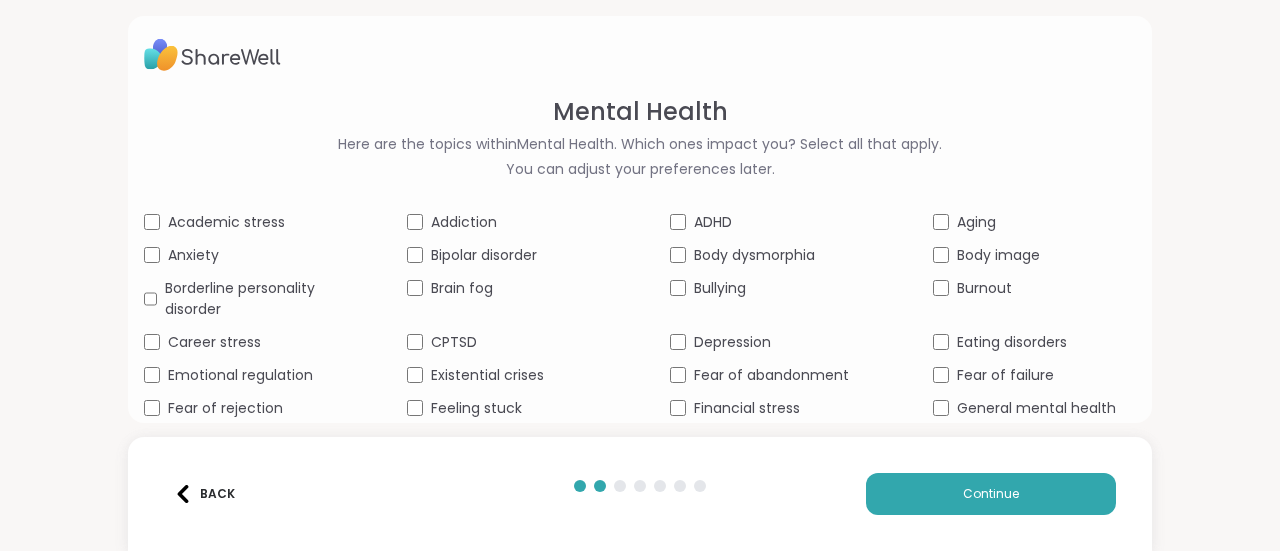 click on "Back" at bounding box center (204, 494) 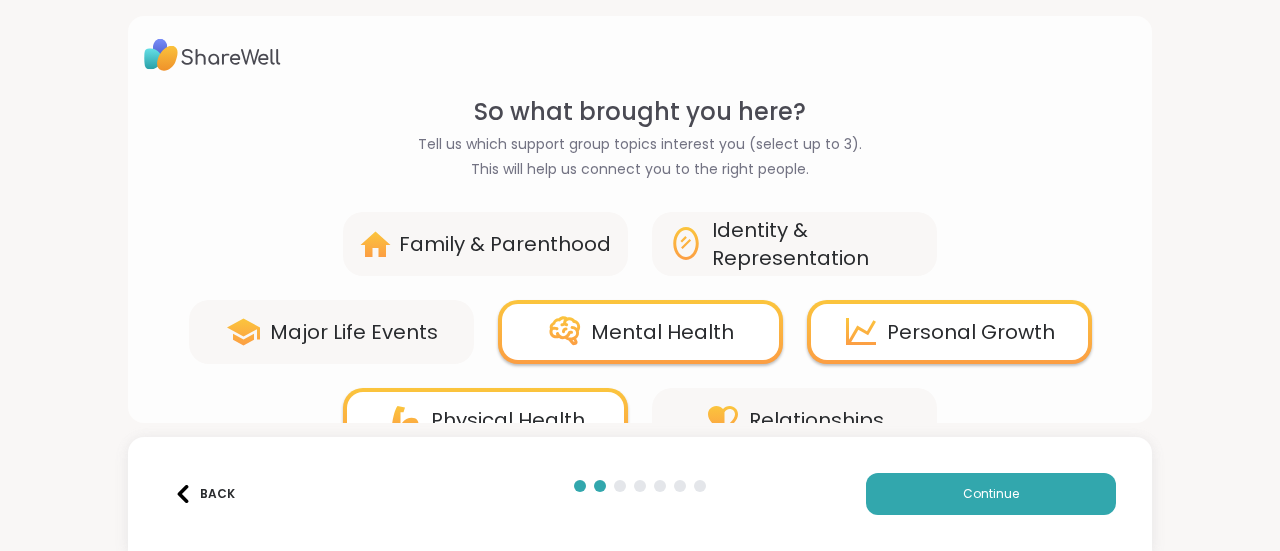 scroll, scrollTop: 44, scrollLeft: 0, axis: vertical 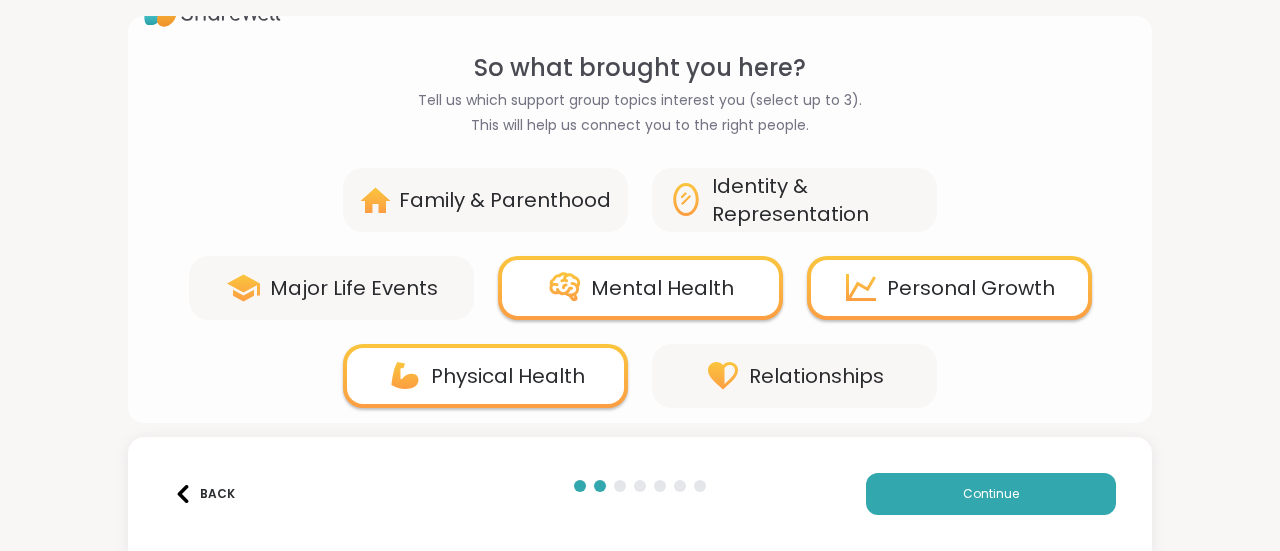 click on "Relationships" at bounding box center [816, 376] 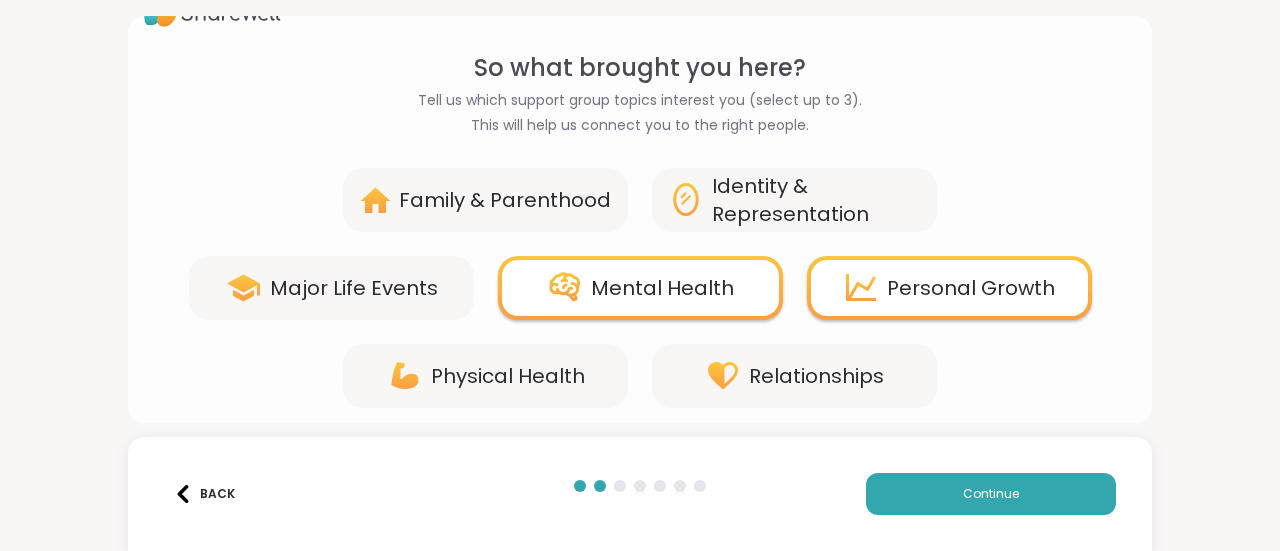 click on "Relationships" at bounding box center (794, 376) 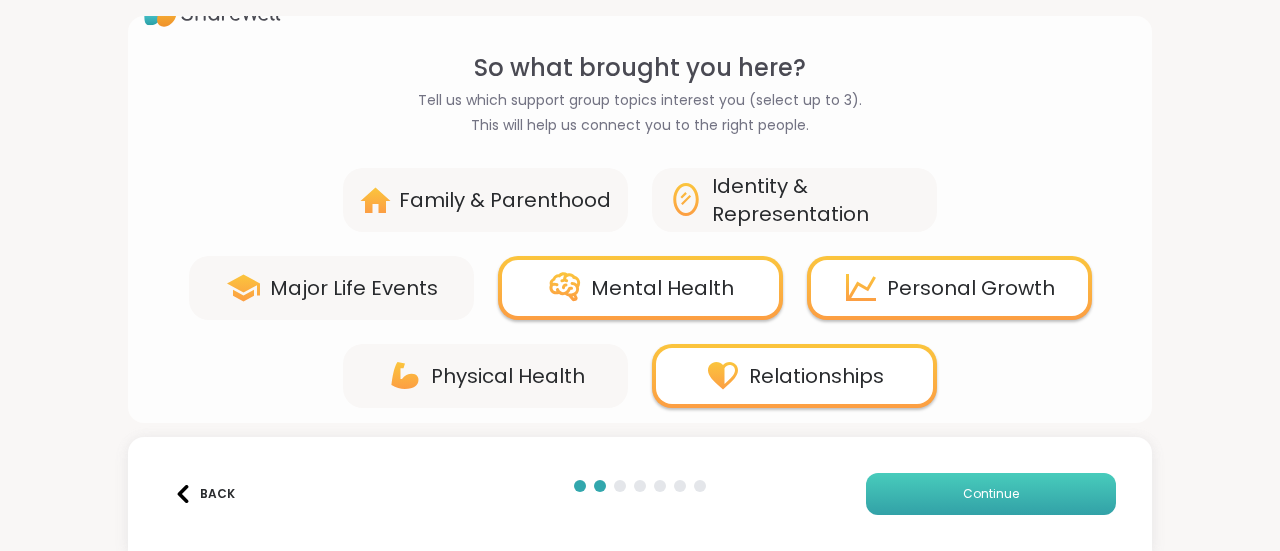 click on "Continue" at bounding box center [991, 494] 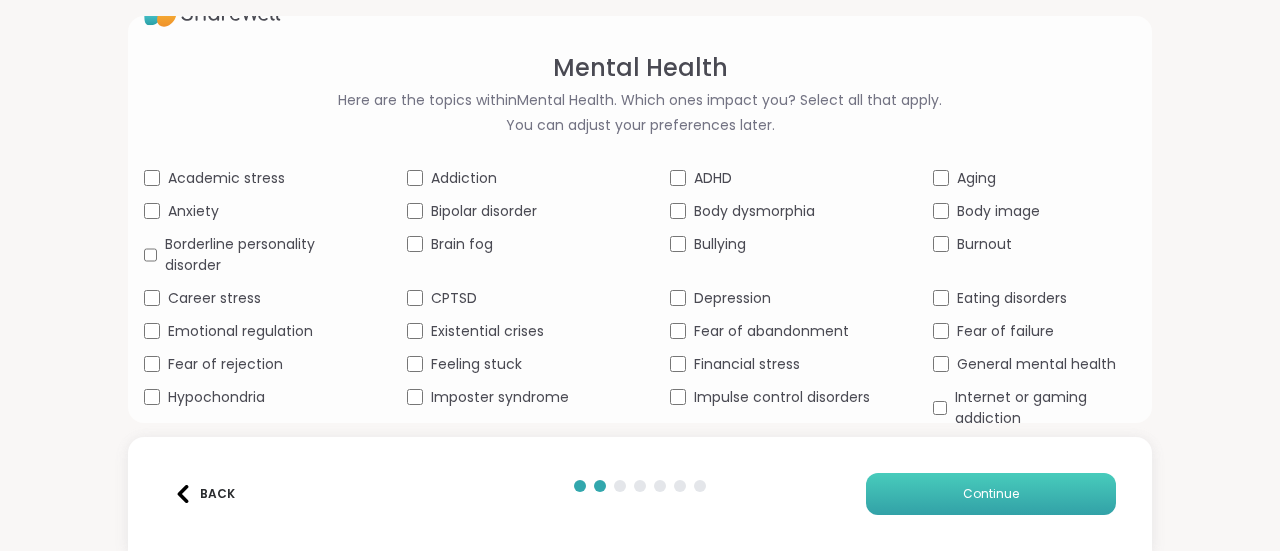 click on "Continue" at bounding box center (991, 494) 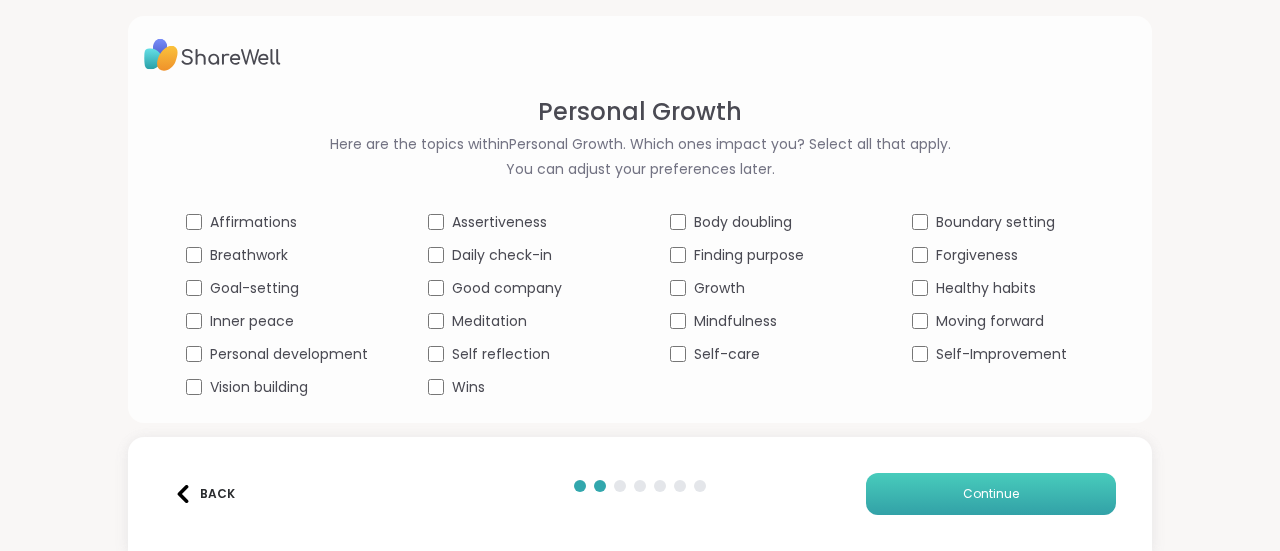 scroll, scrollTop: 0, scrollLeft: 0, axis: both 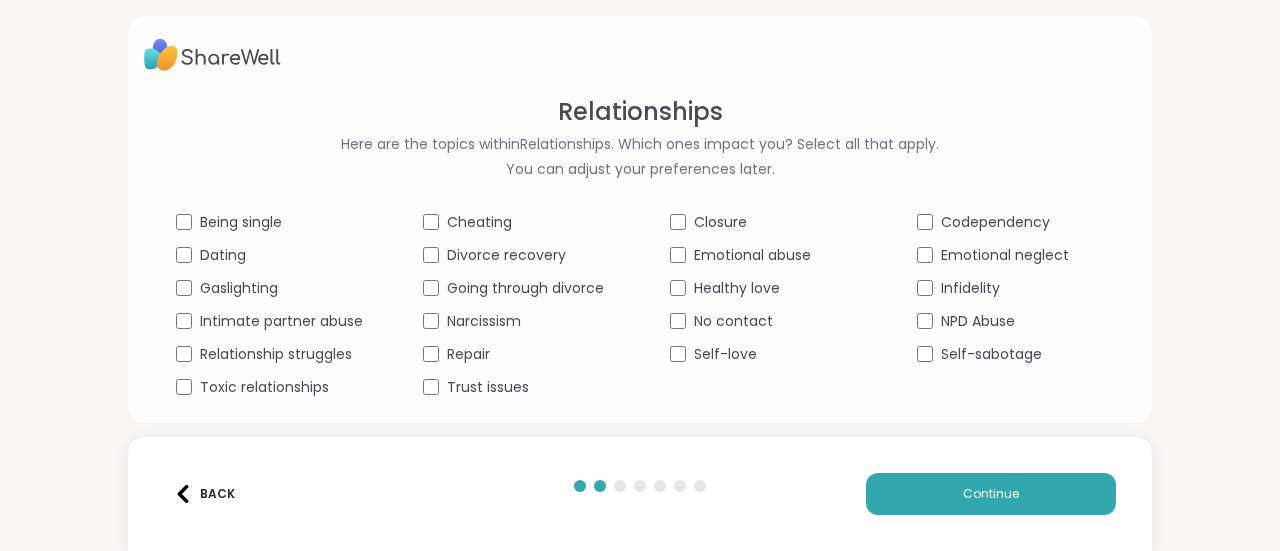 click on "Back" at bounding box center (204, 494) 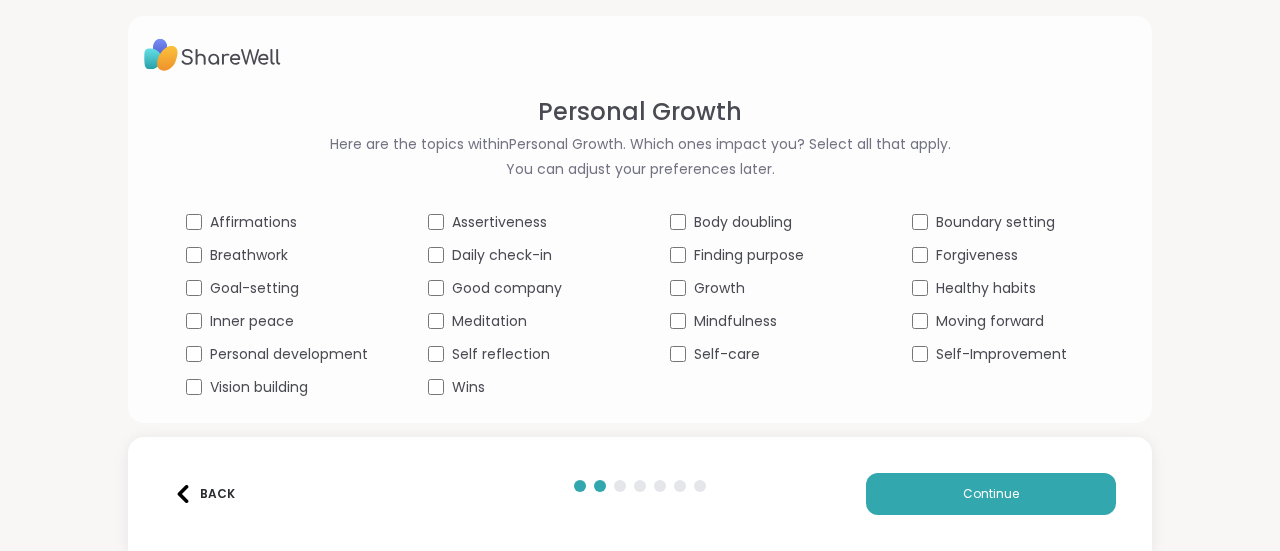 click on "Back" at bounding box center (204, 494) 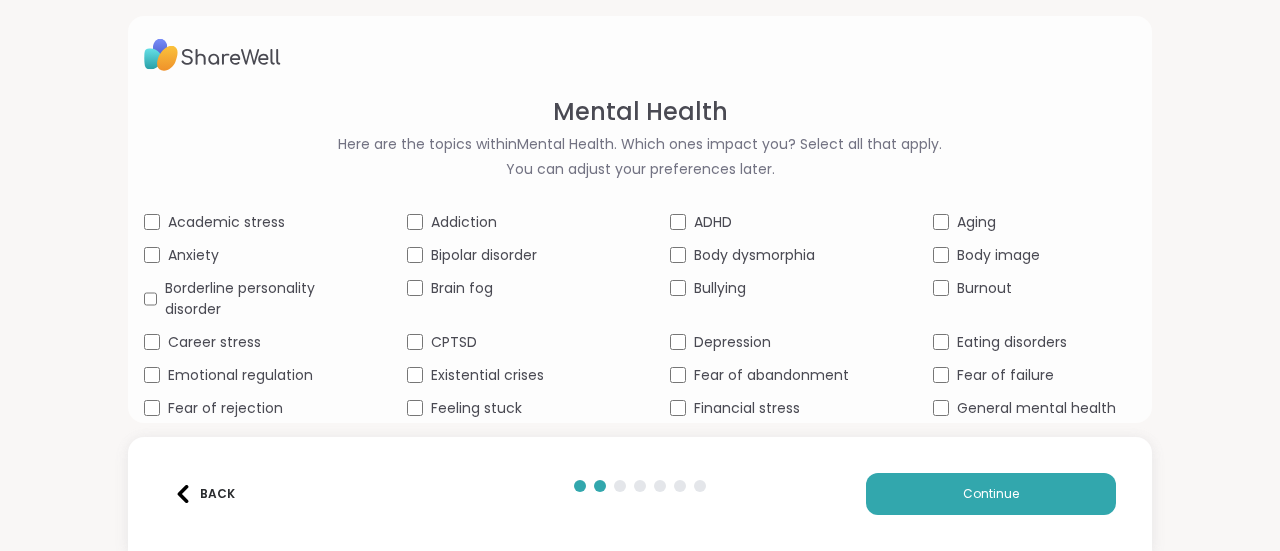 click on "Back" at bounding box center (204, 494) 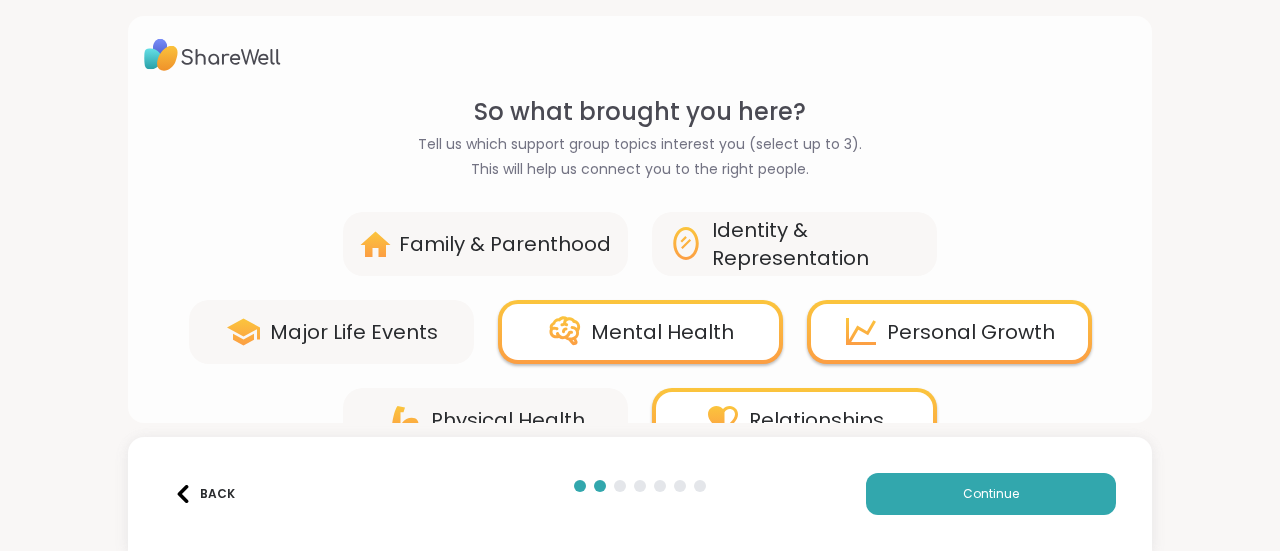 click on "Relationships" at bounding box center [794, 420] 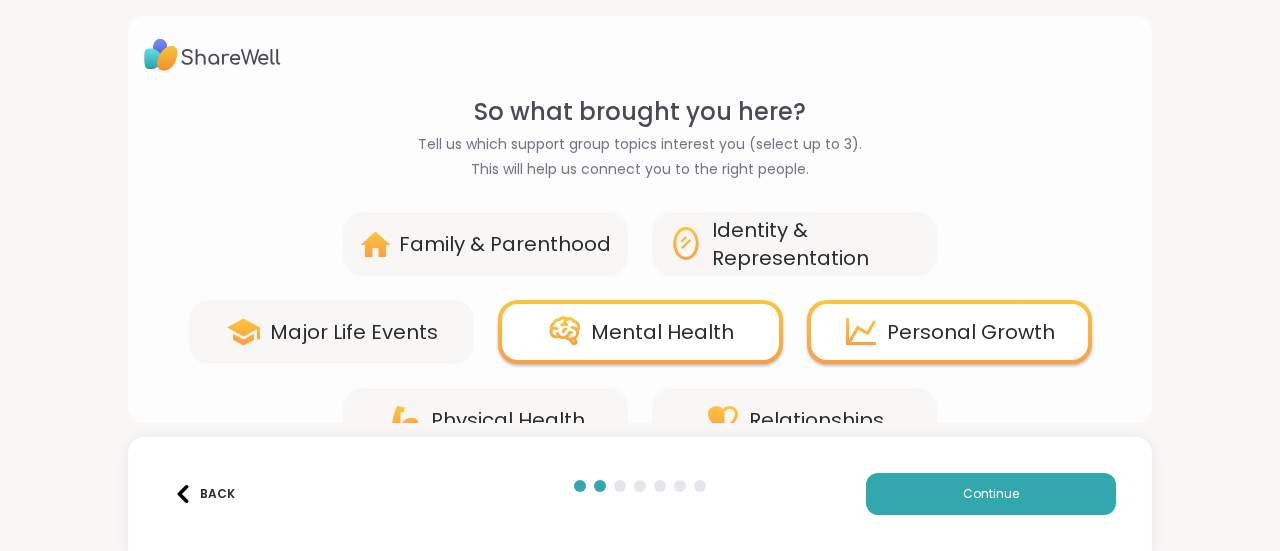 click on "Family & Parenthood" at bounding box center (485, 244) 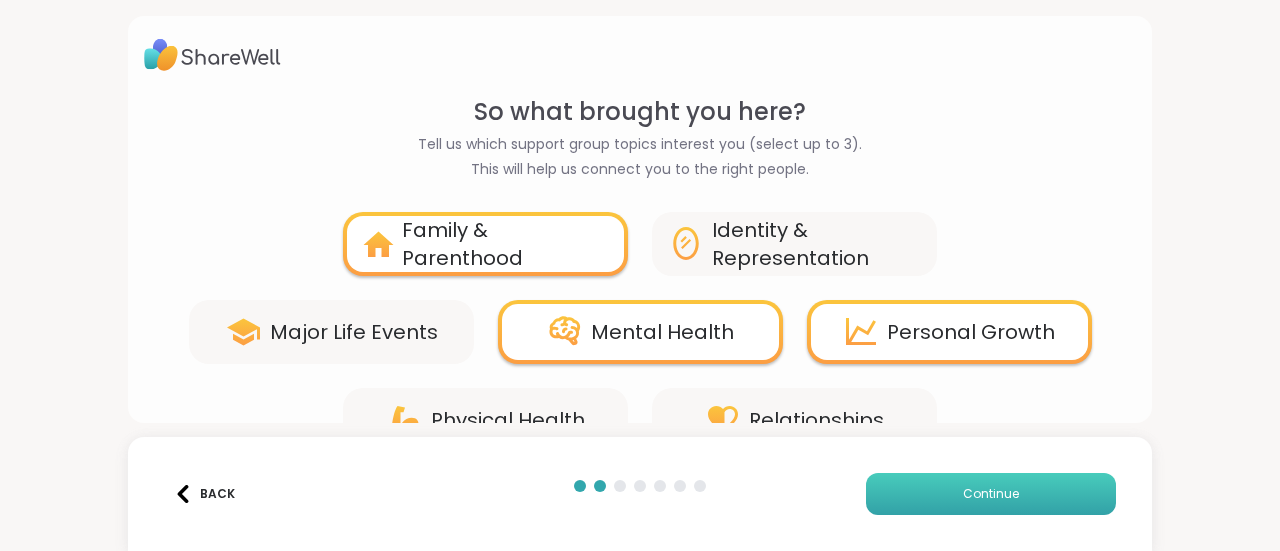 click on "Continue" at bounding box center (991, 494) 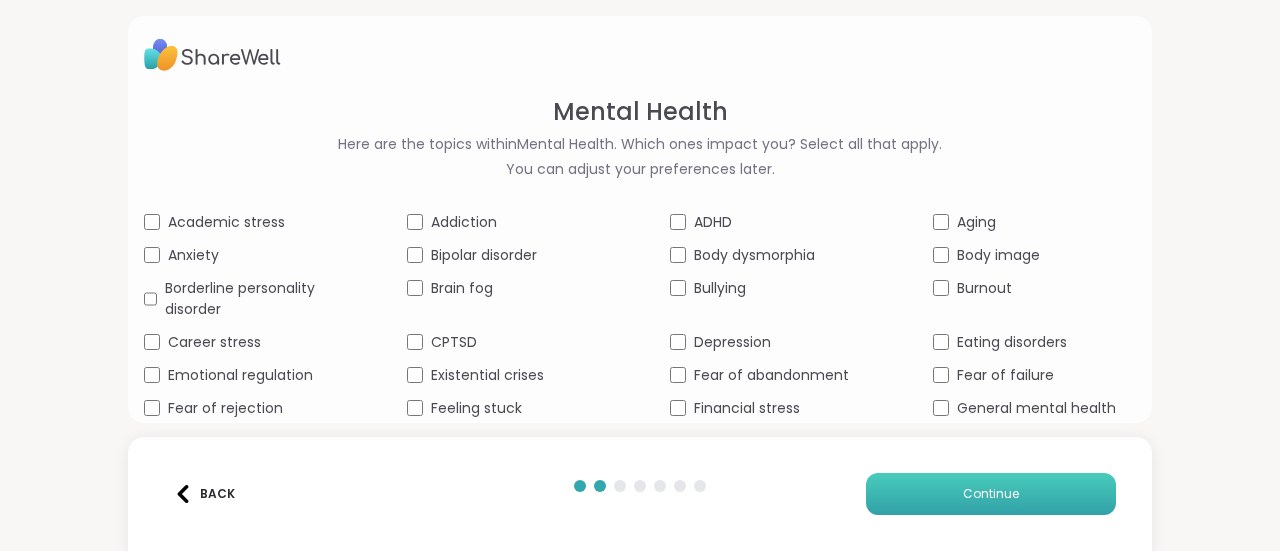 click on "Continue" at bounding box center (991, 494) 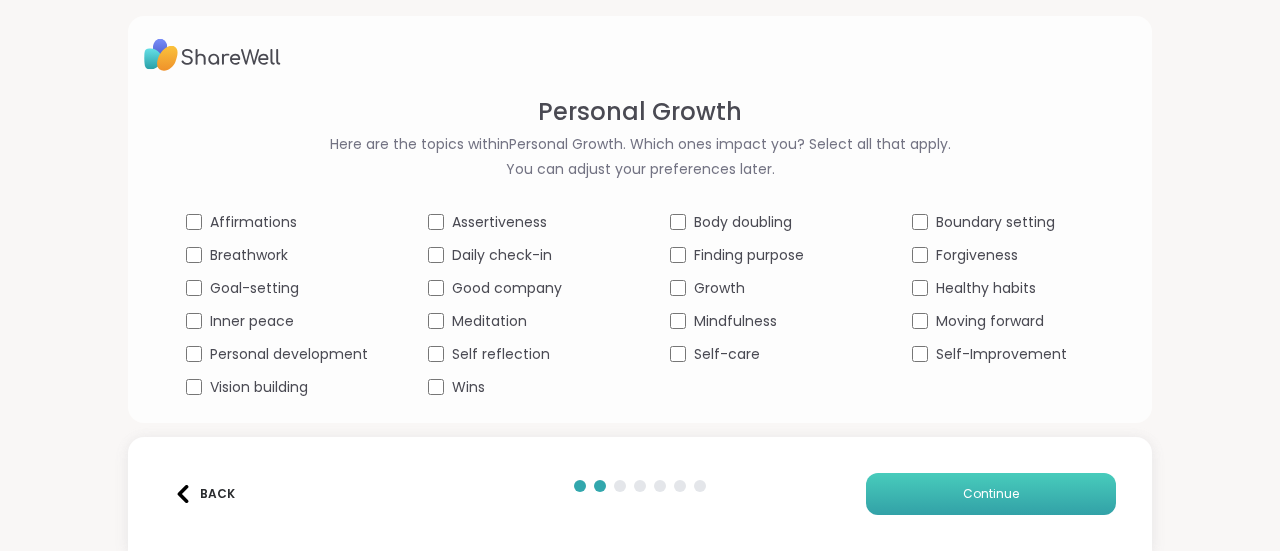 click on "Continue" at bounding box center [991, 494] 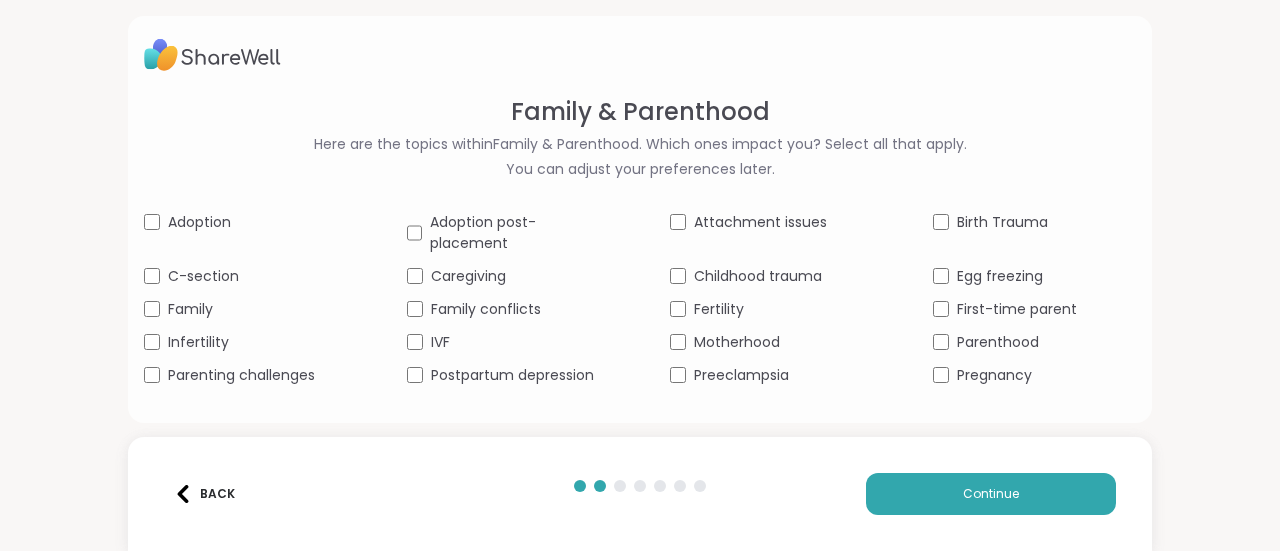 click on "Back" at bounding box center [204, 494] 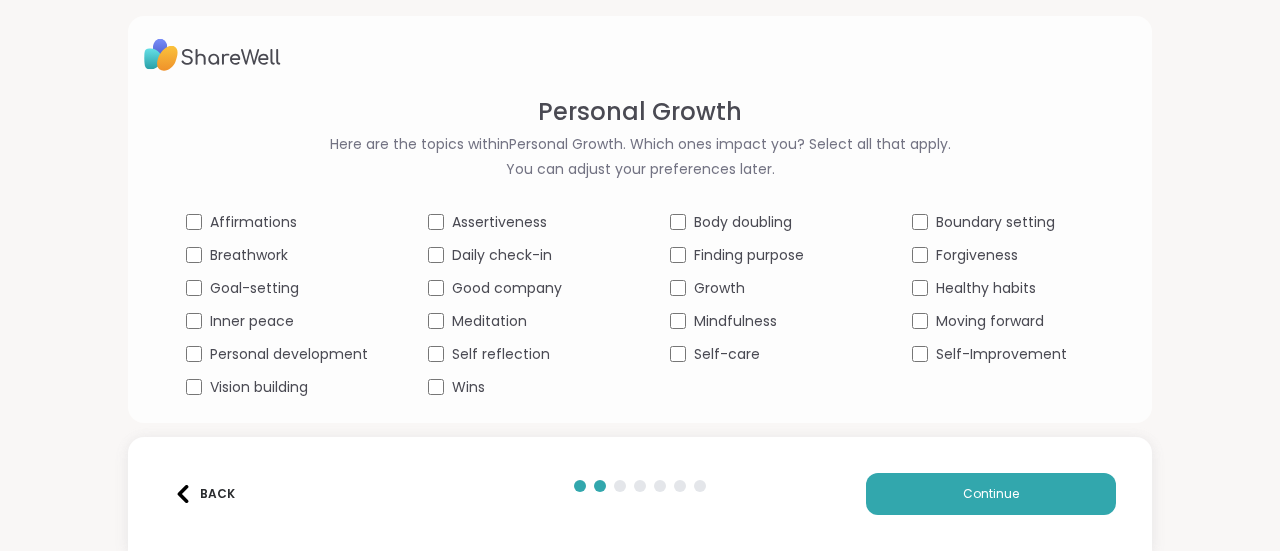 click on "Back" at bounding box center (204, 494) 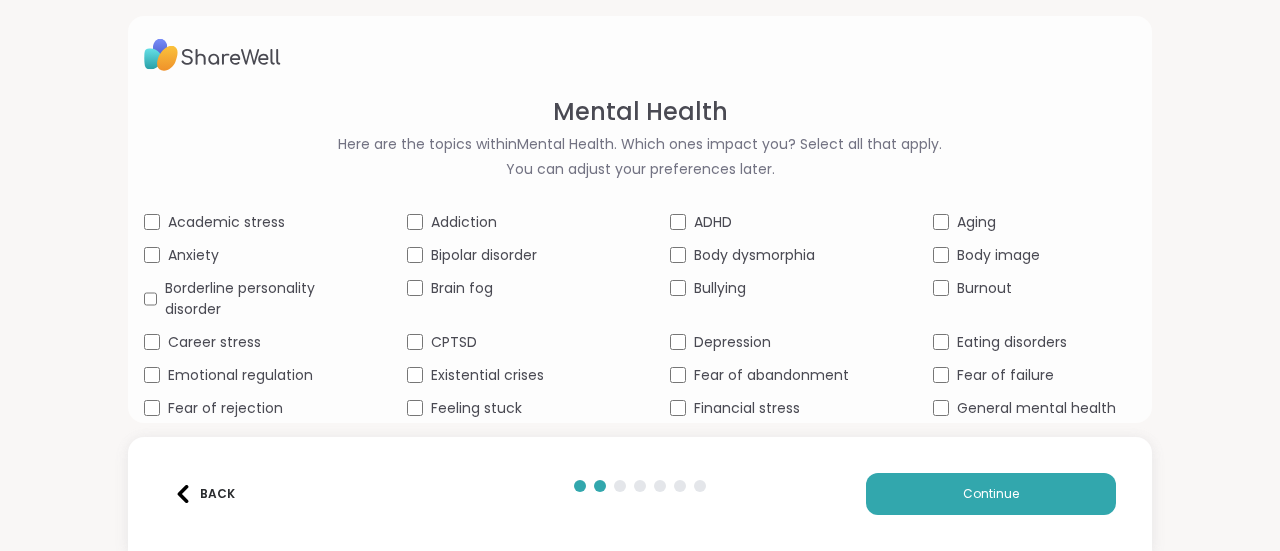 click on "Back" at bounding box center [204, 494] 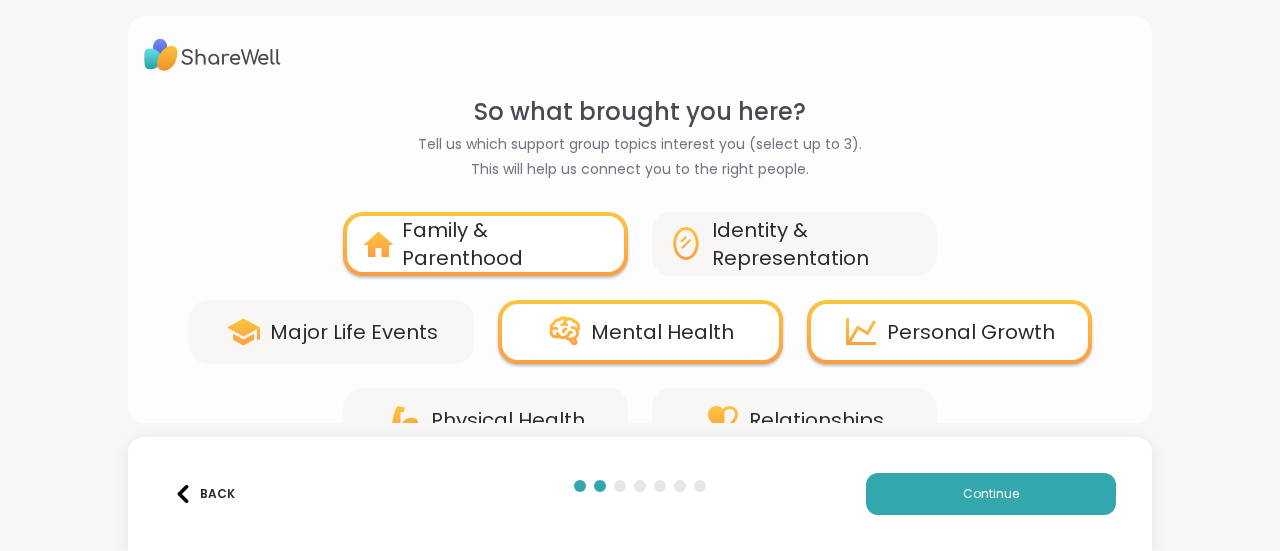 click on "Family & Parenthood" at bounding box center (505, 244) 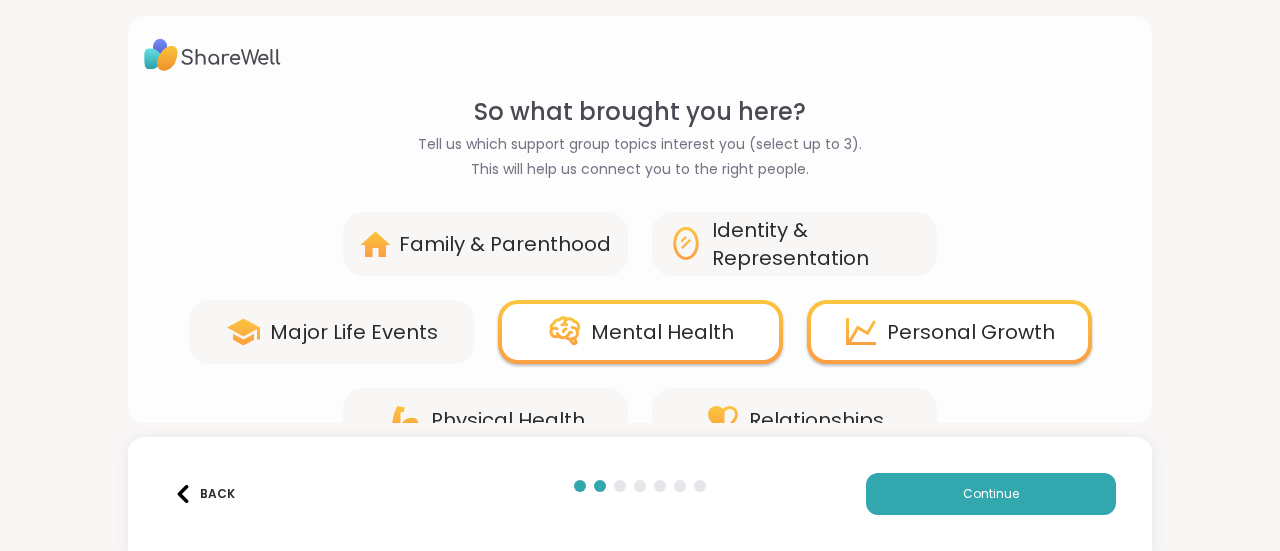 scroll, scrollTop: 44, scrollLeft: 0, axis: vertical 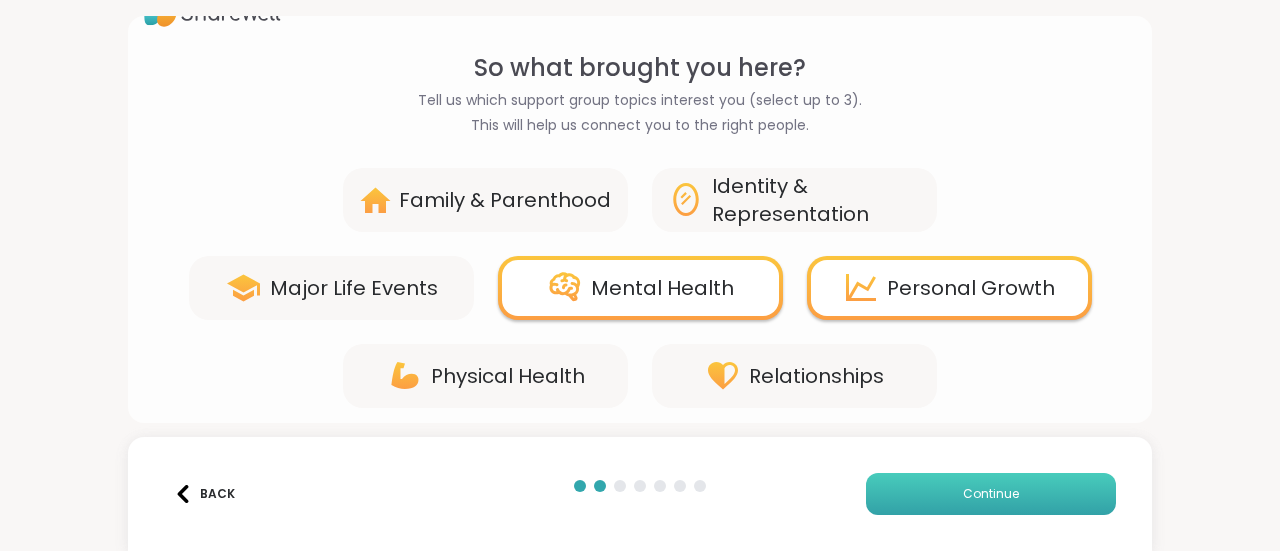 click on "Continue" at bounding box center (991, 494) 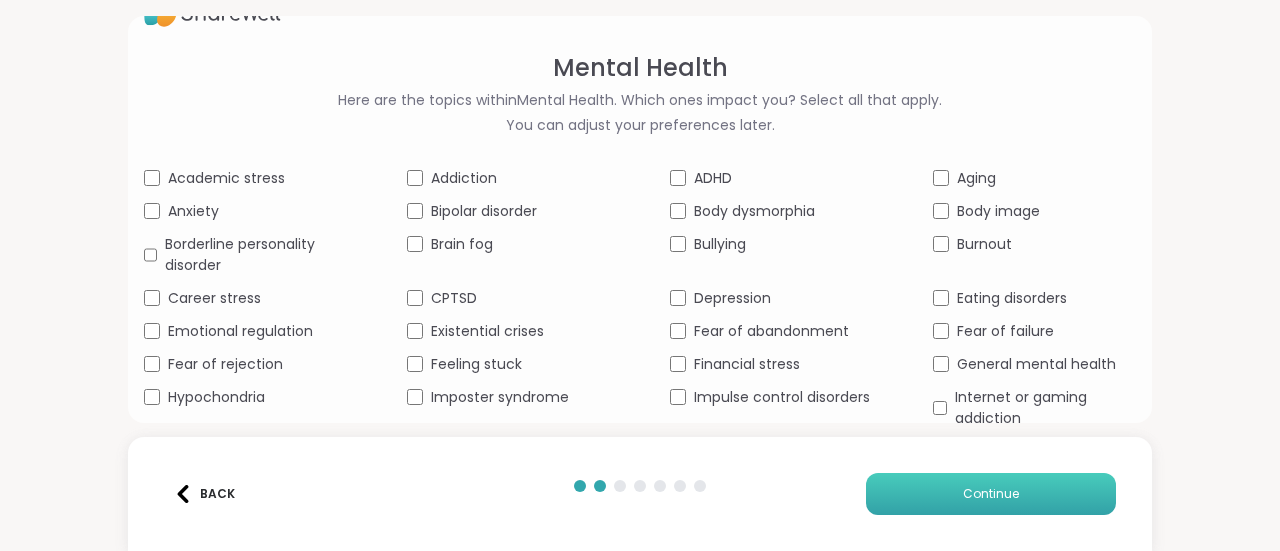 click on "Continue" at bounding box center (991, 494) 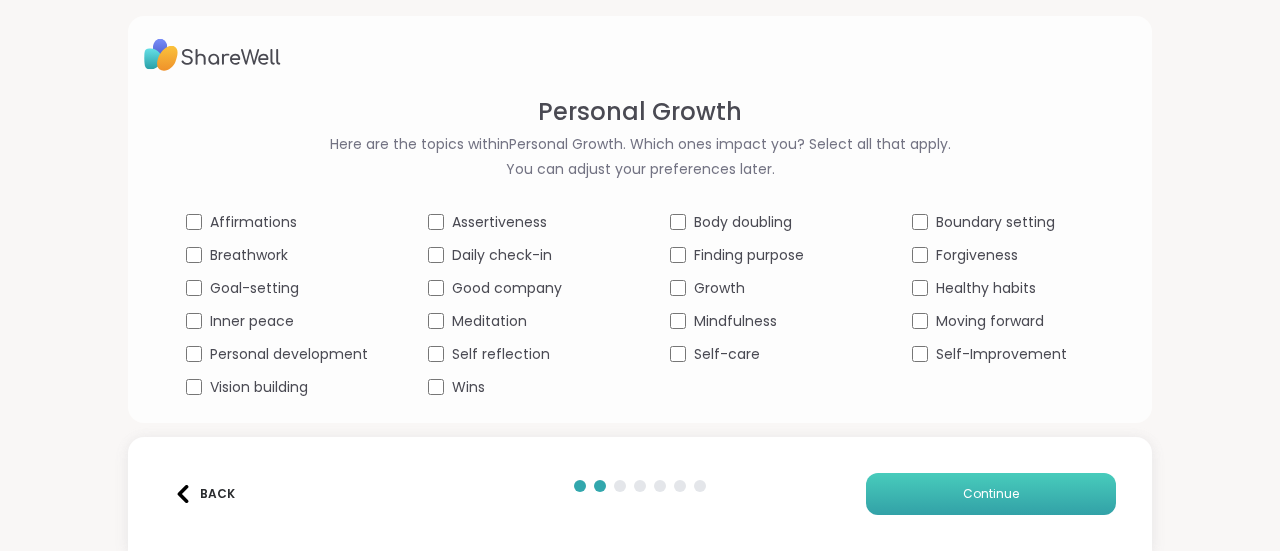 scroll, scrollTop: 0, scrollLeft: 0, axis: both 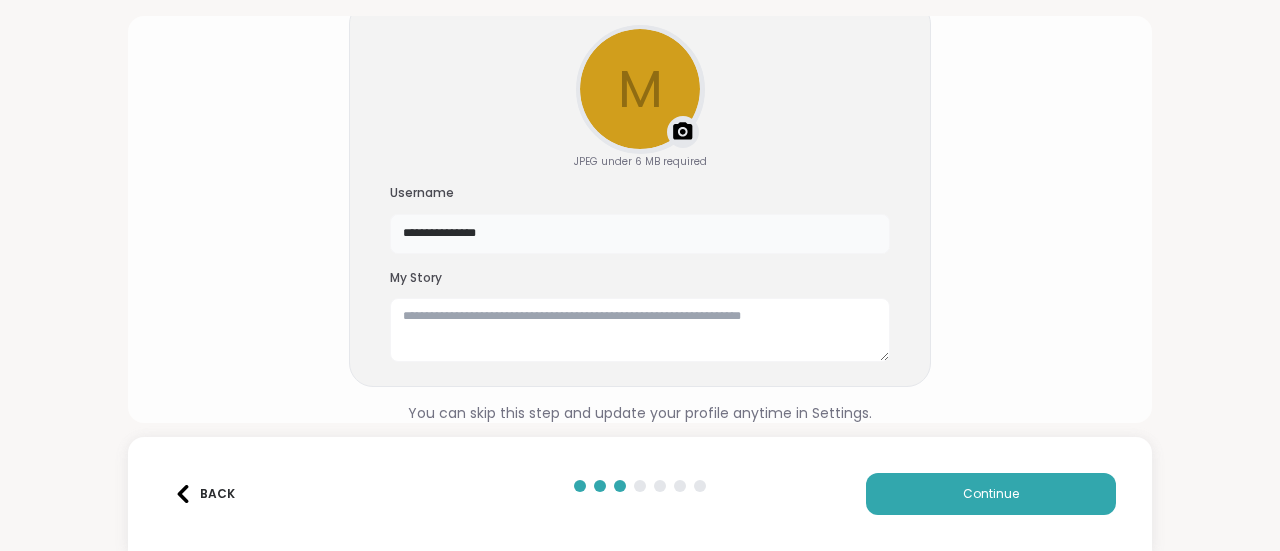 click on "**********" at bounding box center [640, 234] 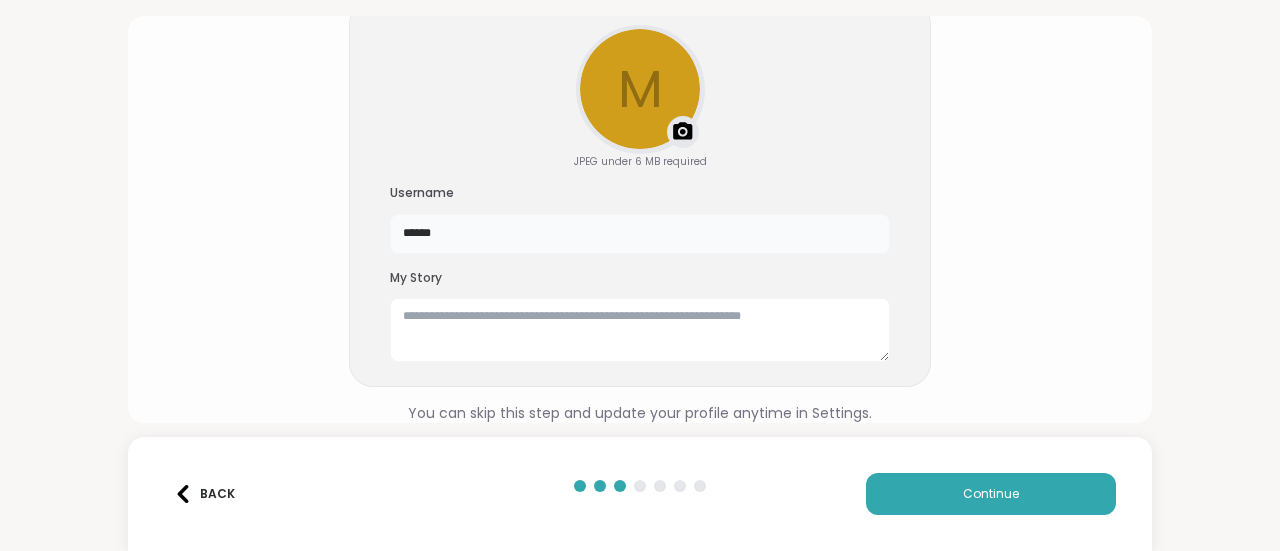 type on "******" 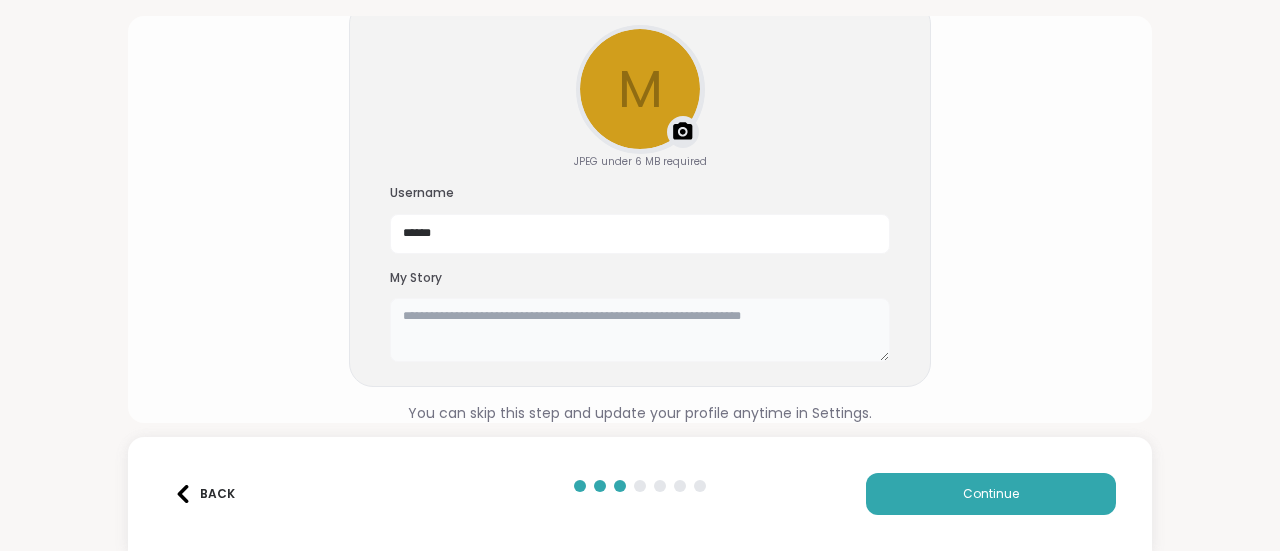 click at bounding box center (640, 330) 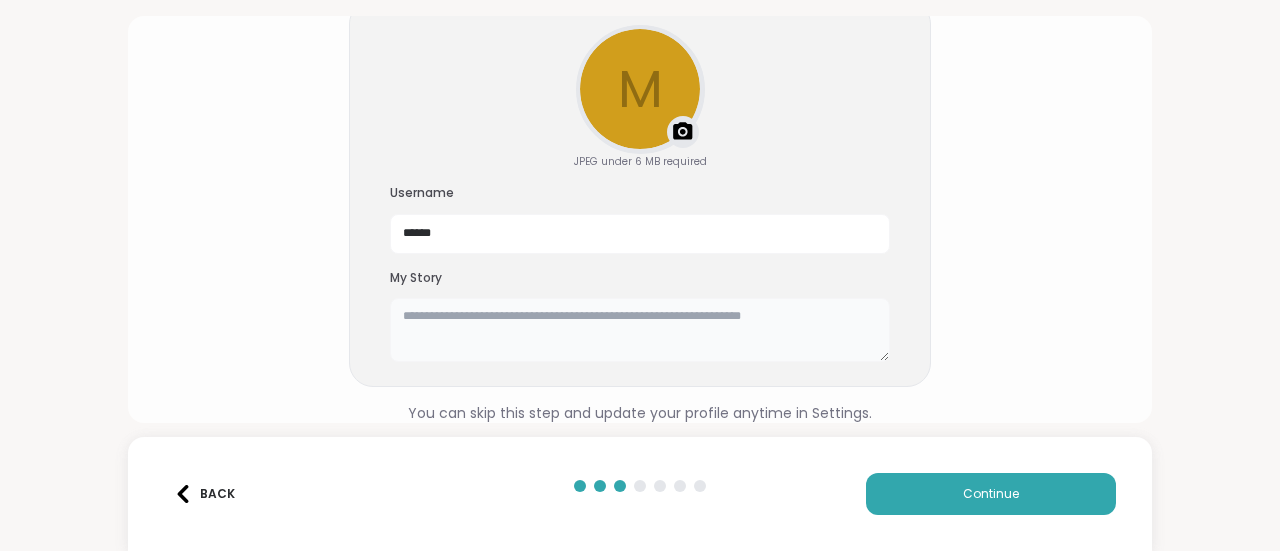 type on "*" 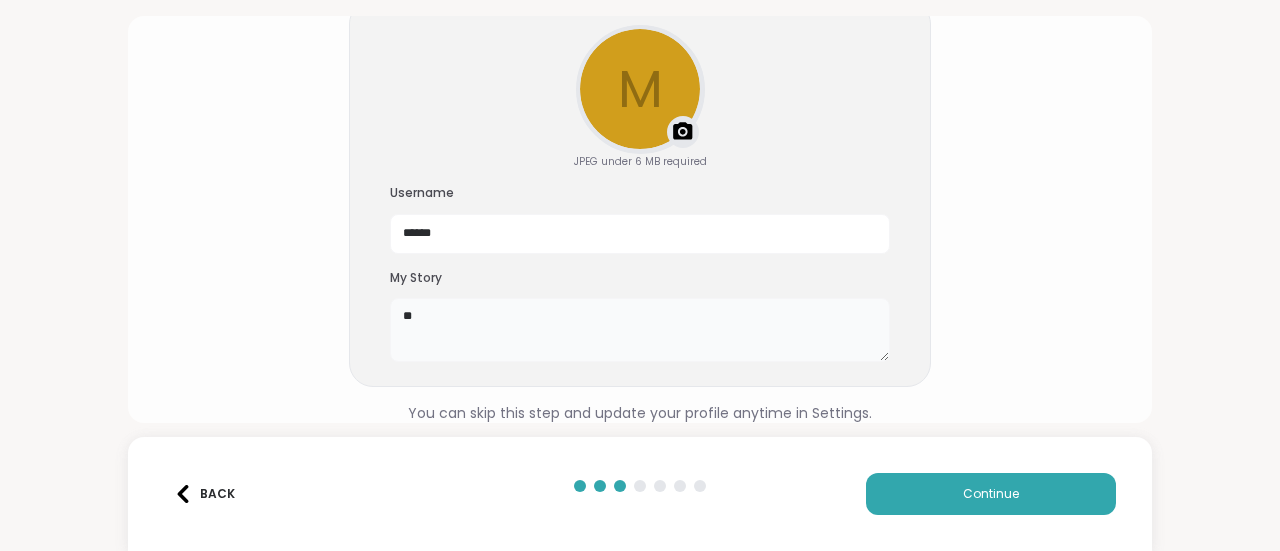 type on "*" 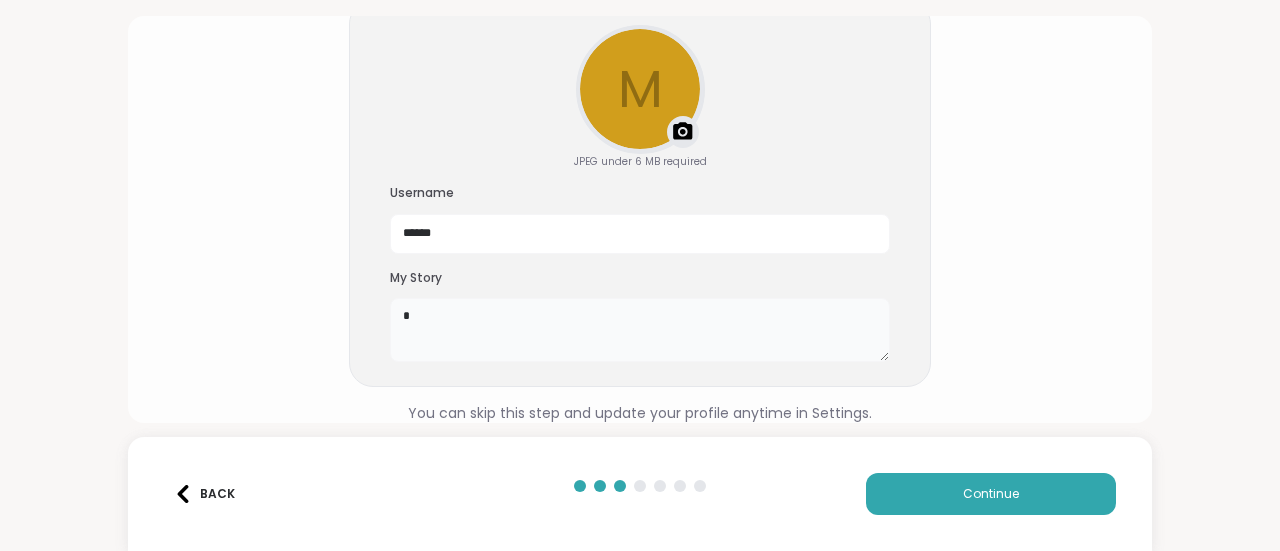 type 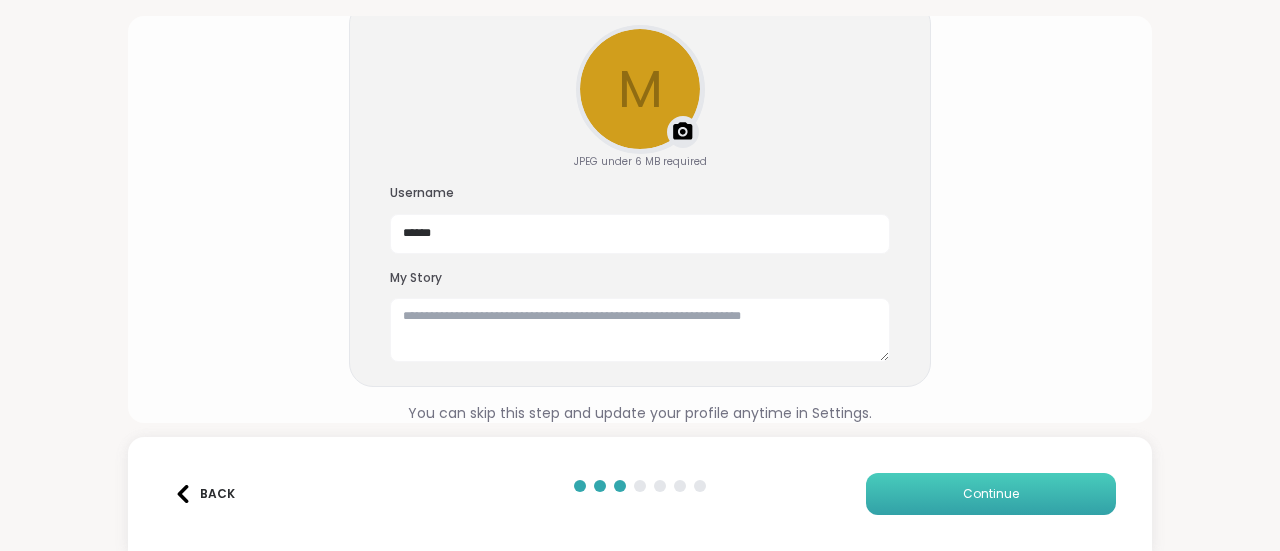 click on "Continue" at bounding box center (991, 494) 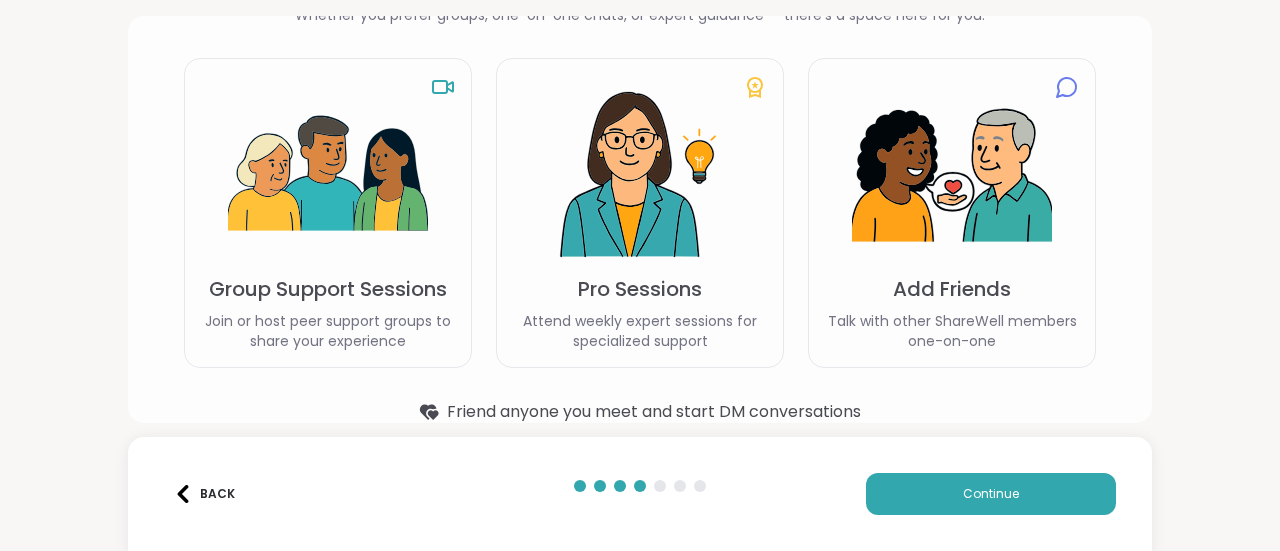 scroll, scrollTop: 184, scrollLeft: 0, axis: vertical 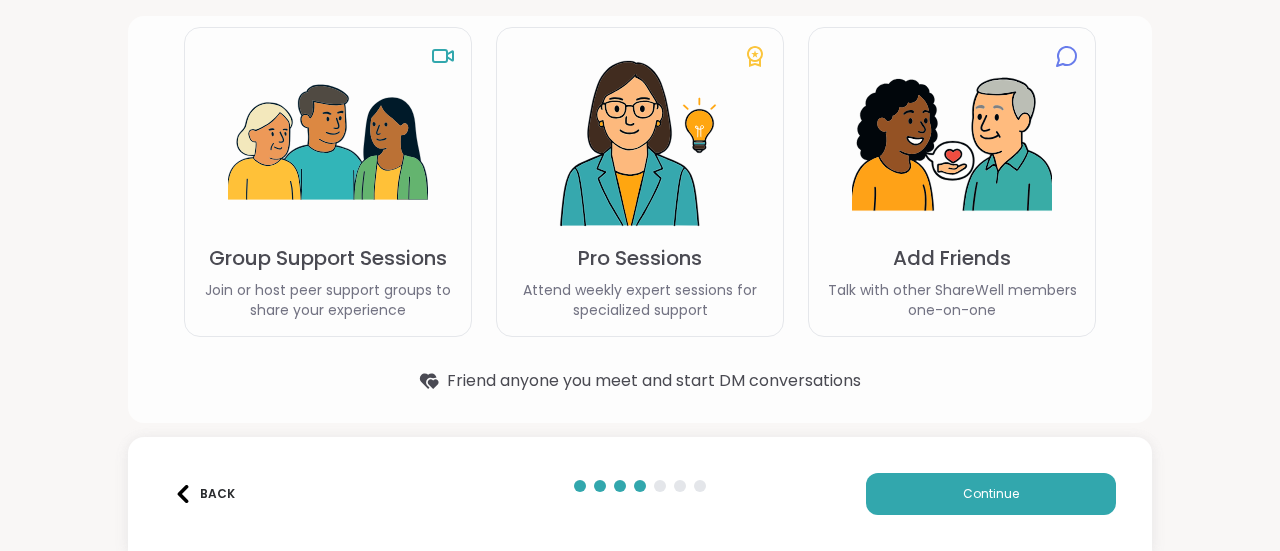 click at bounding box center [328, 144] 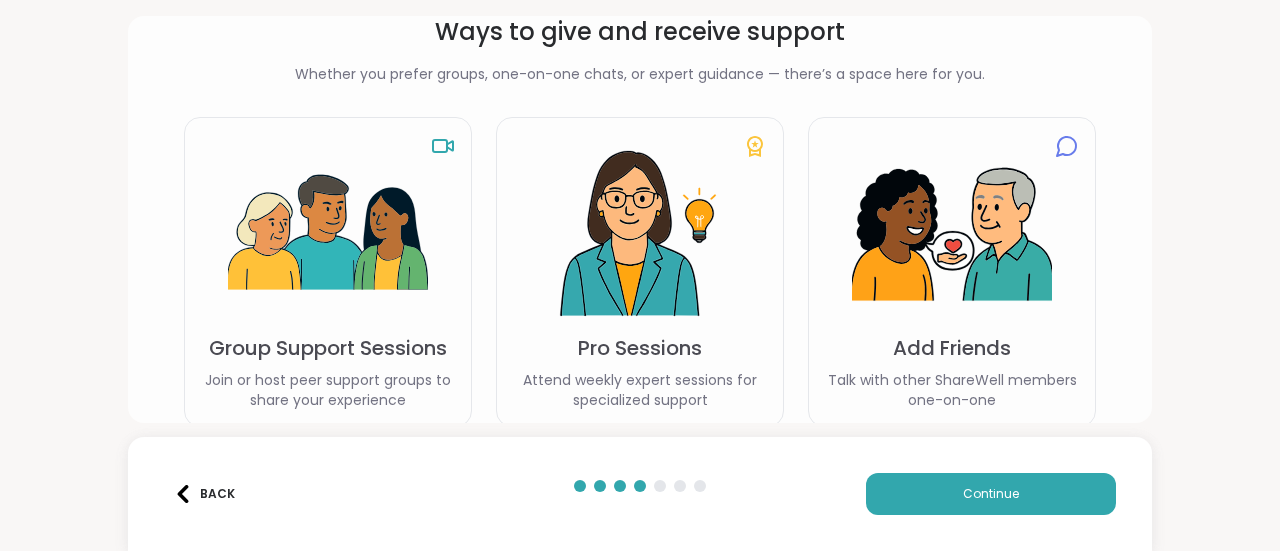 scroll, scrollTop: 92, scrollLeft: 0, axis: vertical 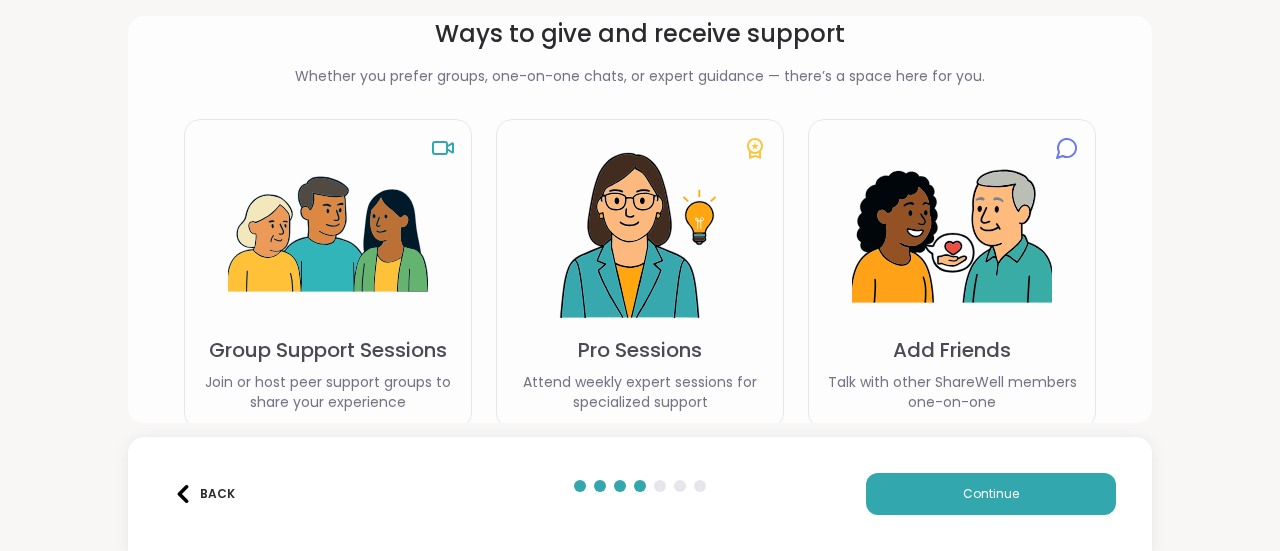 click at bounding box center (328, 236) 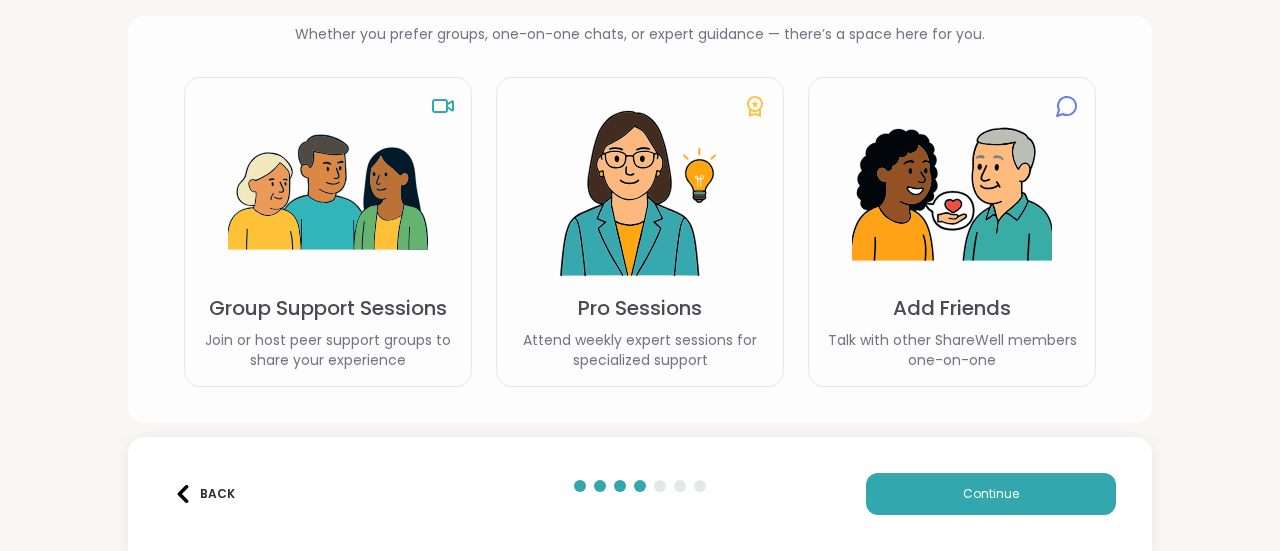 scroll, scrollTop: 184, scrollLeft: 0, axis: vertical 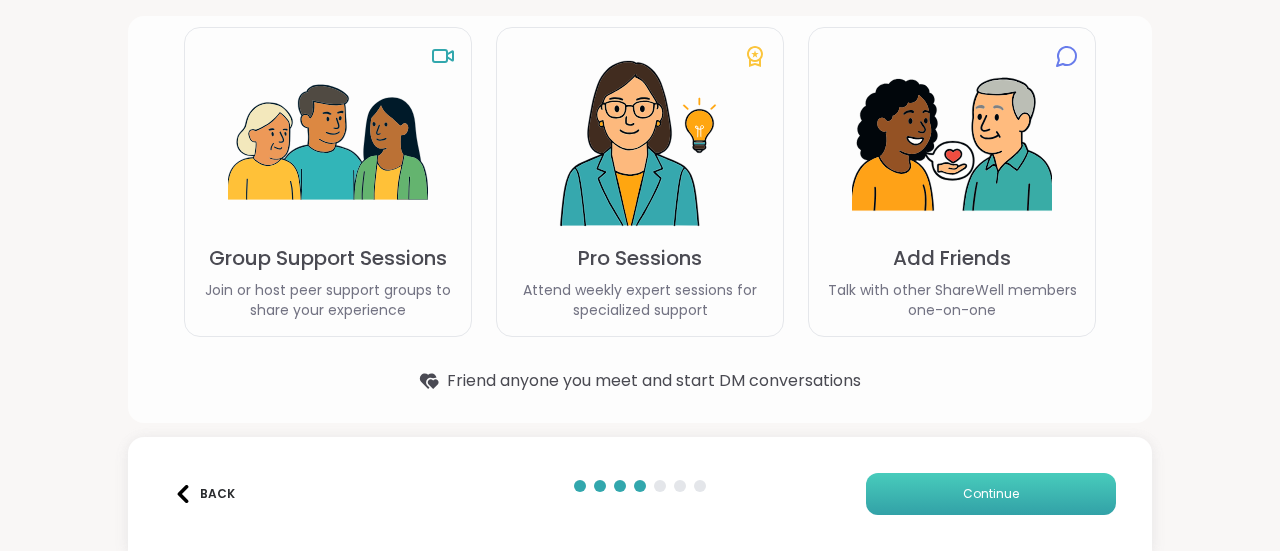 click on "Continue" at bounding box center [991, 494] 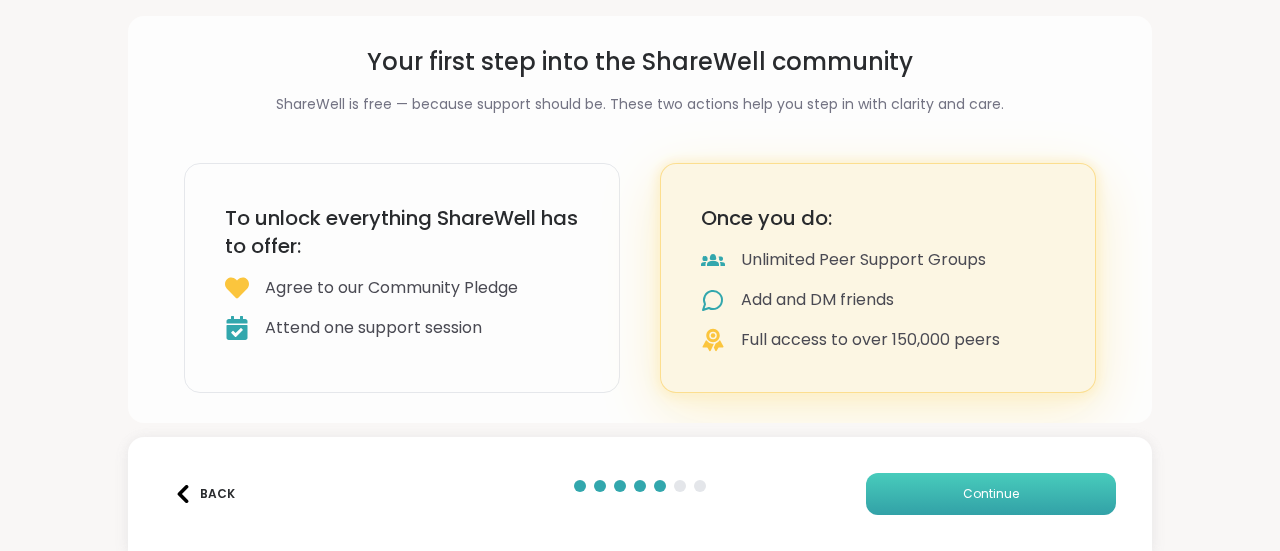 click on "Continue" at bounding box center (991, 494) 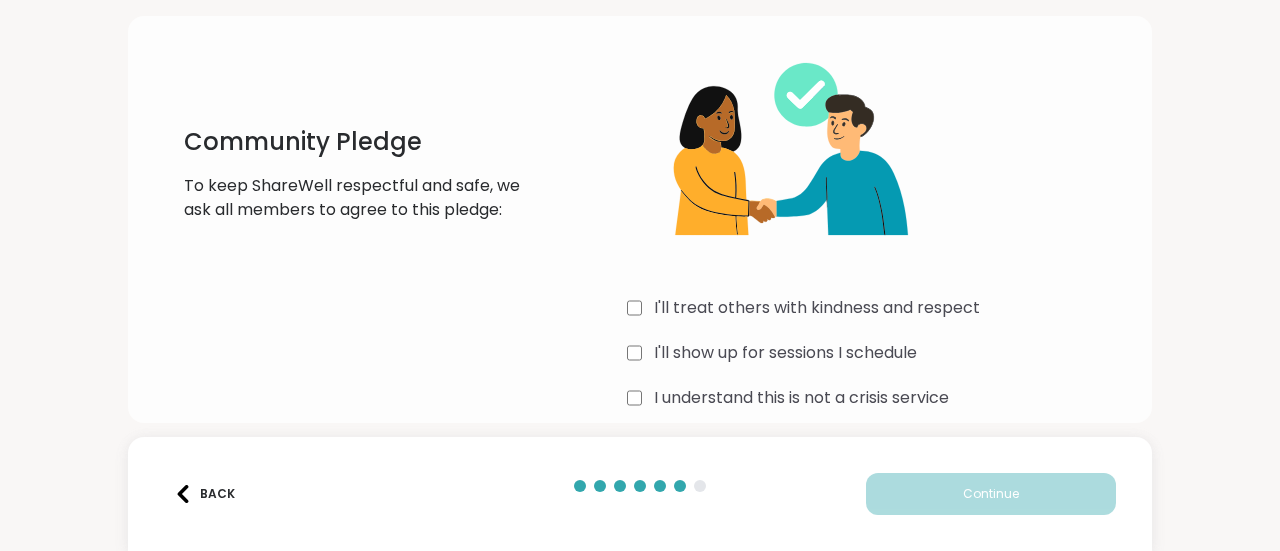 scroll, scrollTop: 111, scrollLeft: 0, axis: vertical 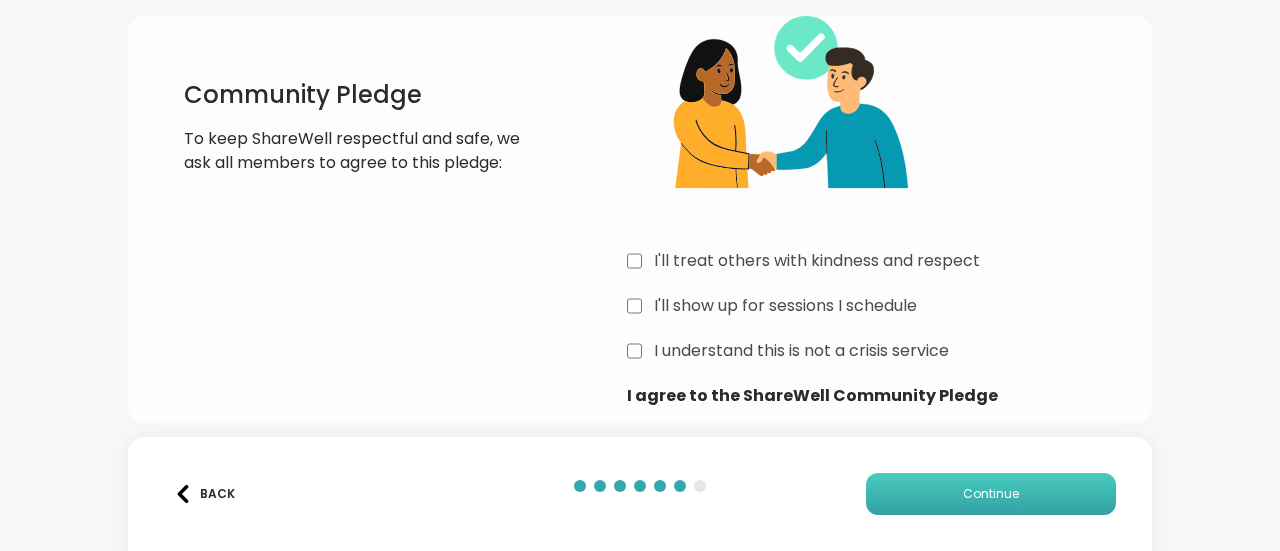 click on "Continue" at bounding box center [991, 494] 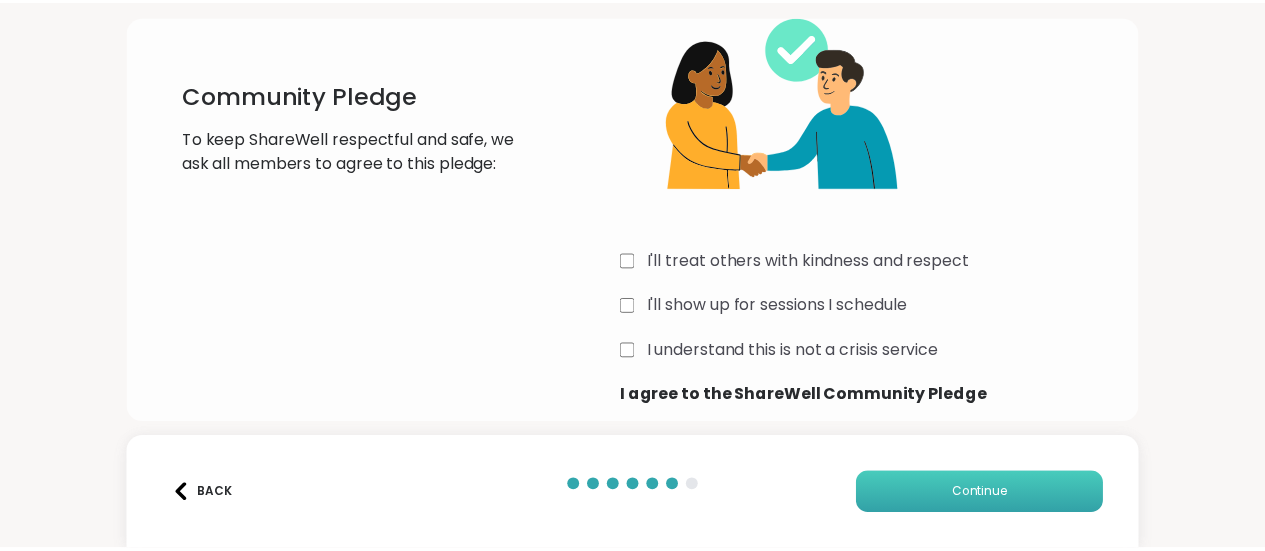 scroll, scrollTop: 18, scrollLeft: 0, axis: vertical 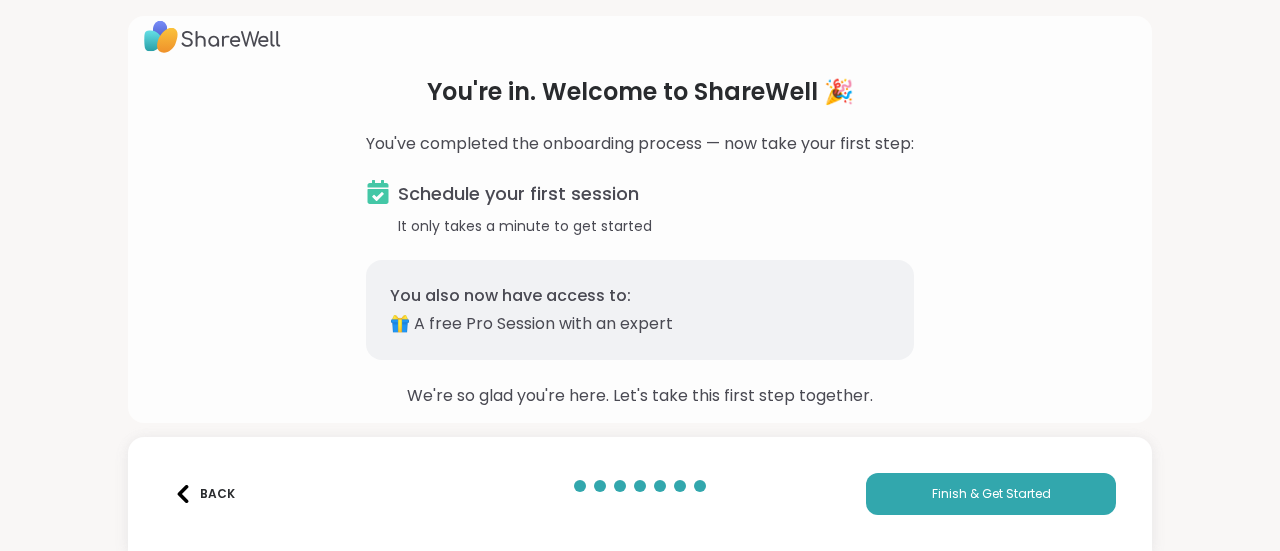 click on "Schedule your first session" at bounding box center [518, 194] 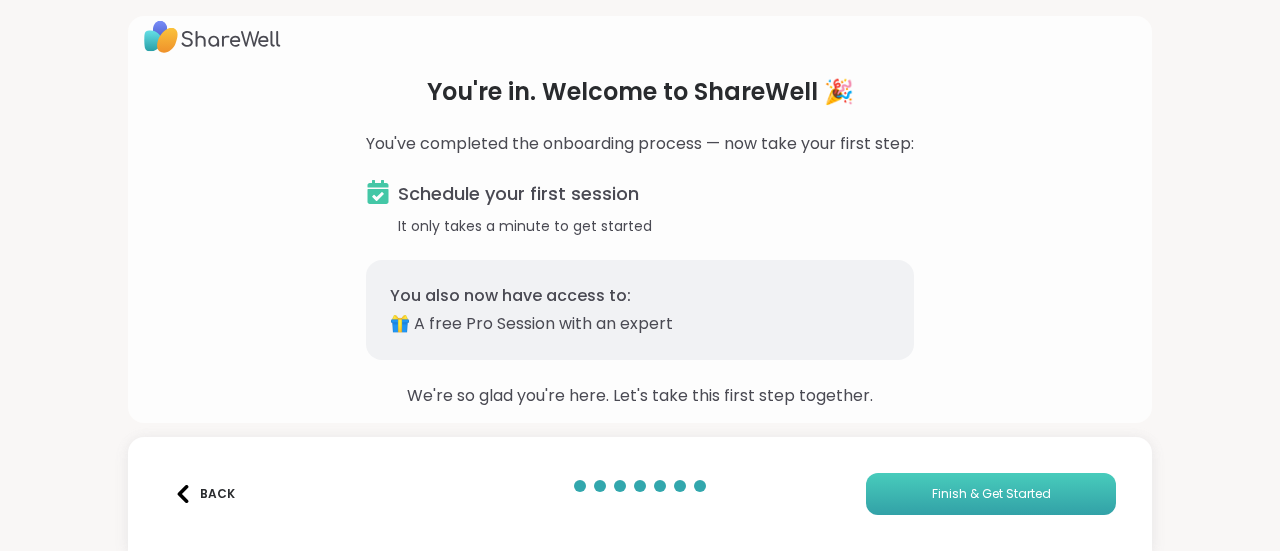 click on "Finish & Get Started" at bounding box center (991, 494) 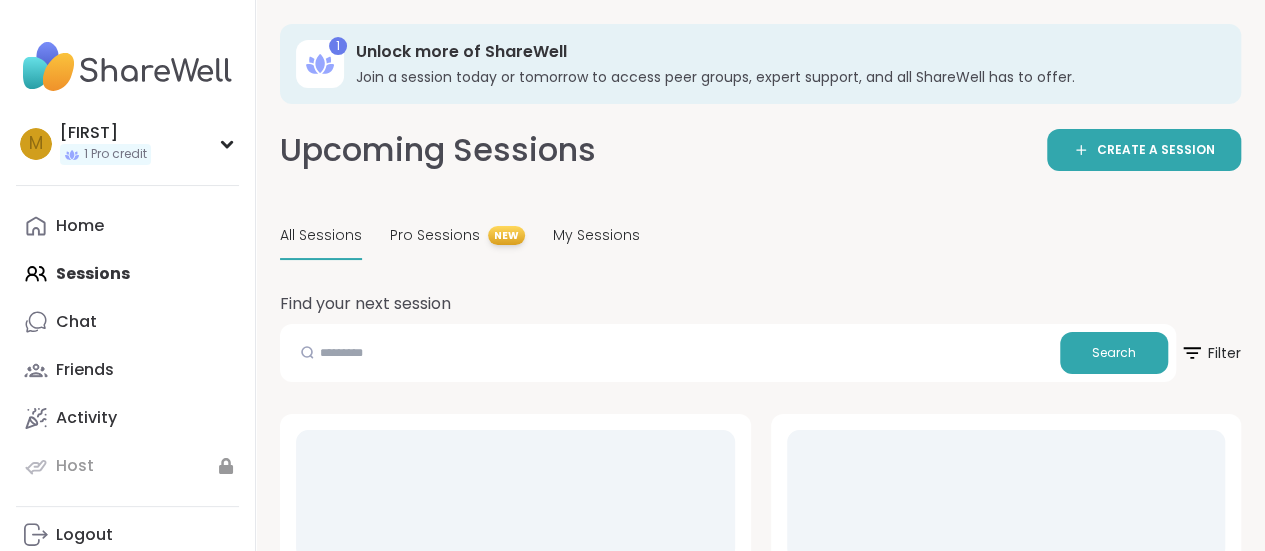 scroll, scrollTop: 6, scrollLeft: 0, axis: vertical 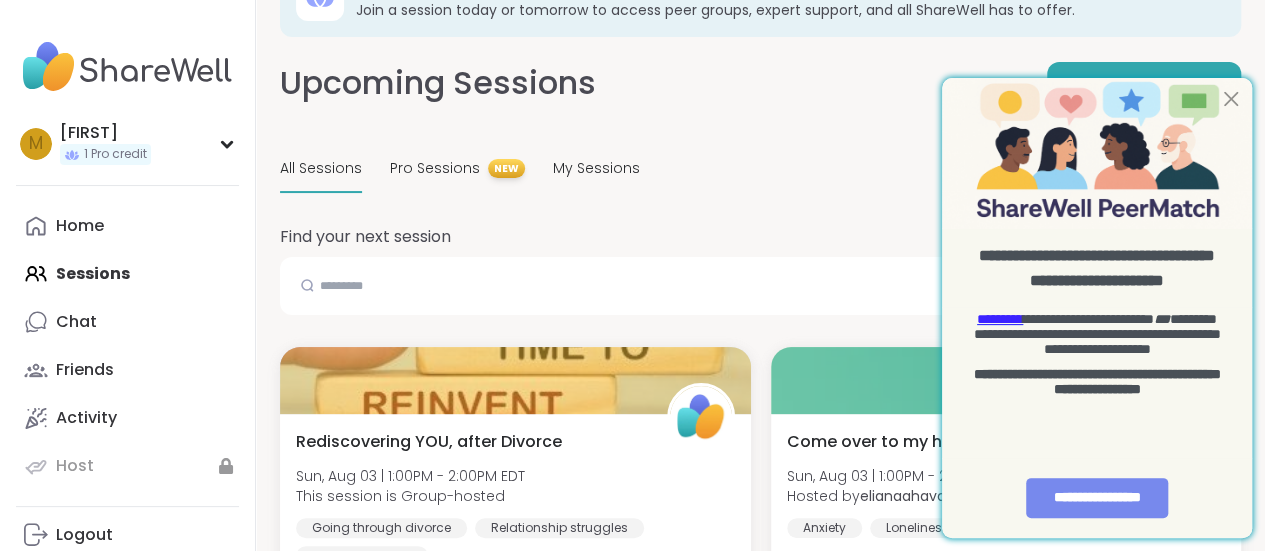 click on "**********" at bounding box center [1097, 498] 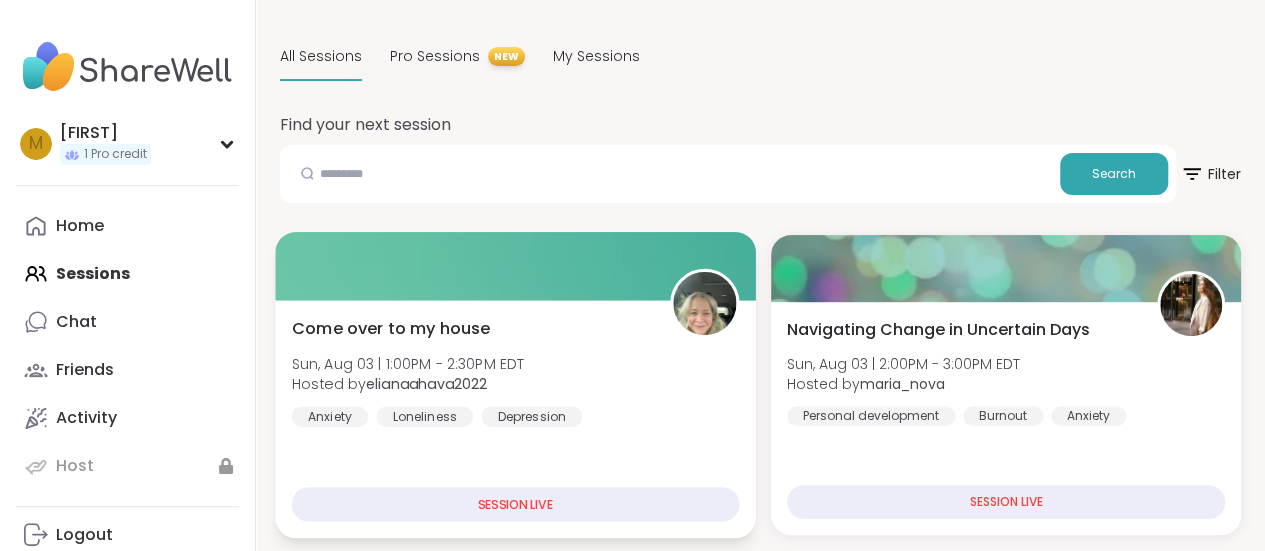 scroll, scrollTop: 320, scrollLeft: 0, axis: vertical 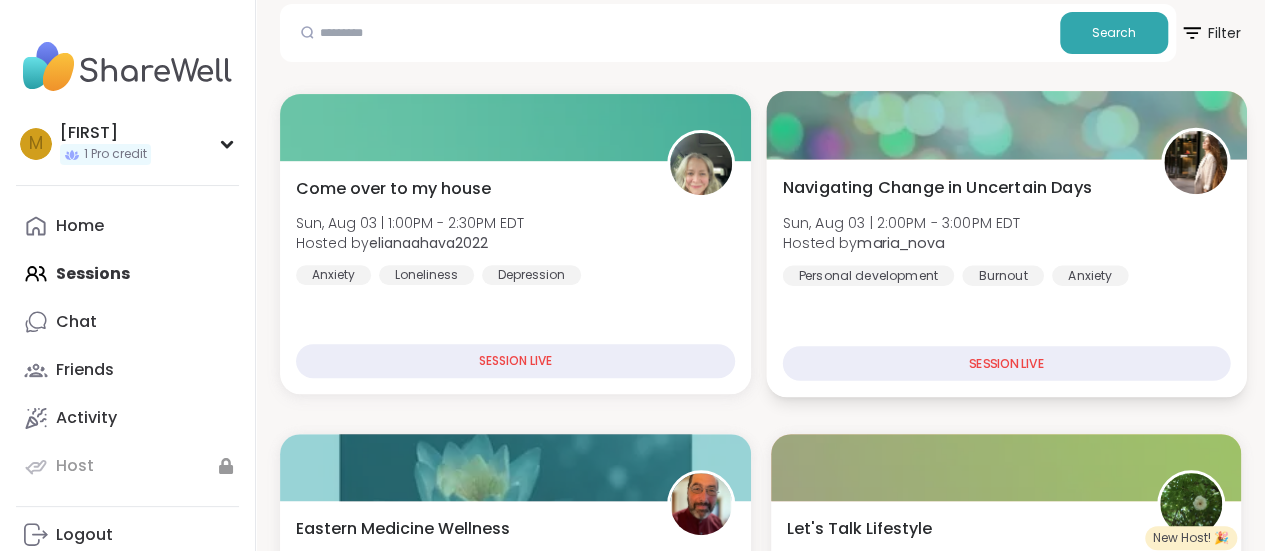 click on "SESSION LIVE" at bounding box center [1005, 363] 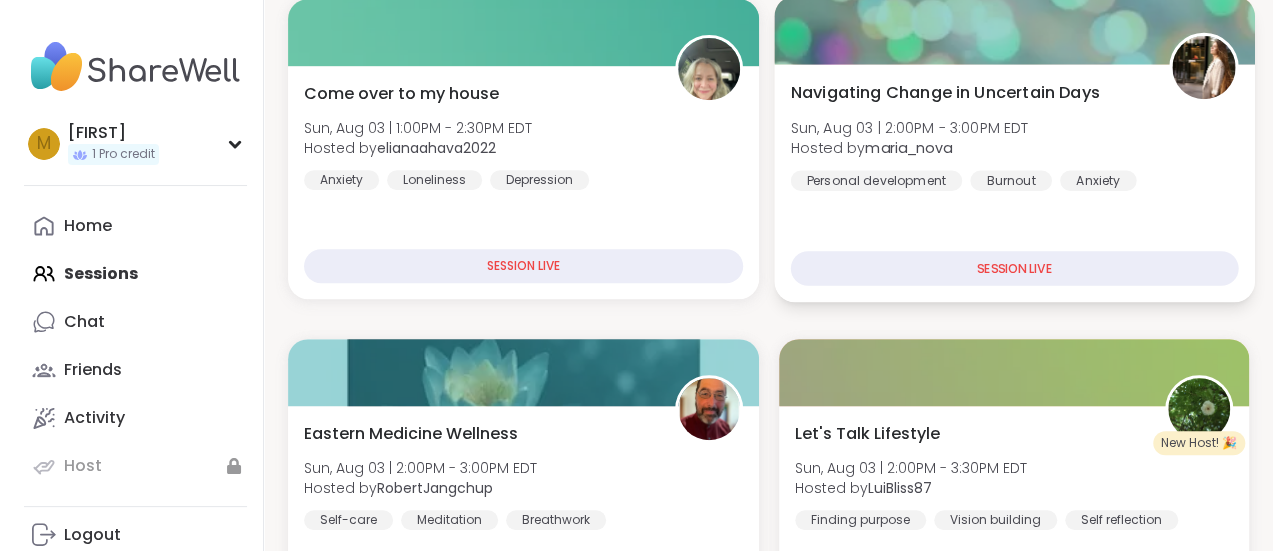 scroll, scrollTop: 416, scrollLeft: 0, axis: vertical 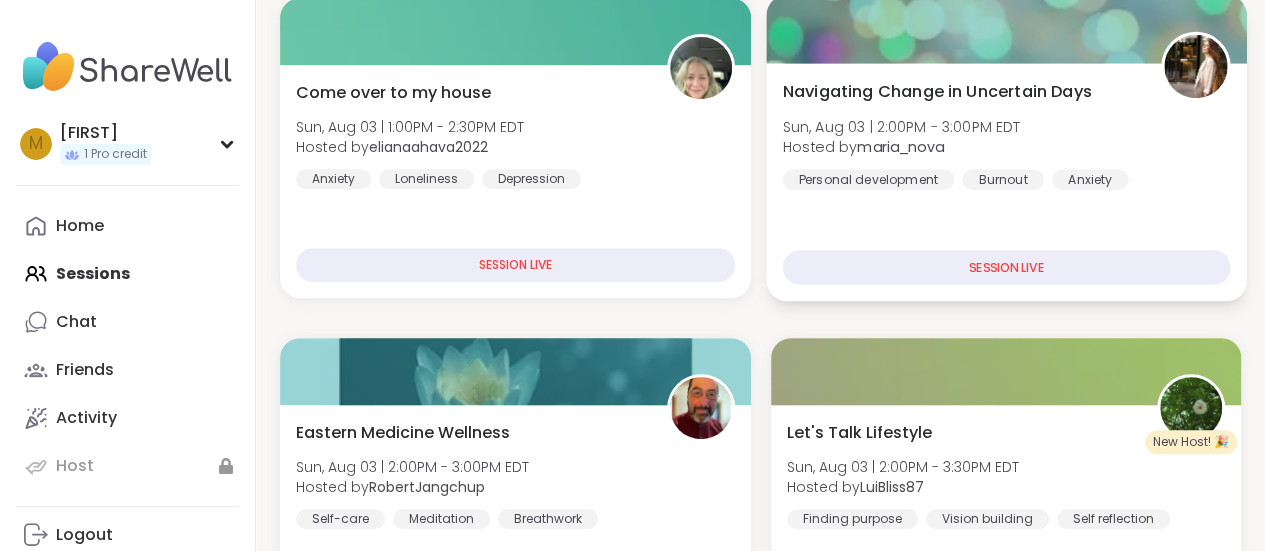 click on "Navigating Change in Uncertain Days Sun, [DATE] | 2:00PM - 3:00PM EDT Hosted by  [USERNAME] Personal development Burnout Anxiety SESSION LIVE" at bounding box center [1006, 182] 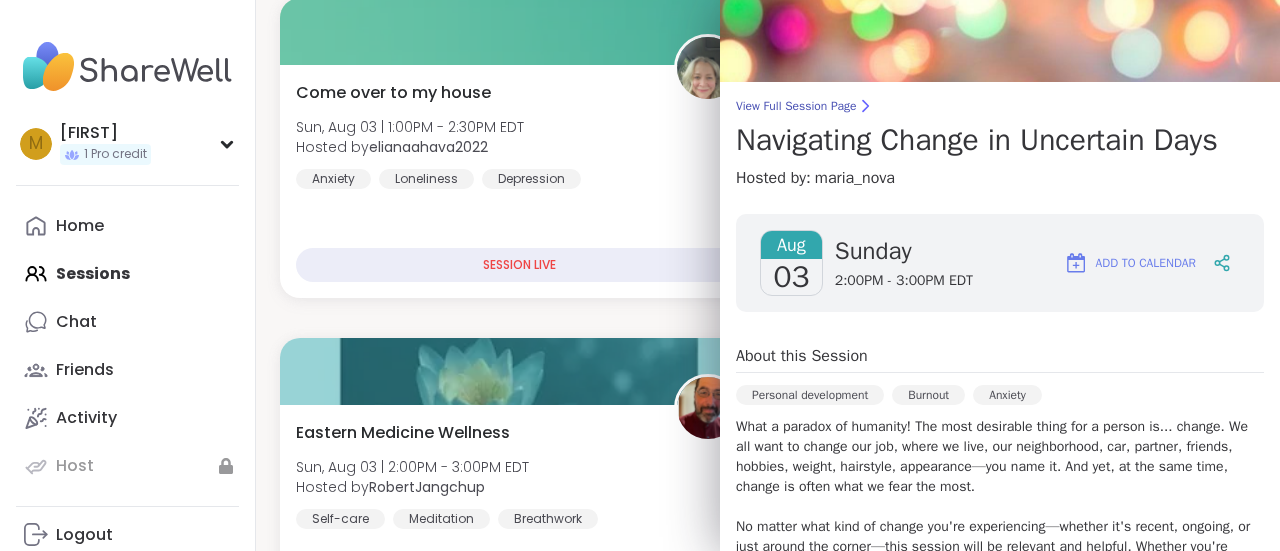 scroll, scrollTop: 76, scrollLeft: 0, axis: vertical 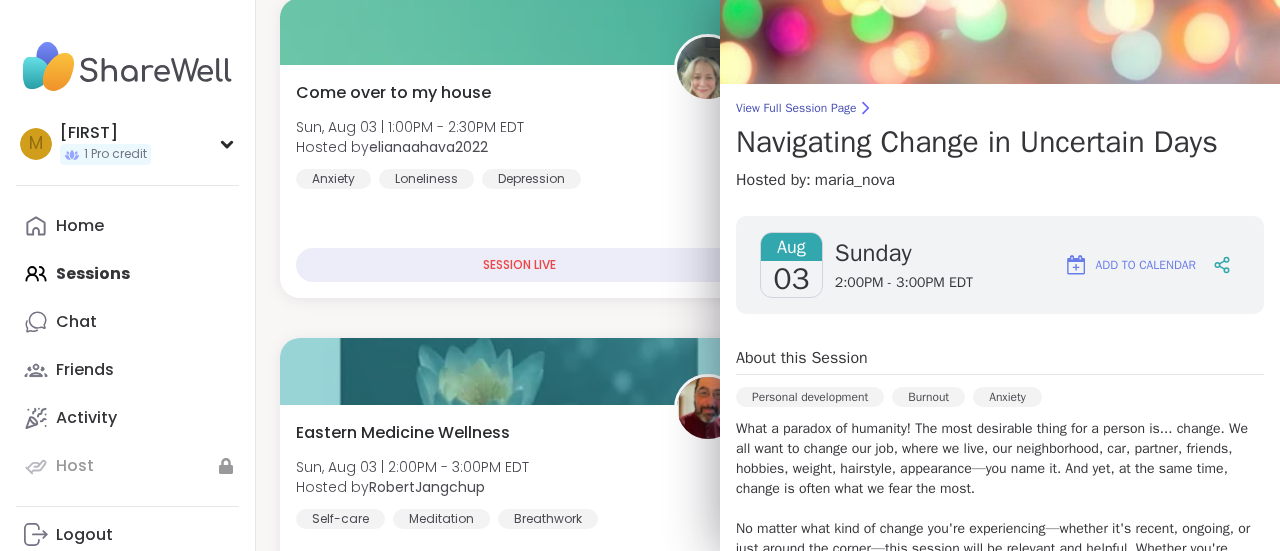 click on "[MONTH] [DAY] [DAY_OF_WEEK] 2:00PM - 3:00PM EDT Add to Calendar" at bounding box center [1000, 265] 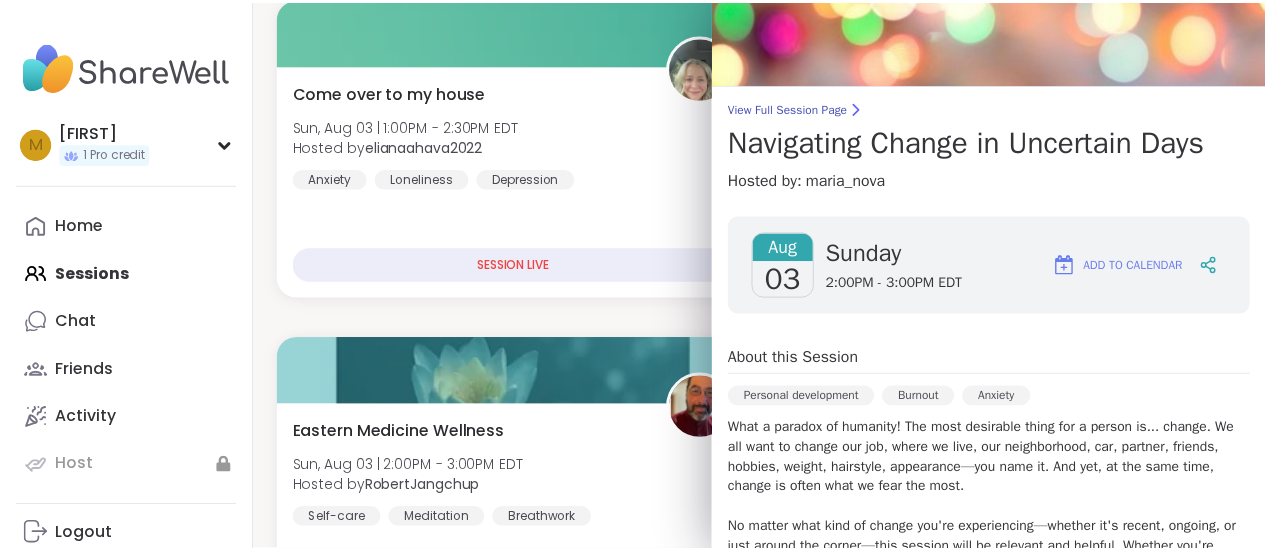 scroll, scrollTop: 0, scrollLeft: 0, axis: both 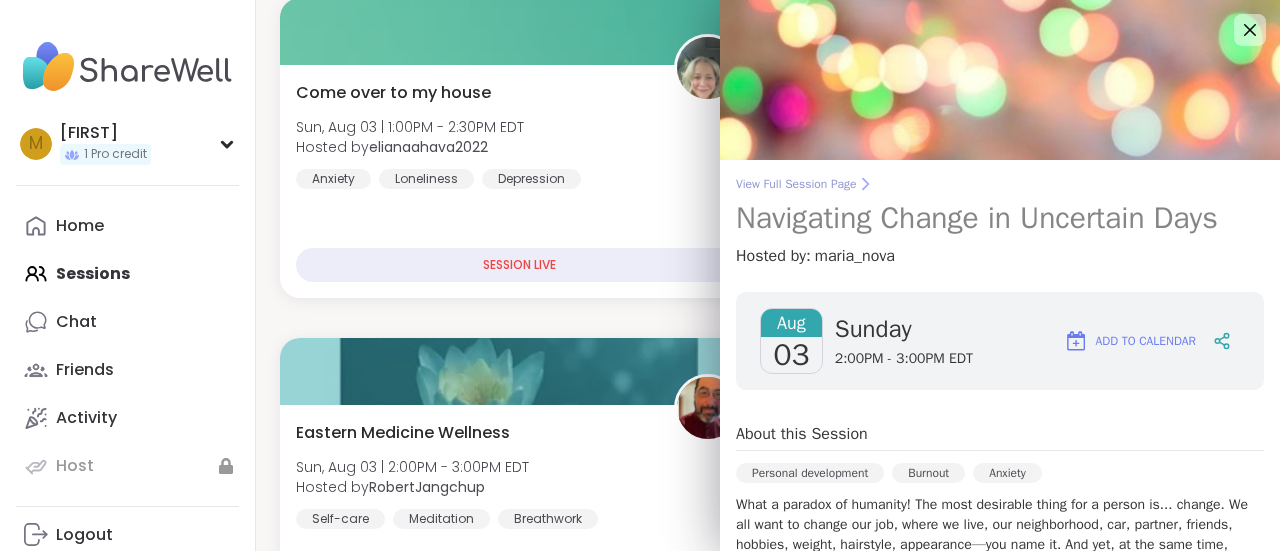 click on "View Full Session Page" at bounding box center (1000, 184) 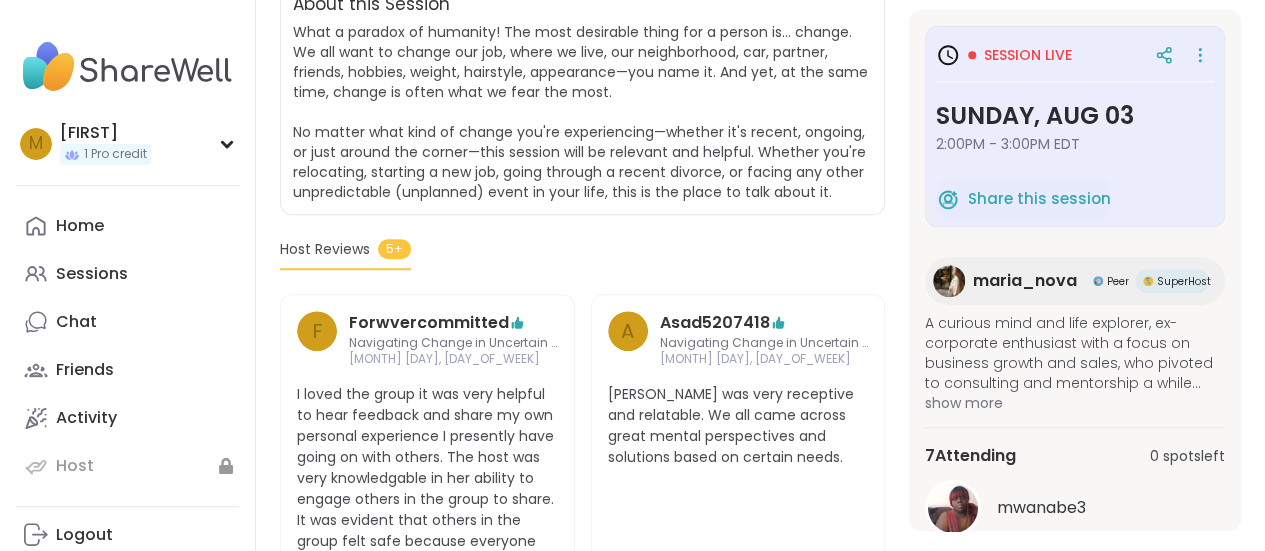 scroll, scrollTop: 0, scrollLeft: 0, axis: both 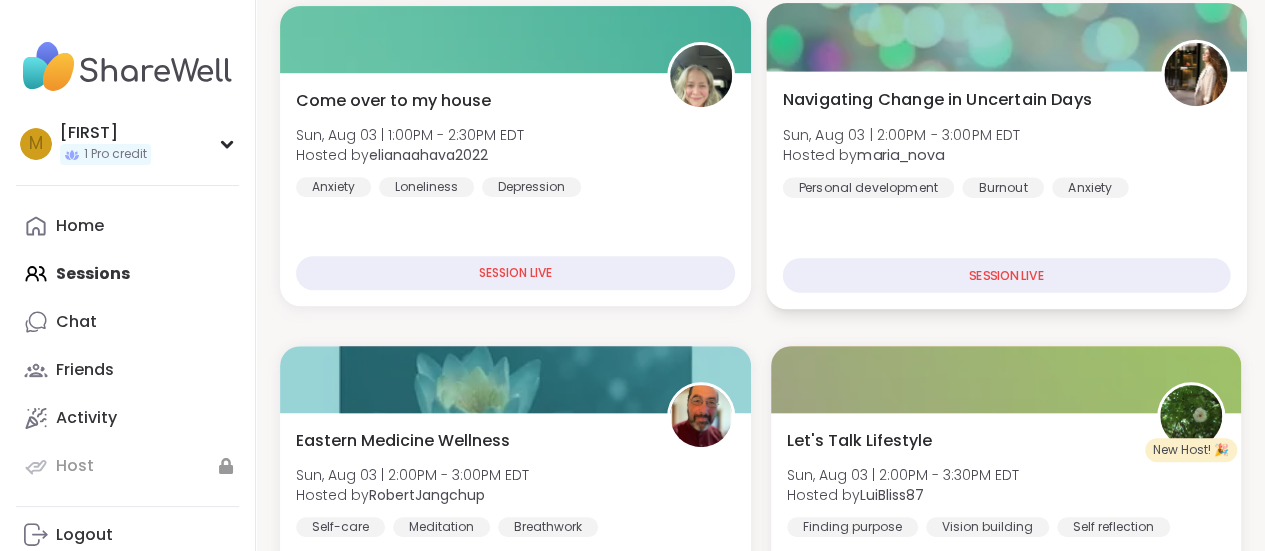 click on "SESSION LIVE" at bounding box center (1005, 275) 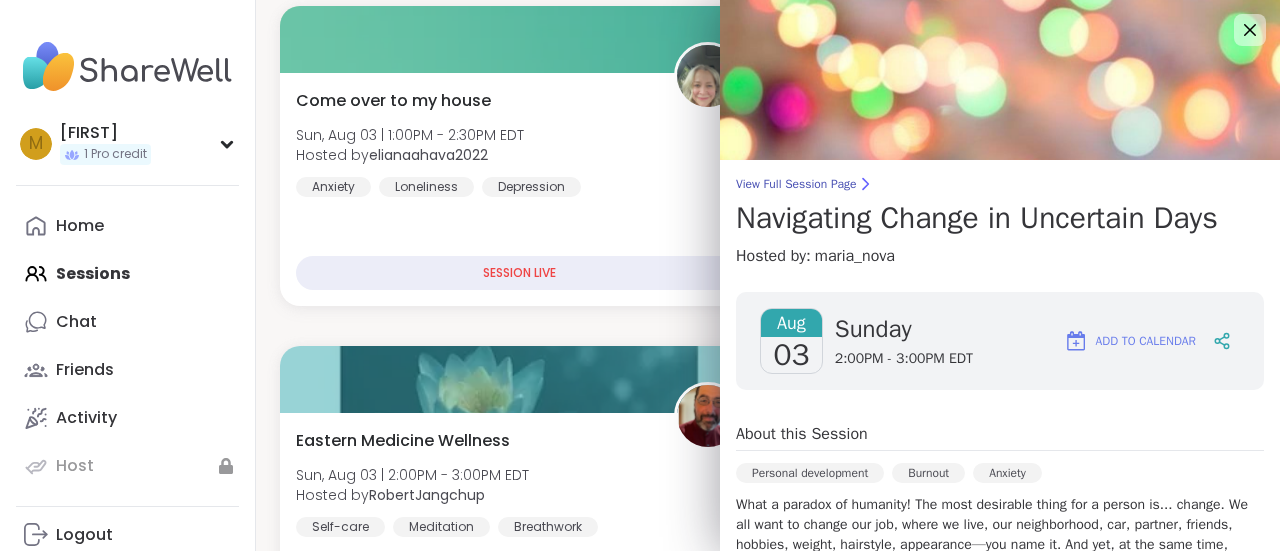 click on "Aug" at bounding box center [791, 323] 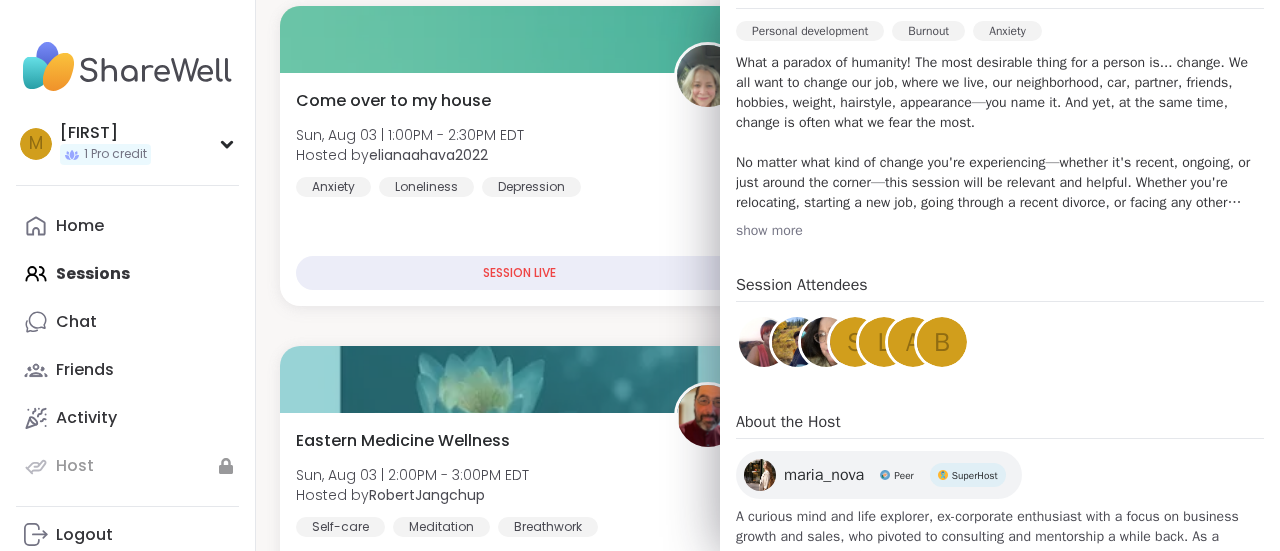 scroll, scrollTop: 443, scrollLeft: 0, axis: vertical 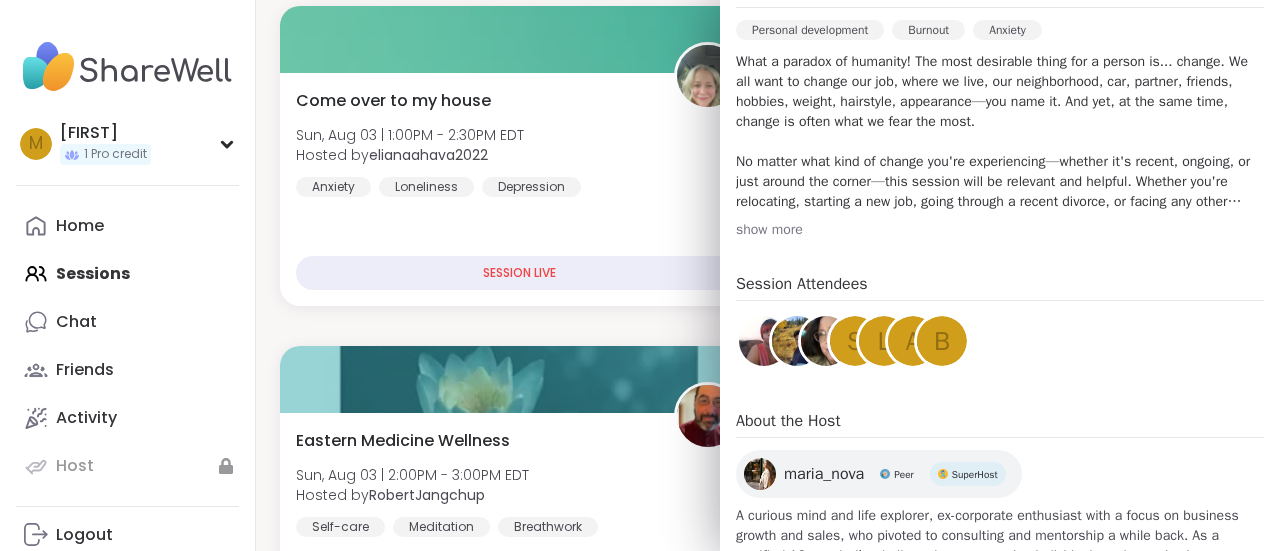click at bounding box center [797, 341] 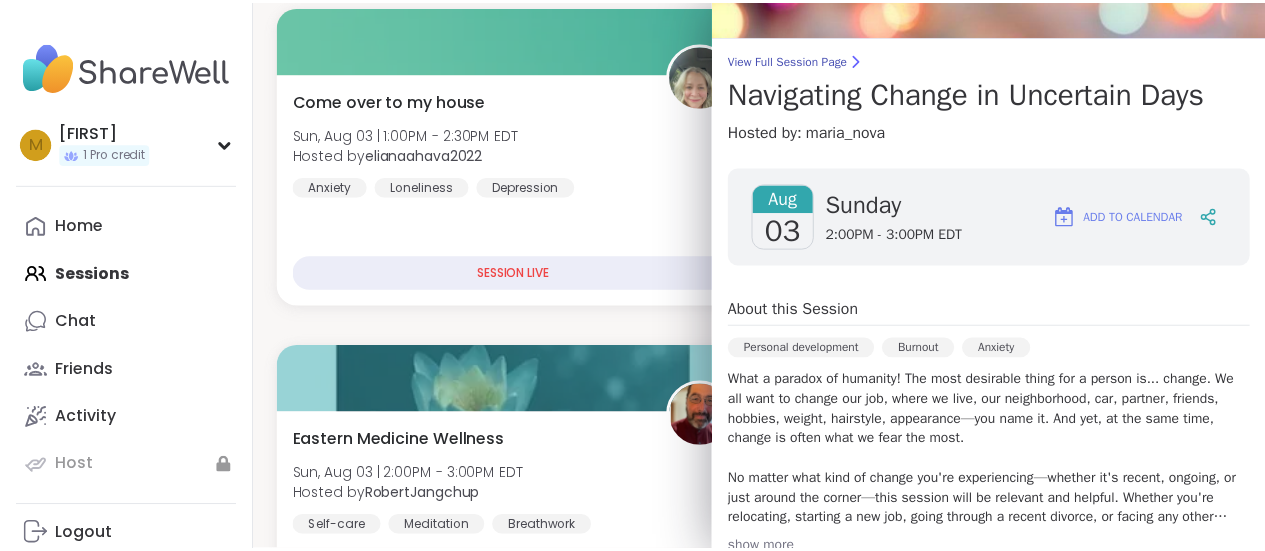 scroll, scrollTop: 0, scrollLeft: 0, axis: both 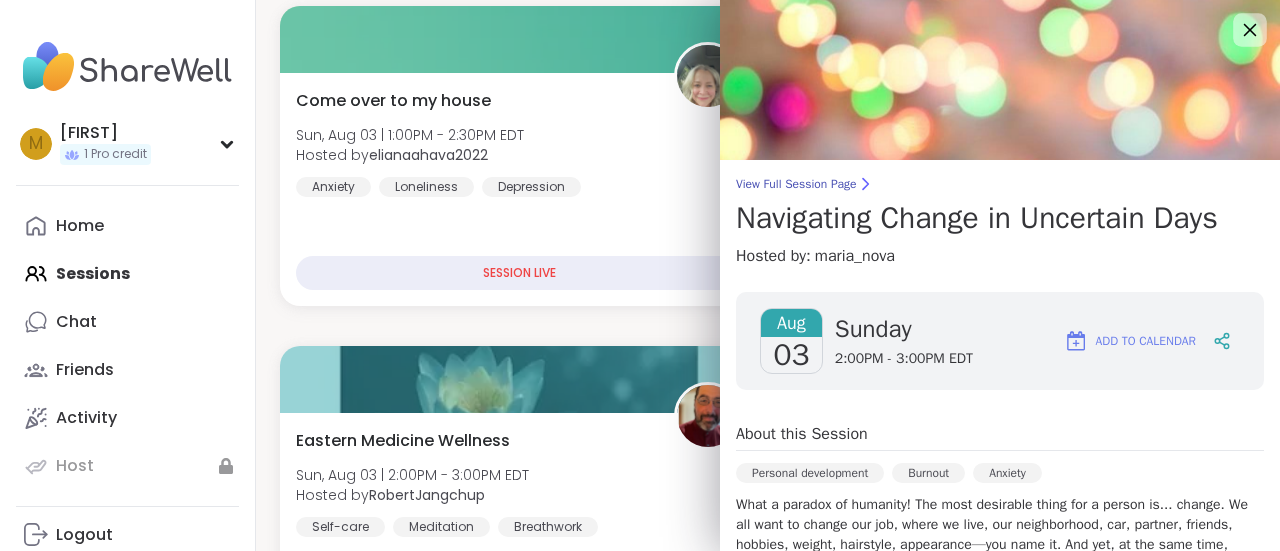 click 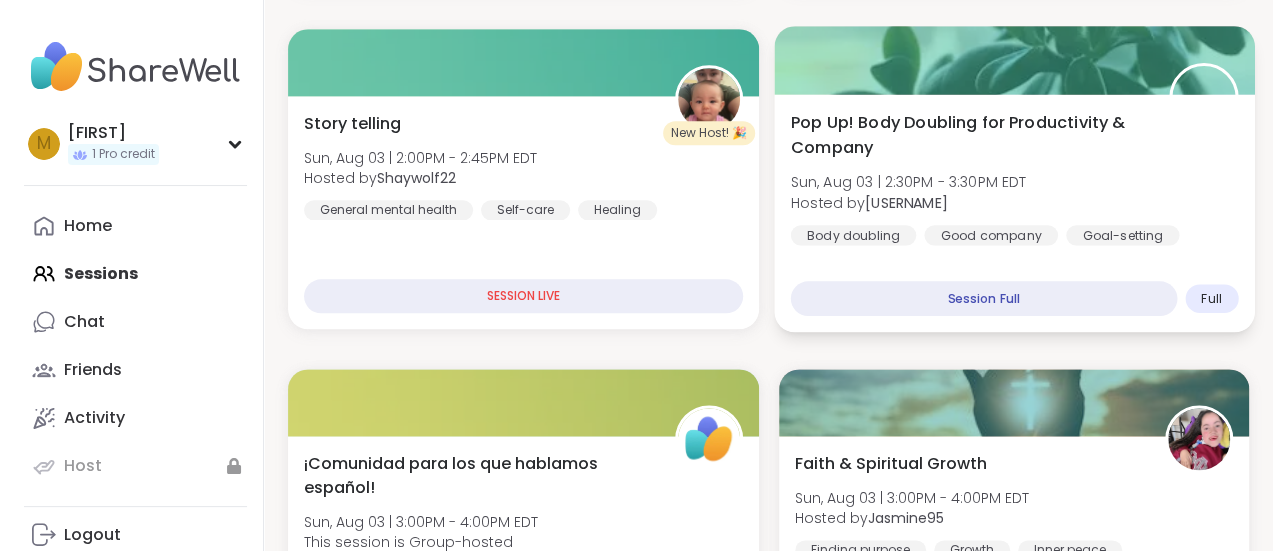 scroll, scrollTop: 1067, scrollLeft: 0, axis: vertical 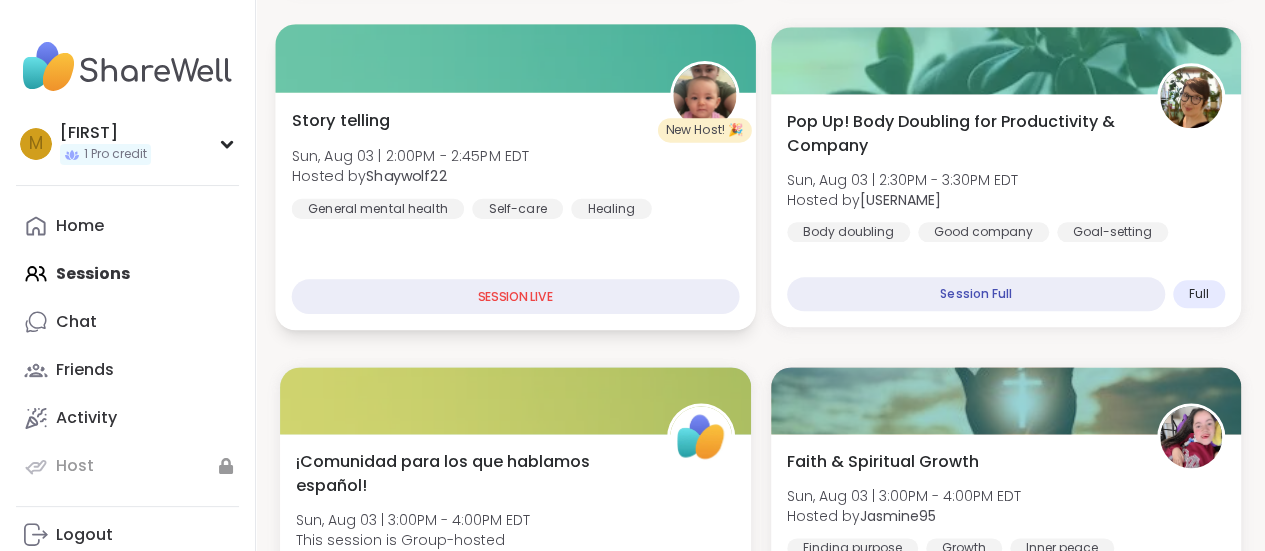 click on "SESSION LIVE" at bounding box center [515, 296] 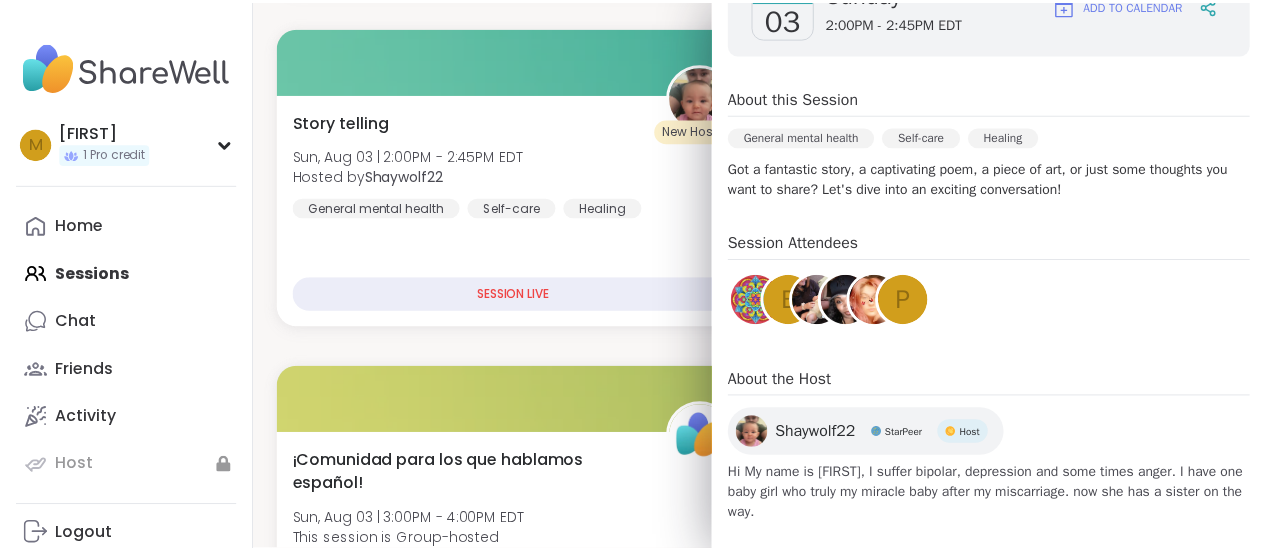 scroll, scrollTop: 0, scrollLeft: 0, axis: both 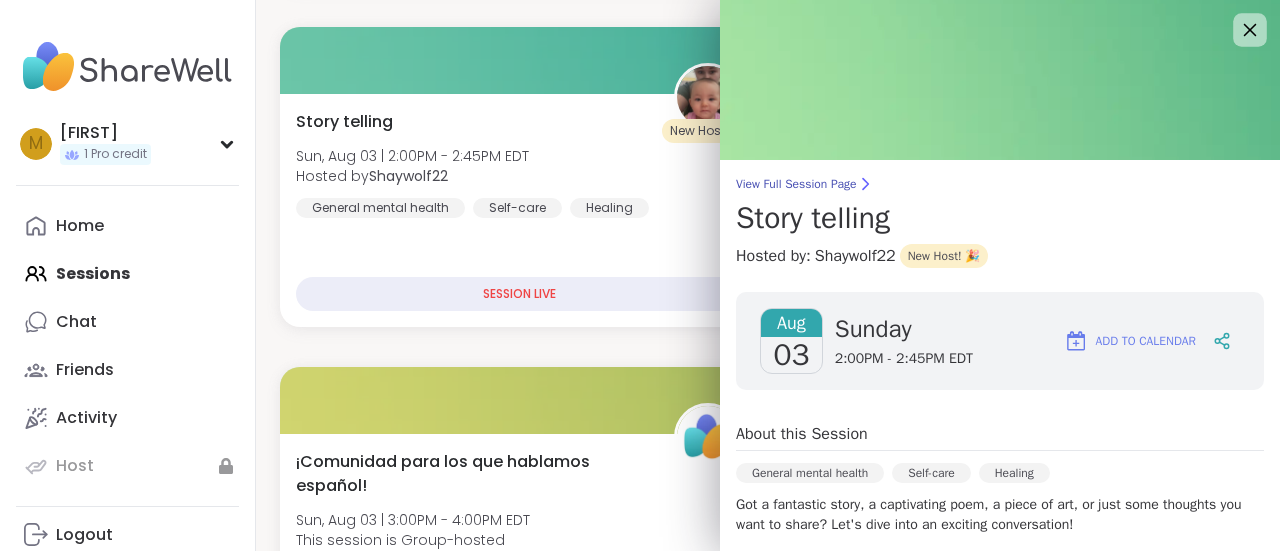 click 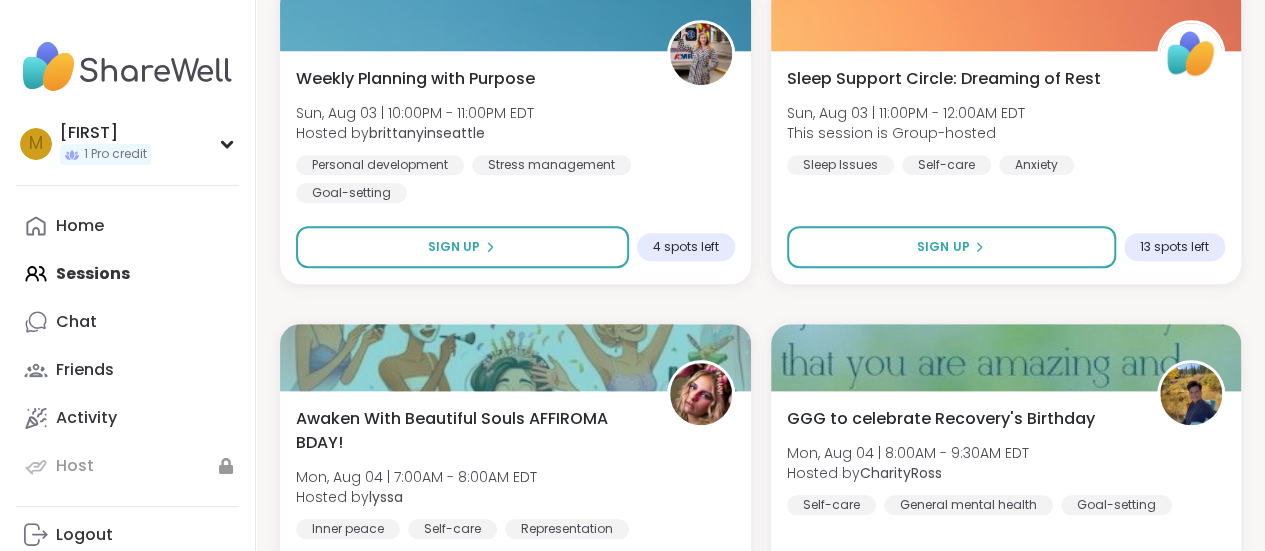scroll, scrollTop: 4511, scrollLeft: 0, axis: vertical 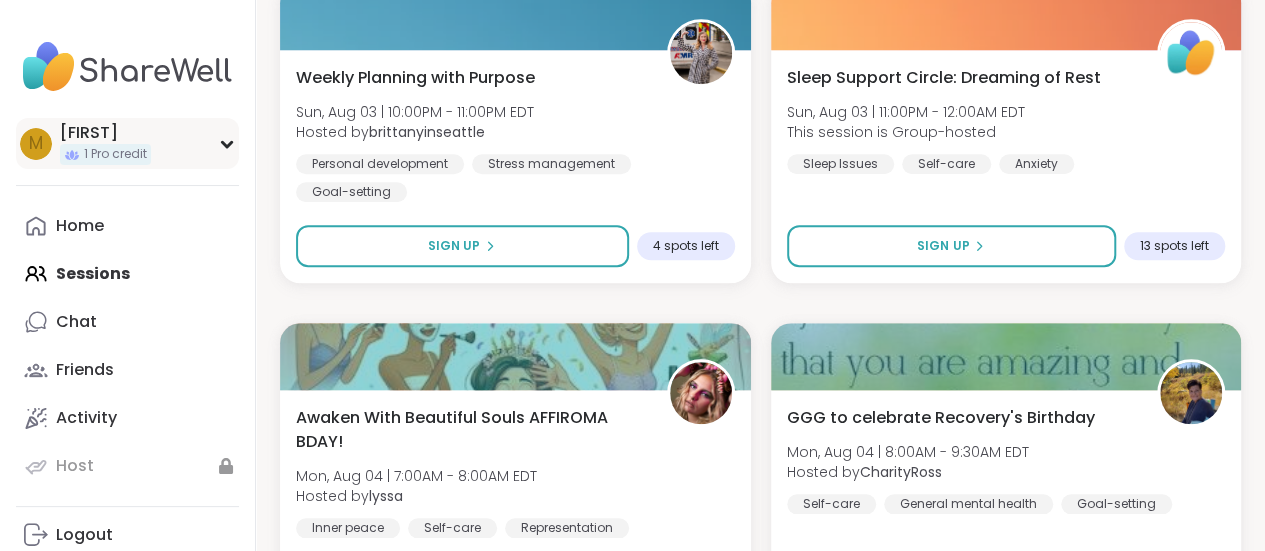 click 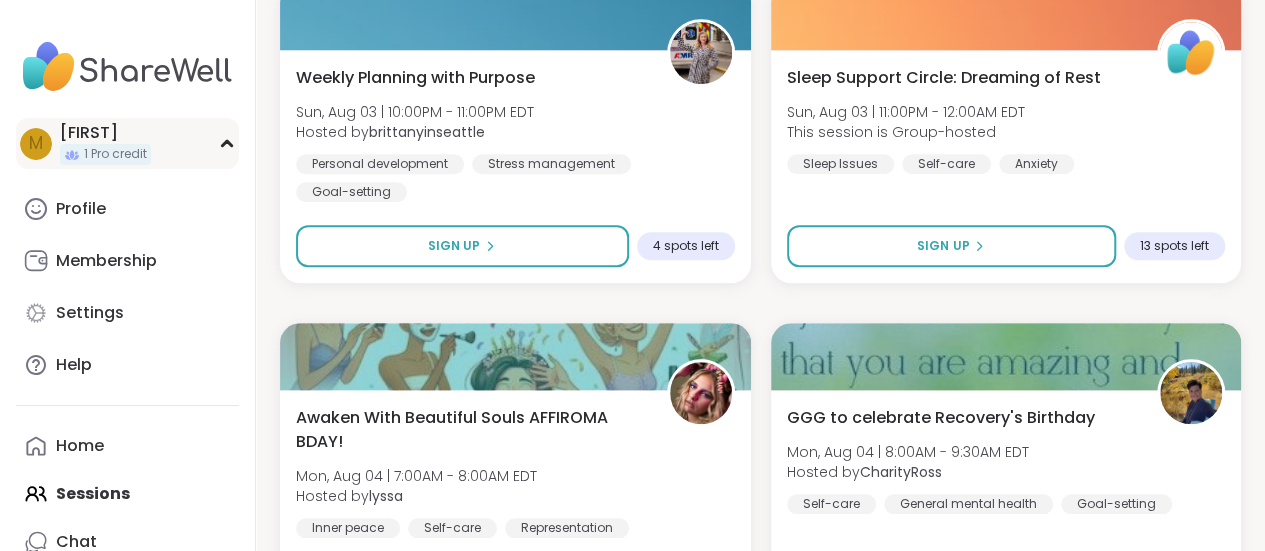 click 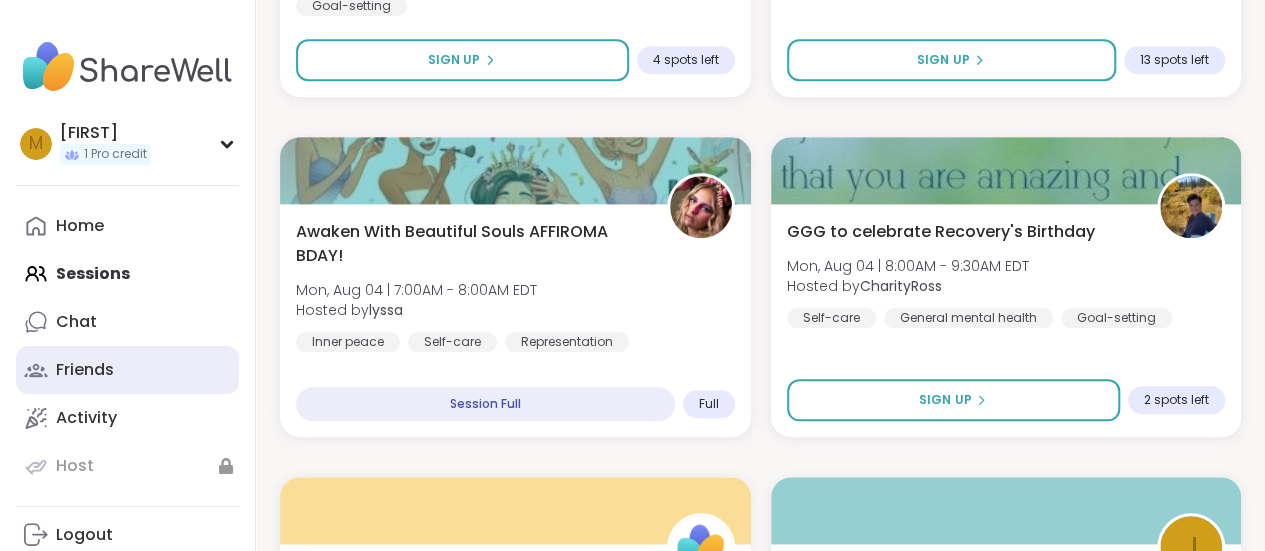 scroll, scrollTop: 4698, scrollLeft: 0, axis: vertical 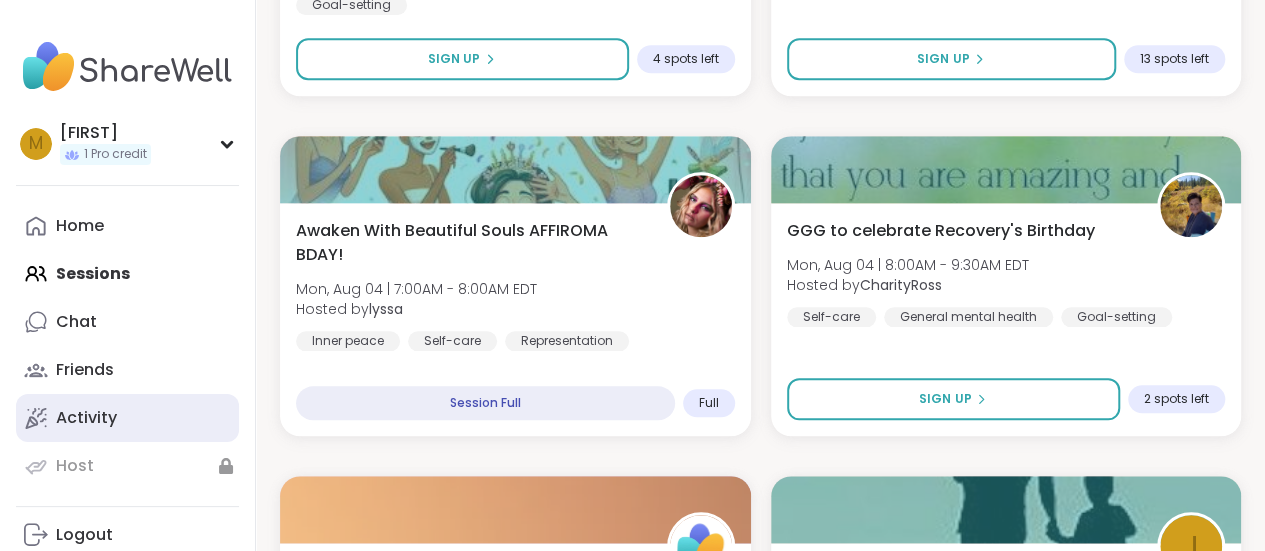 click on "Activity" at bounding box center (127, 418) 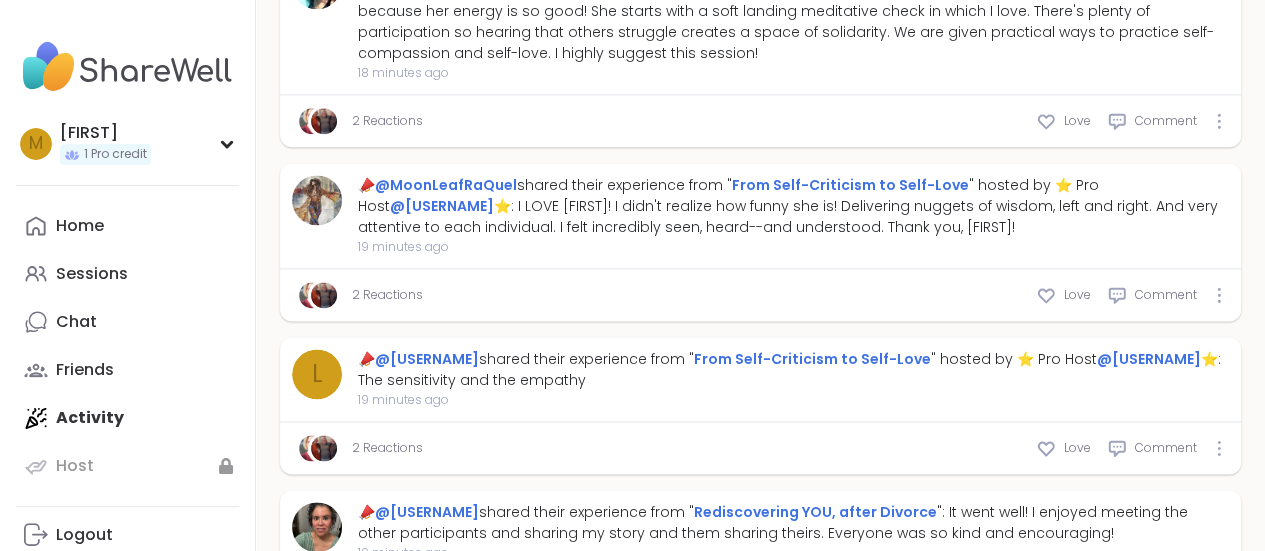 scroll, scrollTop: 1383, scrollLeft: 0, axis: vertical 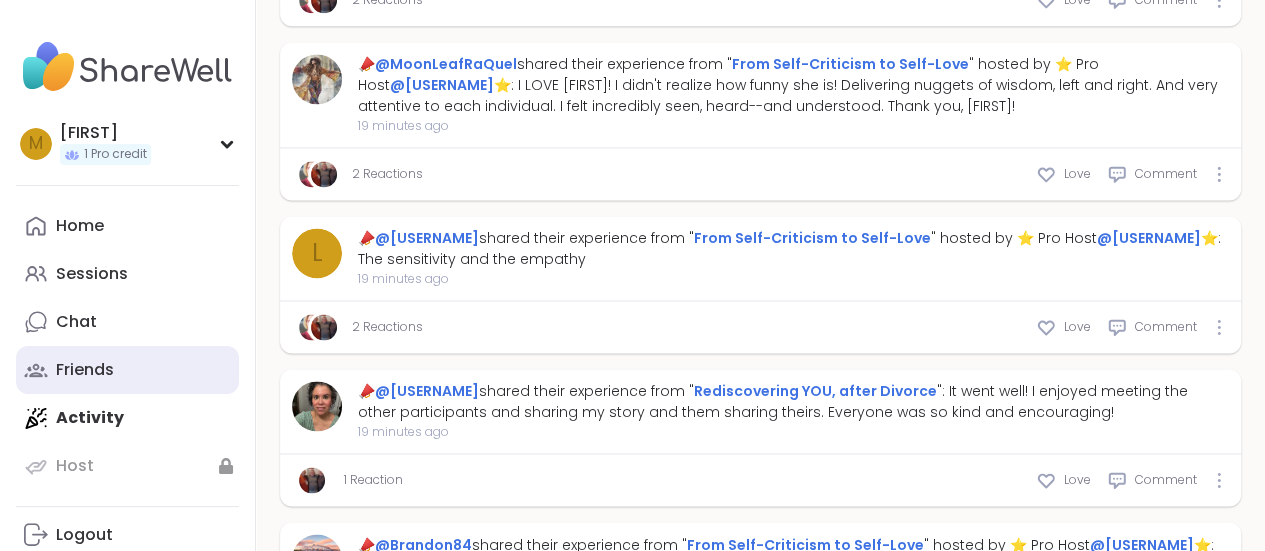 click on "Friends" at bounding box center [127, 370] 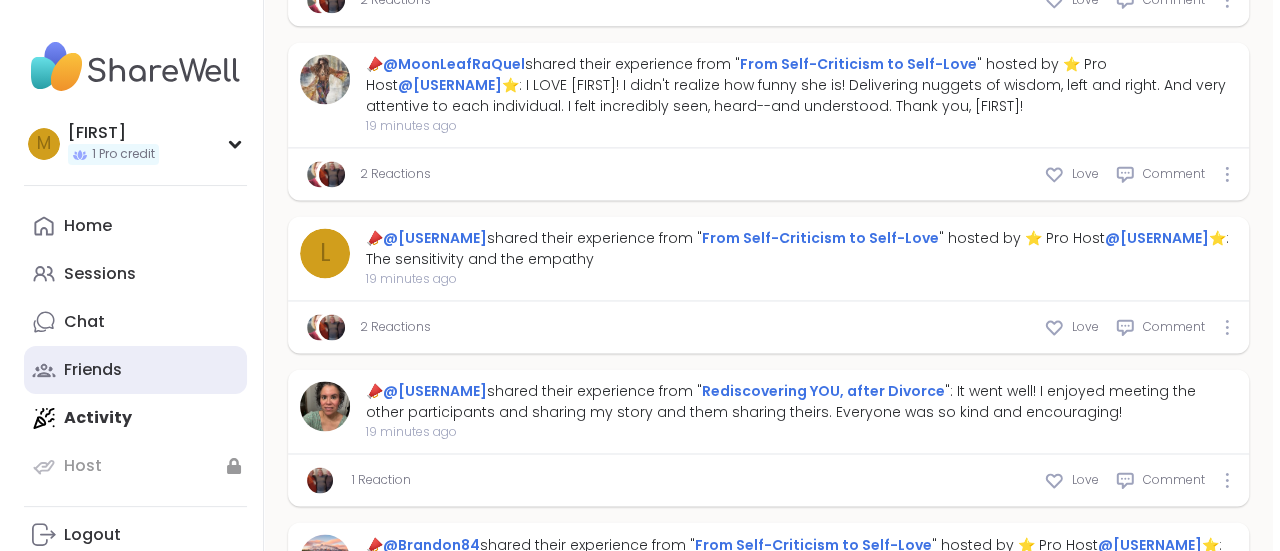 scroll, scrollTop: 0, scrollLeft: 0, axis: both 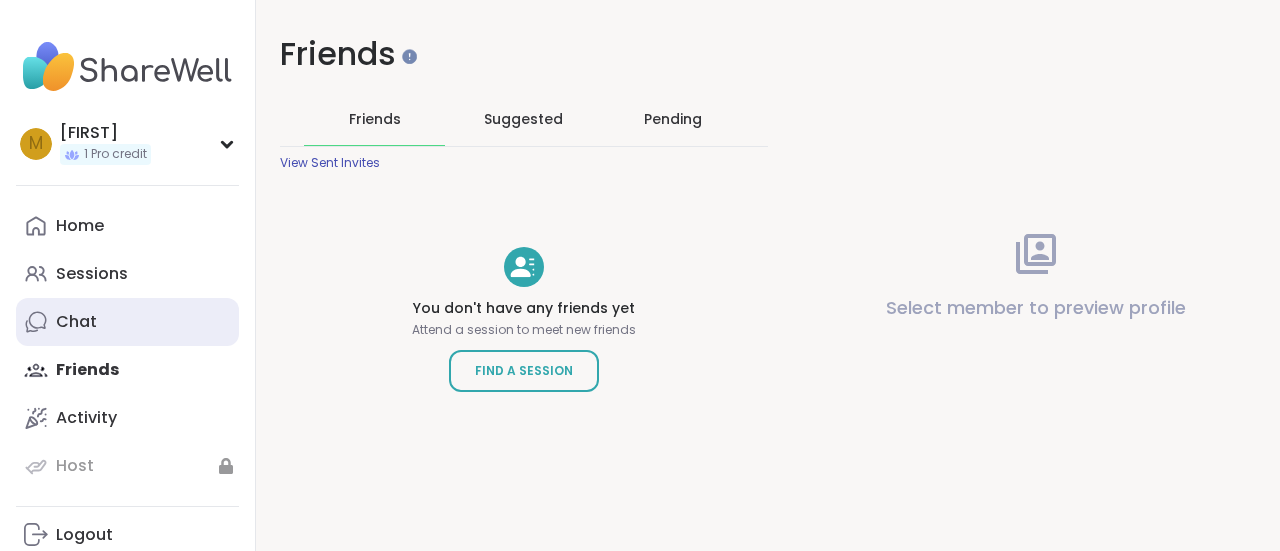 click on "Chat" at bounding box center (127, 322) 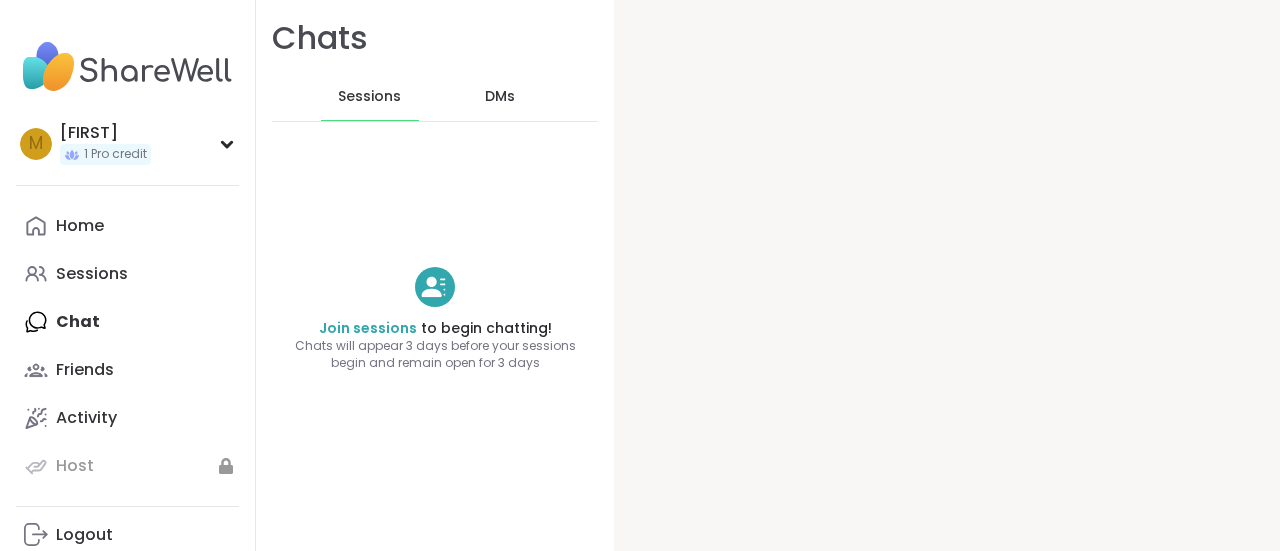 scroll, scrollTop: 0, scrollLeft: 0, axis: both 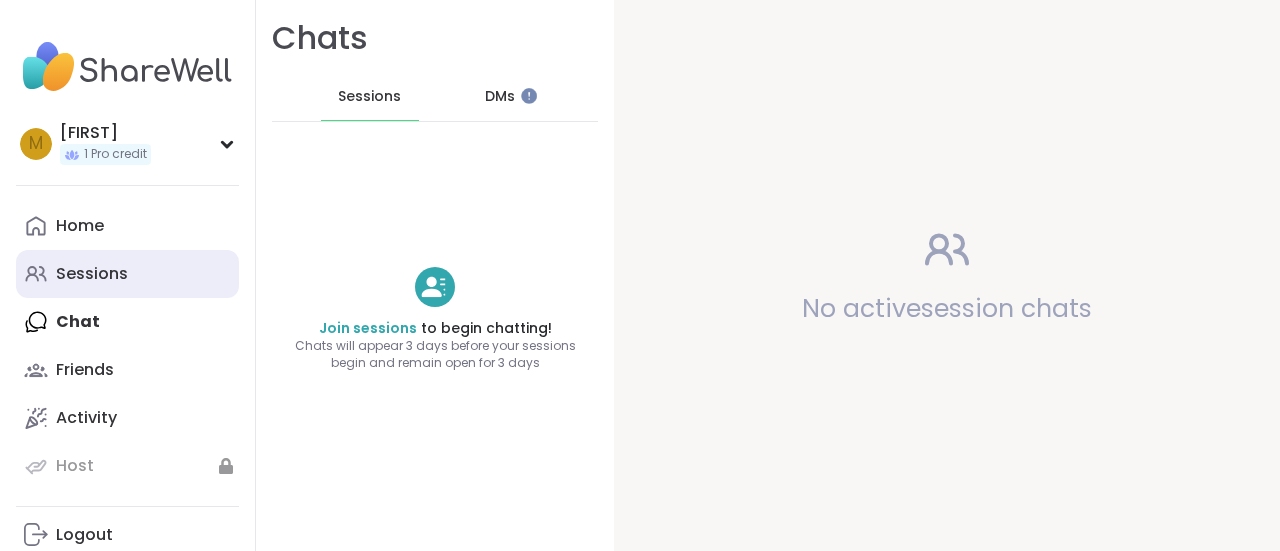 click on "Sessions" at bounding box center [92, 274] 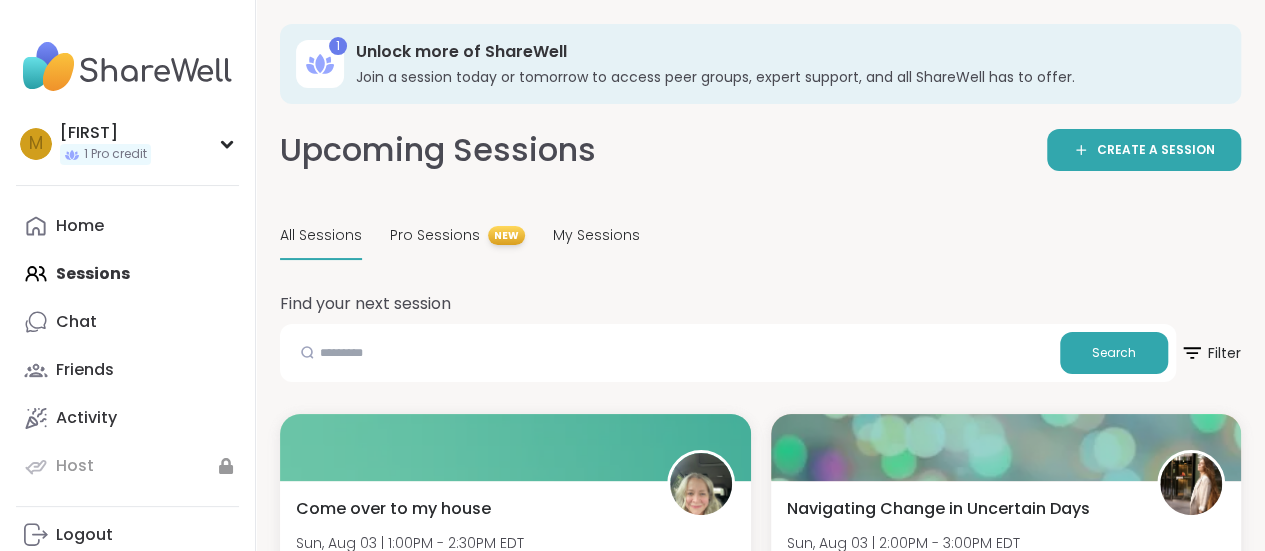 scroll, scrollTop: 94, scrollLeft: 0, axis: vertical 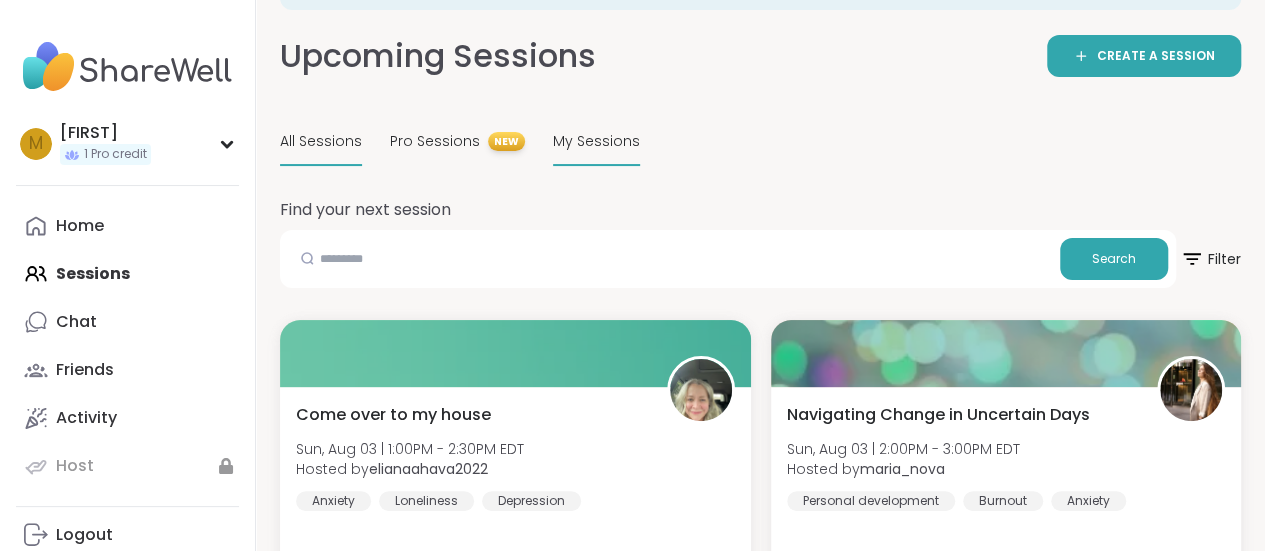 click on "My Sessions" at bounding box center [596, 141] 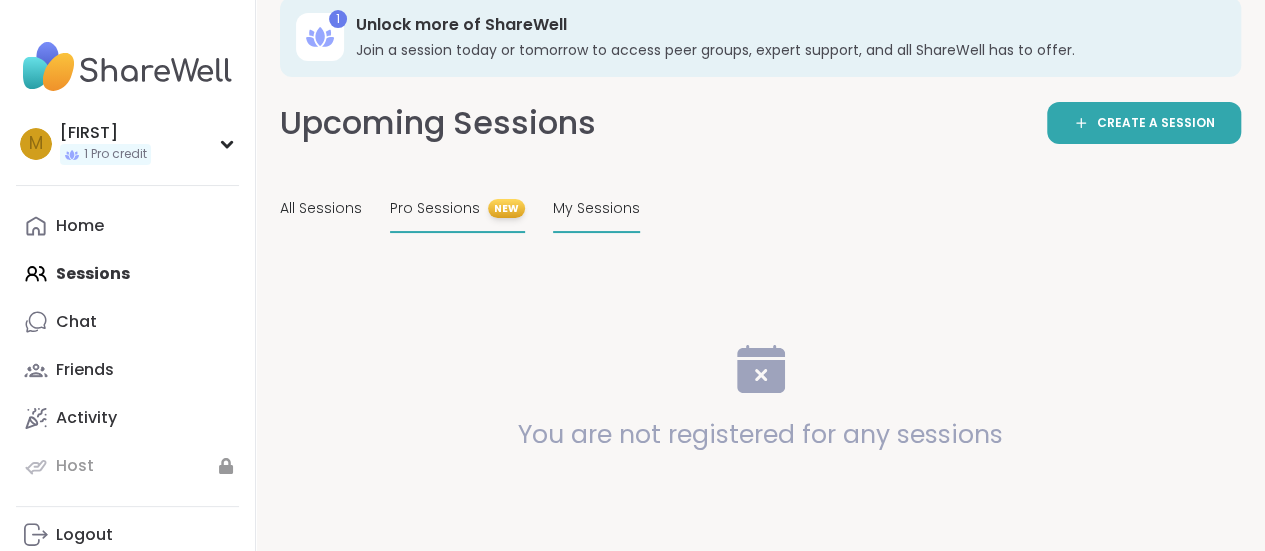 click on "Pro Sessions NEW" at bounding box center (457, 209) 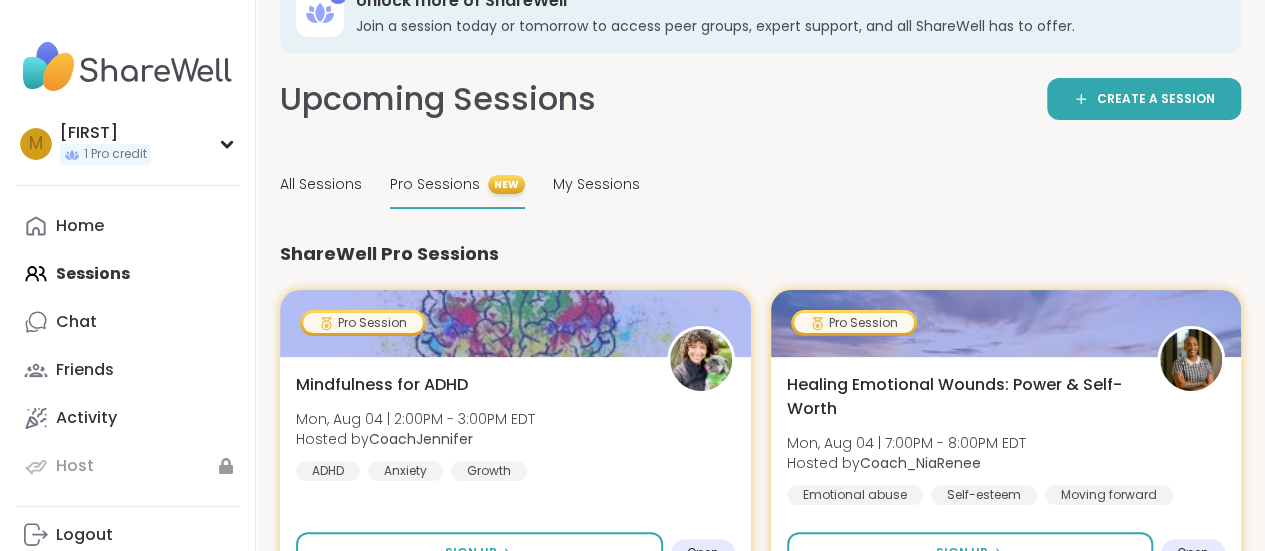 scroll, scrollTop: 50, scrollLeft: 0, axis: vertical 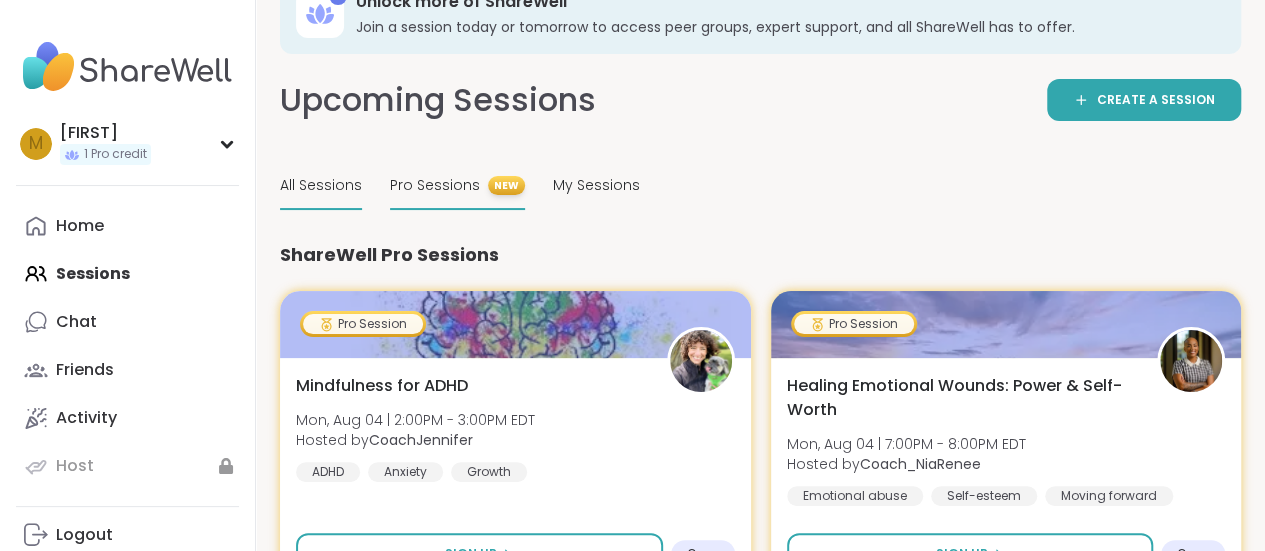 click on "All Sessions" at bounding box center [321, 185] 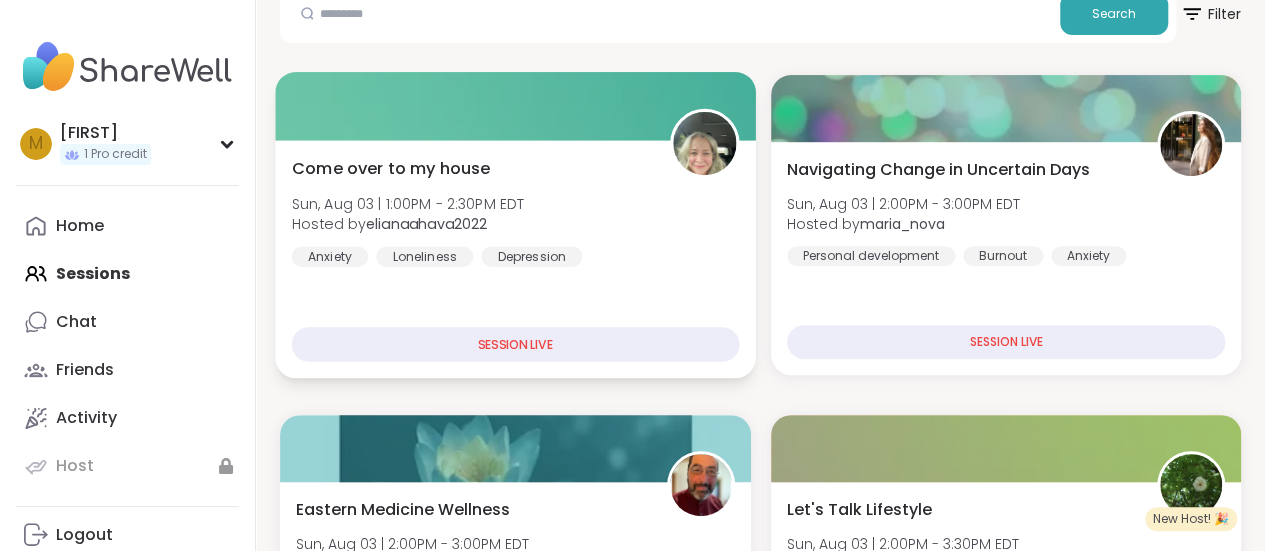 scroll, scrollTop: 341, scrollLeft: 0, axis: vertical 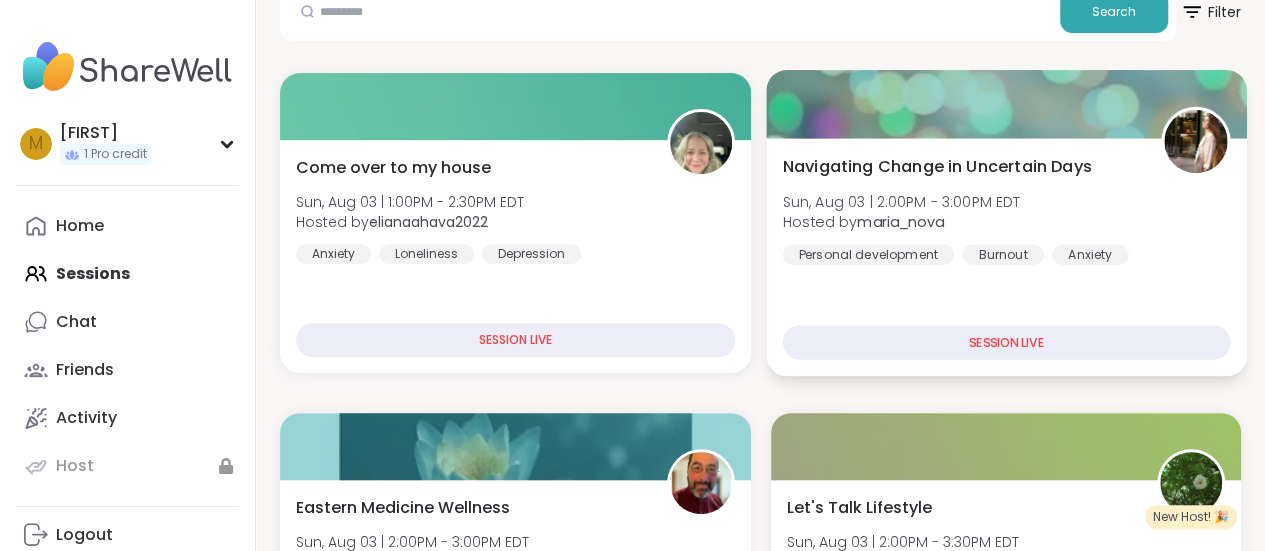 click on "SESSION LIVE" at bounding box center (1005, 342) 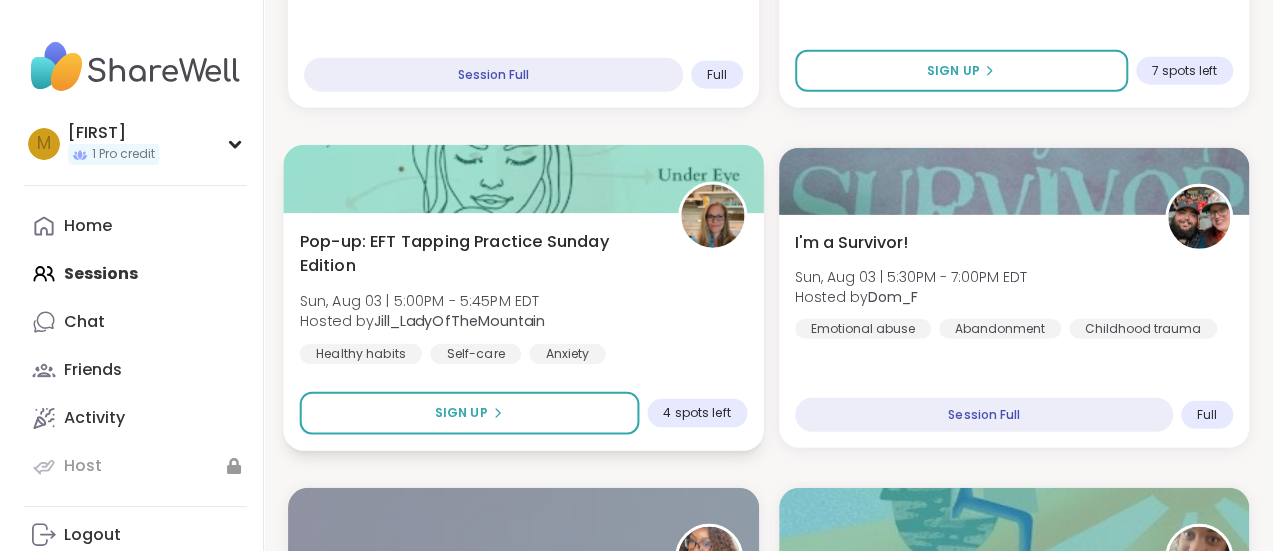 scroll, scrollTop: 2650, scrollLeft: 0, axis: vertical 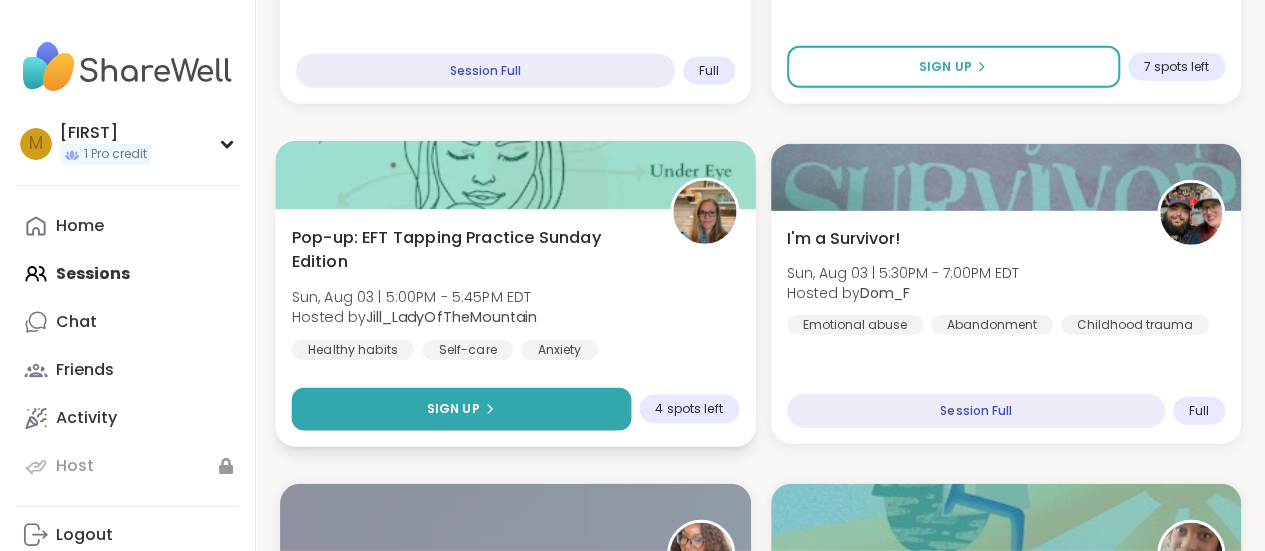 click on "Sign Up" at bounding box center (461, 409) 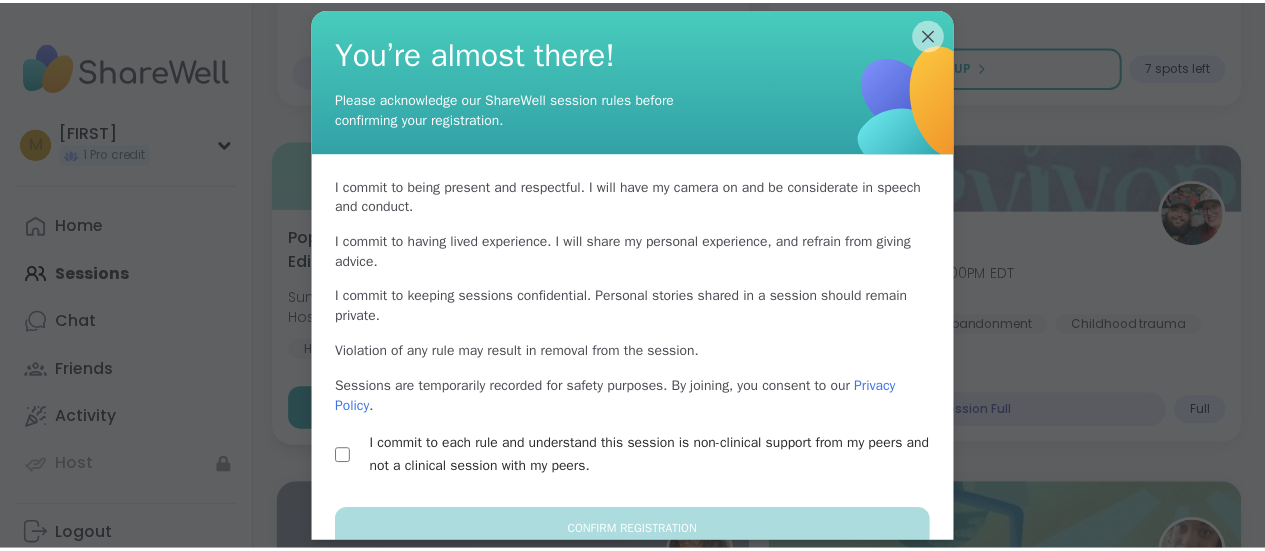 scroll, scrollTop: 32, scrollLeft: 0, axis: vertical 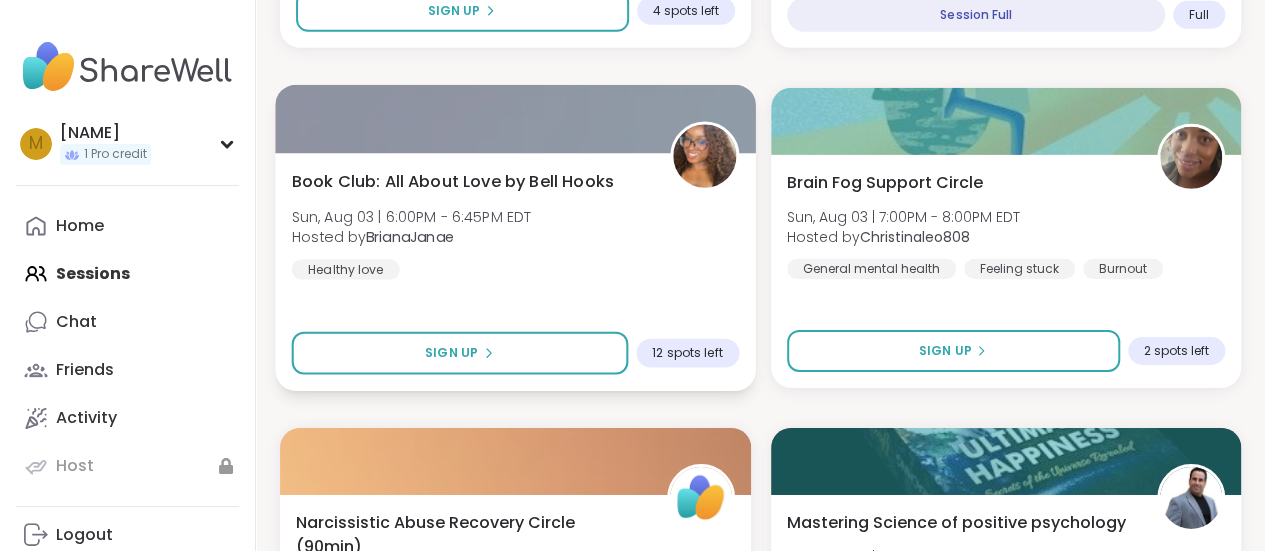 click on "Book Club: All About Love by Bell Hooks Sun, Aug 03 | 6:00PM - 6:45PM EDT Hosted by  BrianaJanae Healthy love" at bounding box center (515, 224) 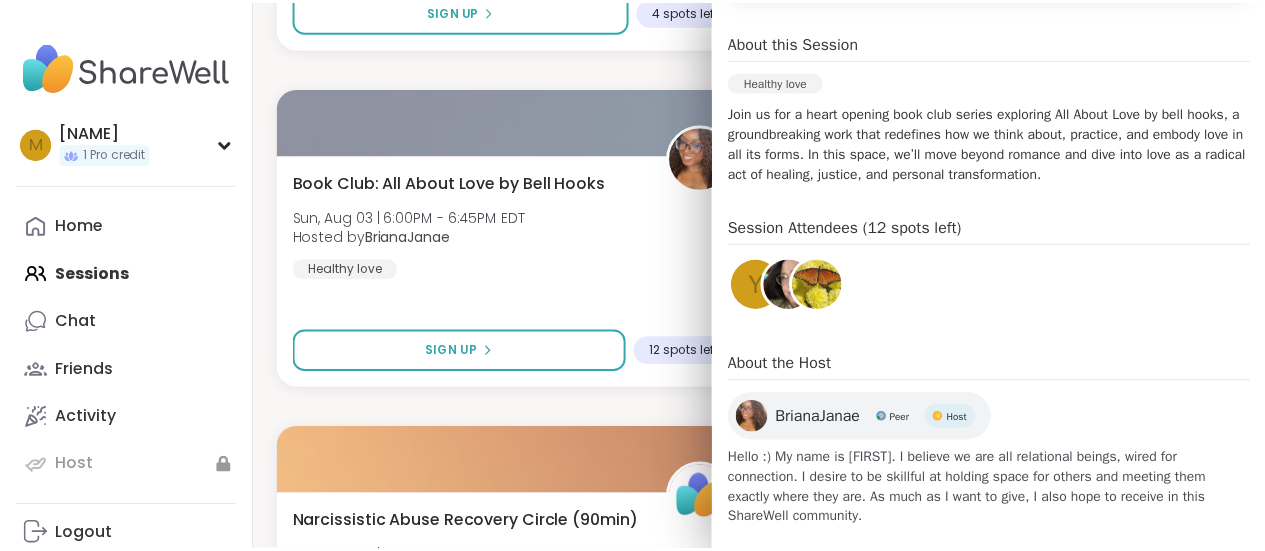 scroll, scrollTop: 0, scrollLeft: 0, axis: both 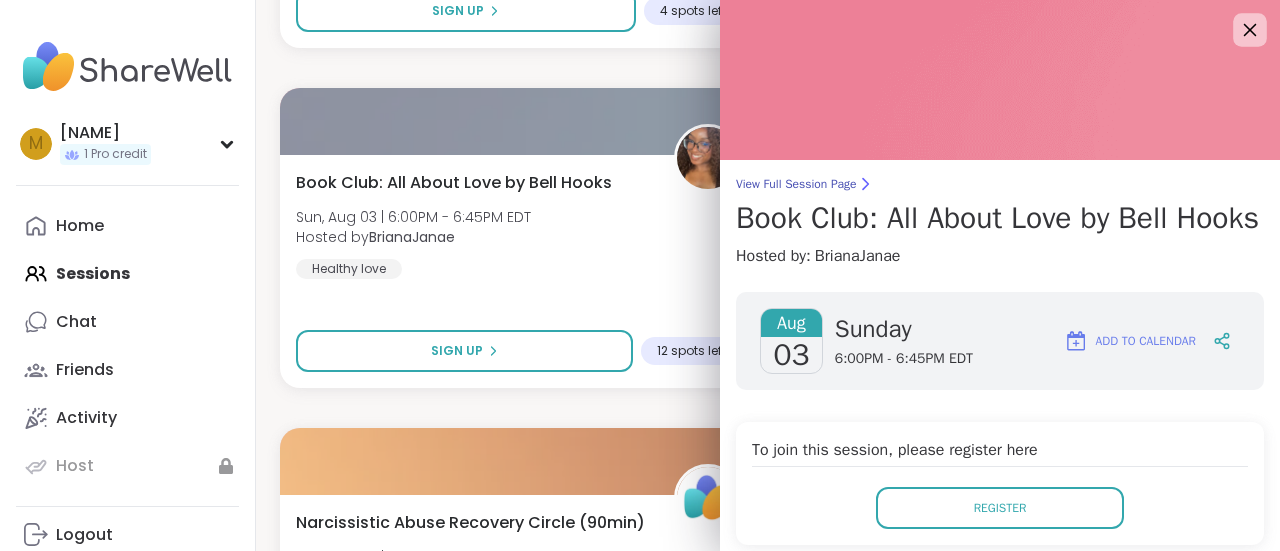 click 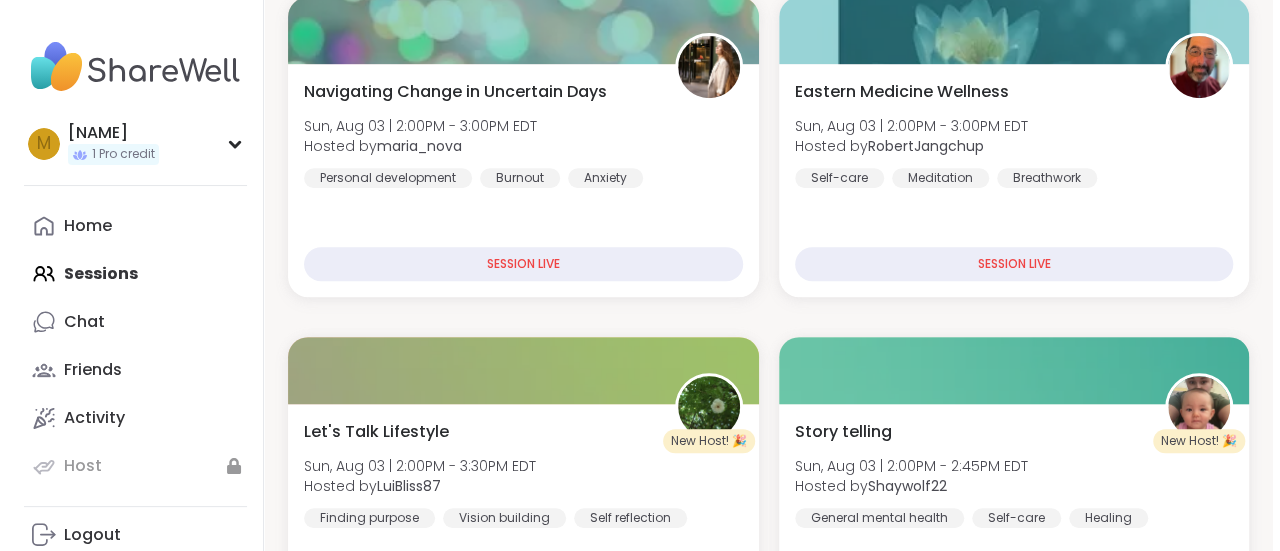 scroll, scrollTop: 414, scrollLeft: 0, axis: vertical 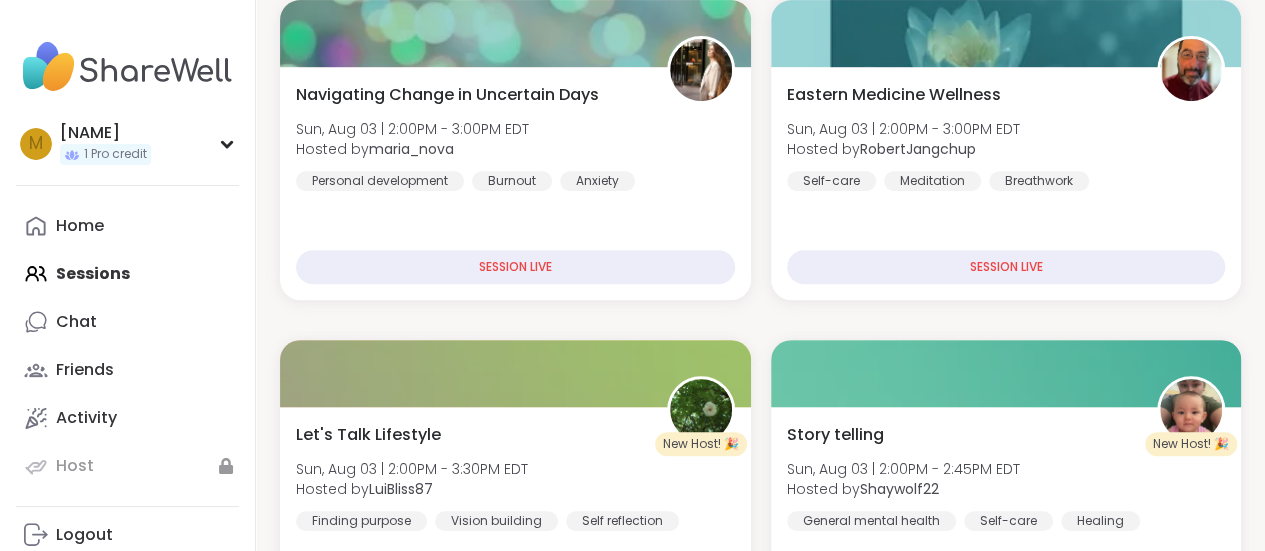 click on "Navigating Change in Uncertain Days Sun, Aug 03 | 2:00PM - 3:00PM EDT Hosted by  maria_nova Personal development Burnout Anxiety SESSION LIVE" at bounding box center [515, 183] 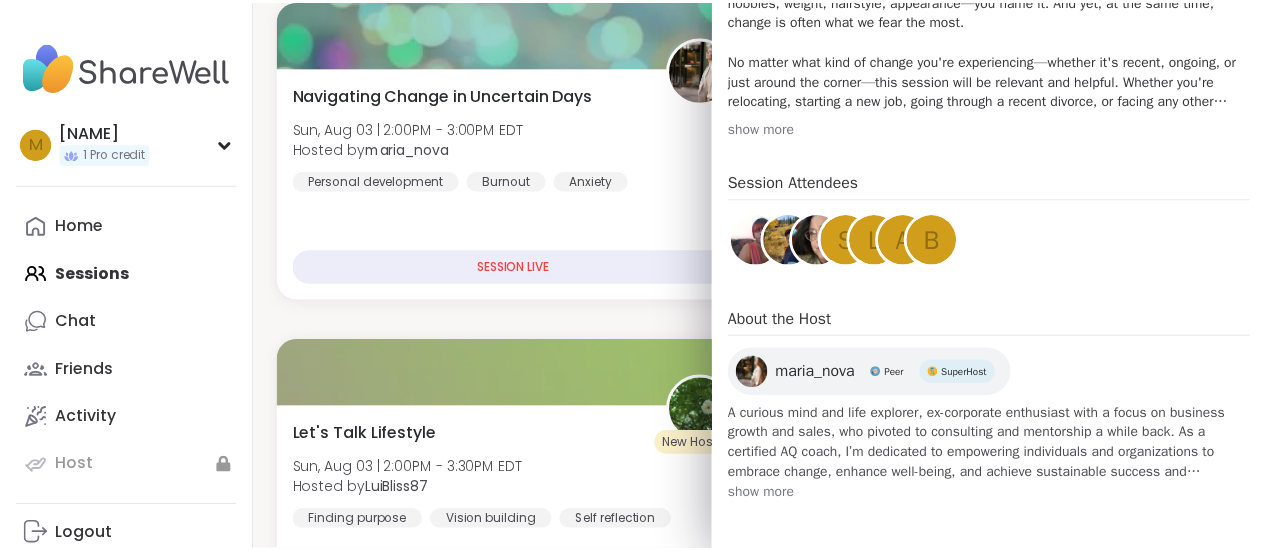 scroll, scrollTop: 0, scrollLeft: 0, axis: both 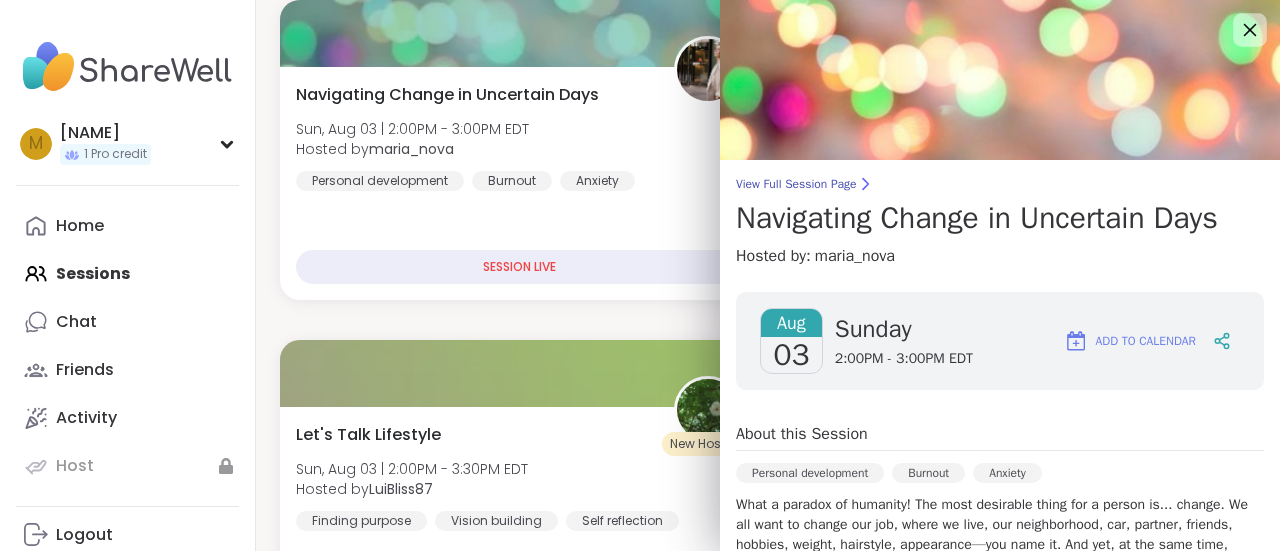 click 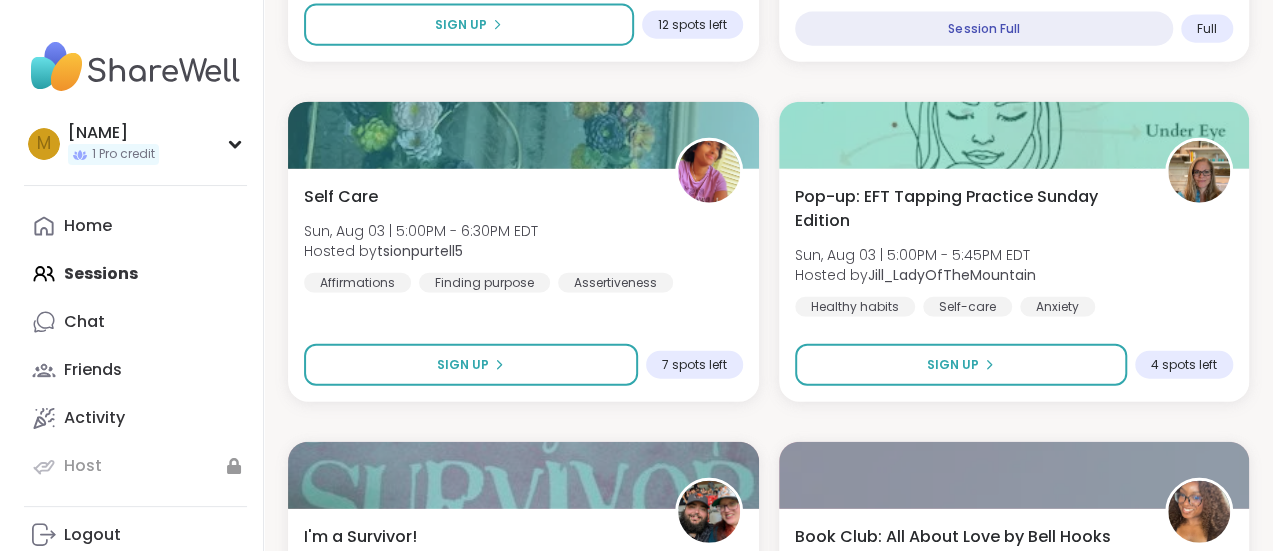 scroll, scrollTop: 2365, scrollLeft: 0, axis: vertical 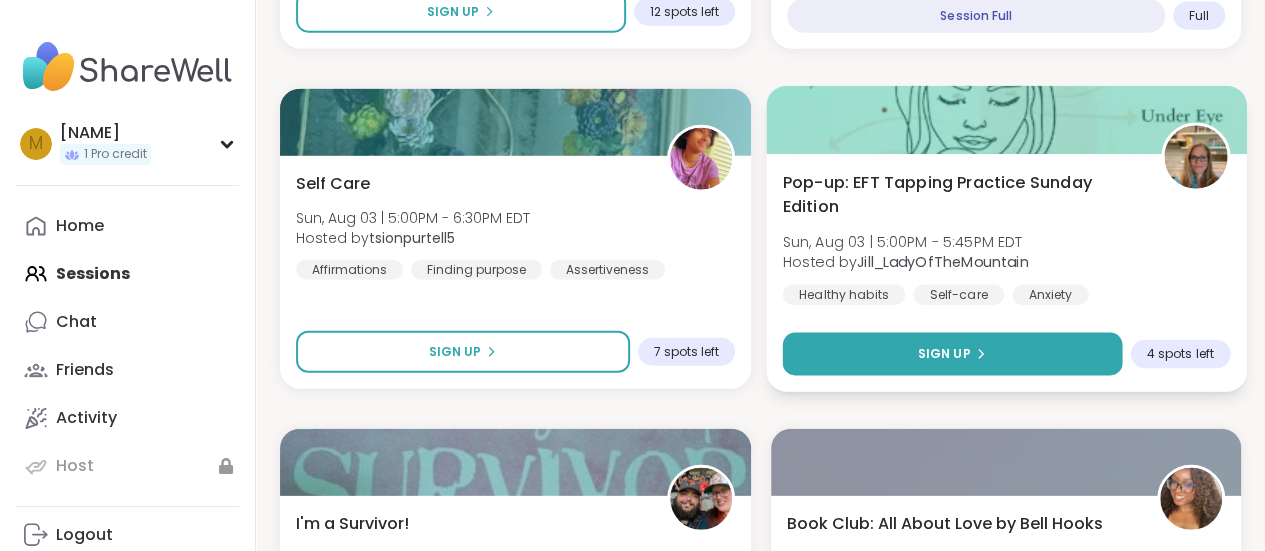 click on "Sign Up" at bounding box center [951, 354] 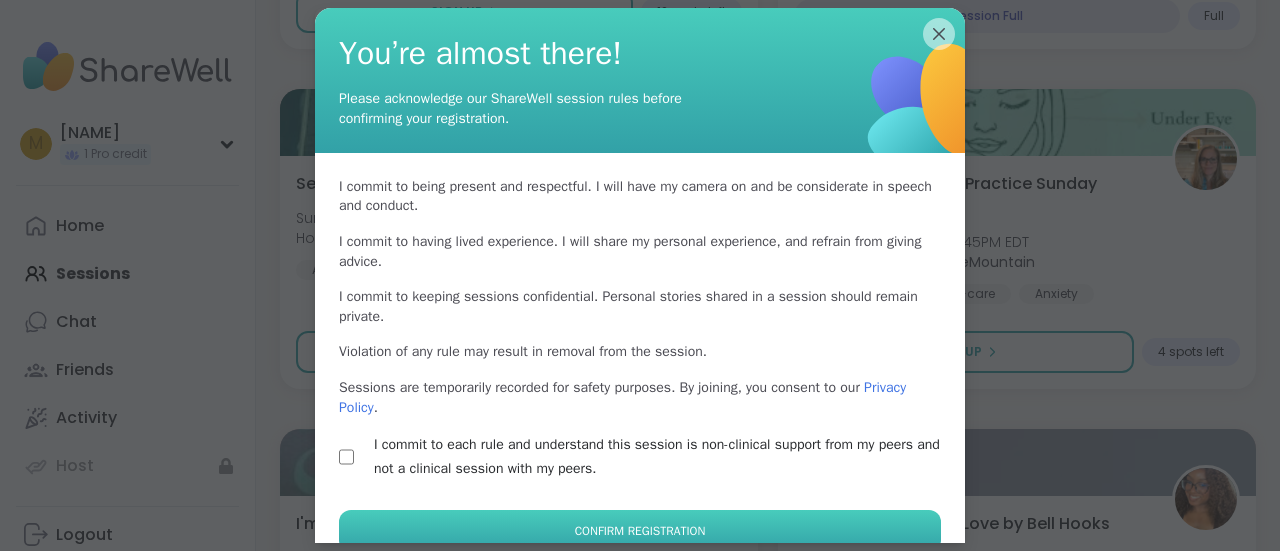 click on "Confirm Registration" at bounding box center (640, 531) 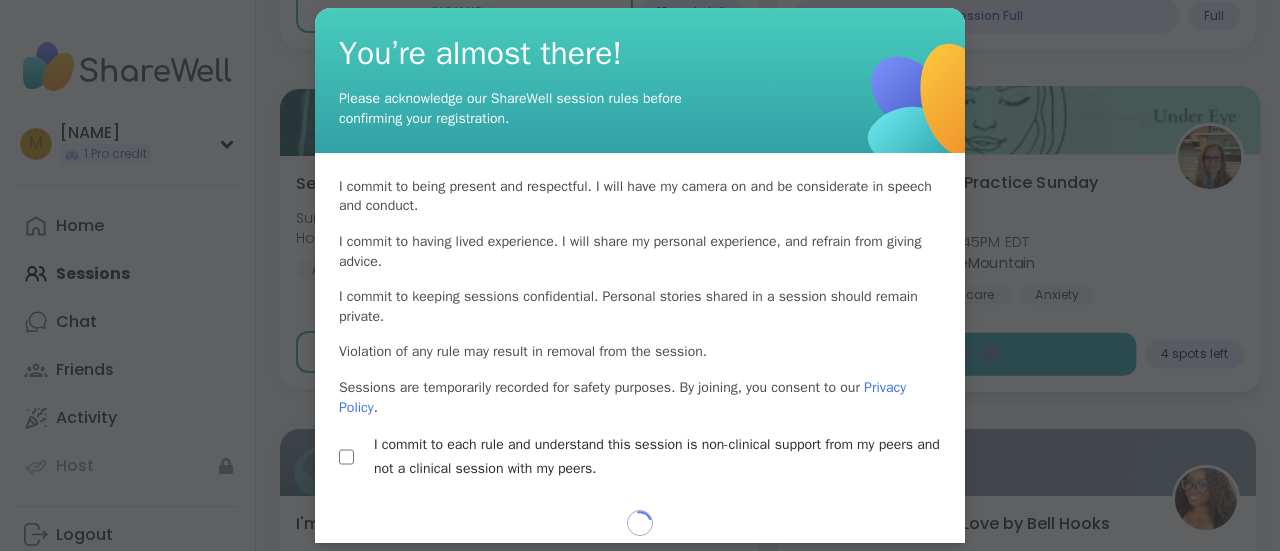 select on "**" 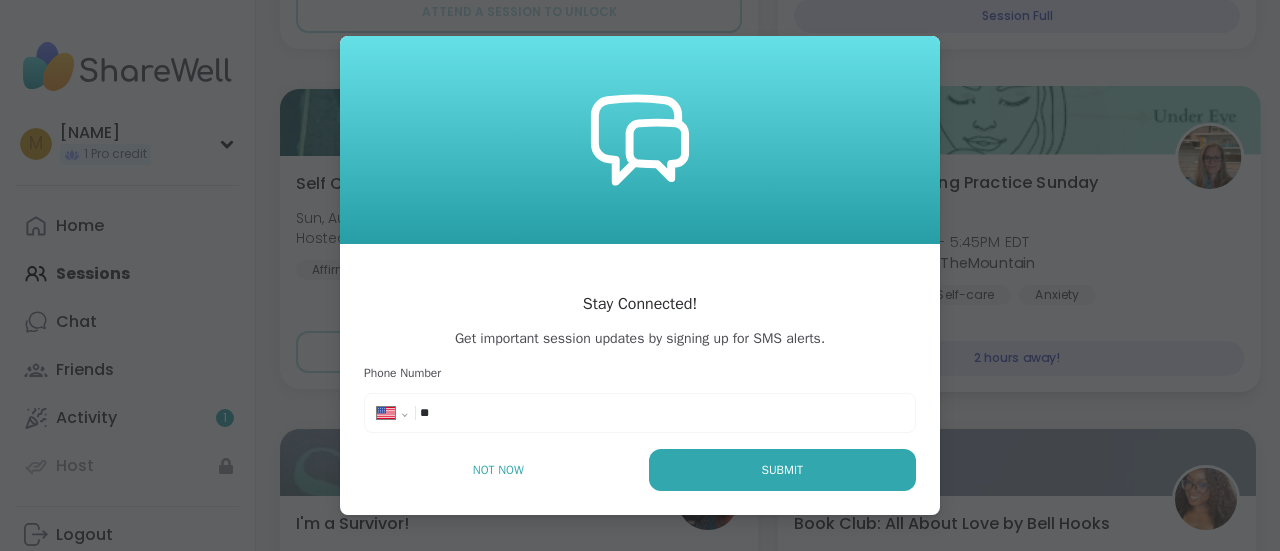 click on "**********" at bounding box center (640, 413) 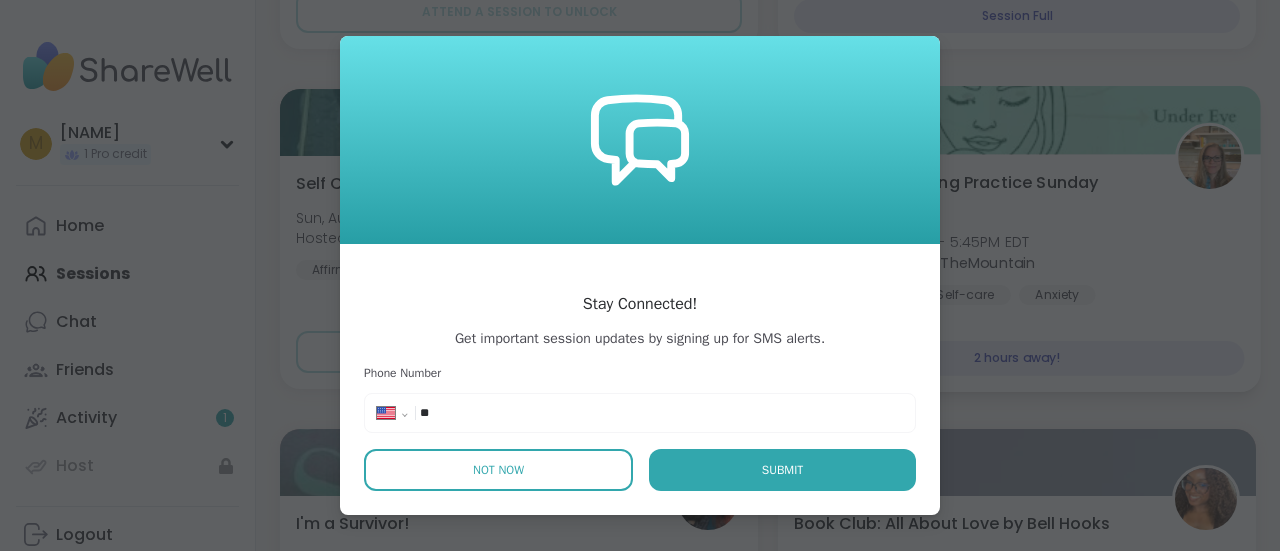 click on "Not Now" at bounding box center (498, 470) 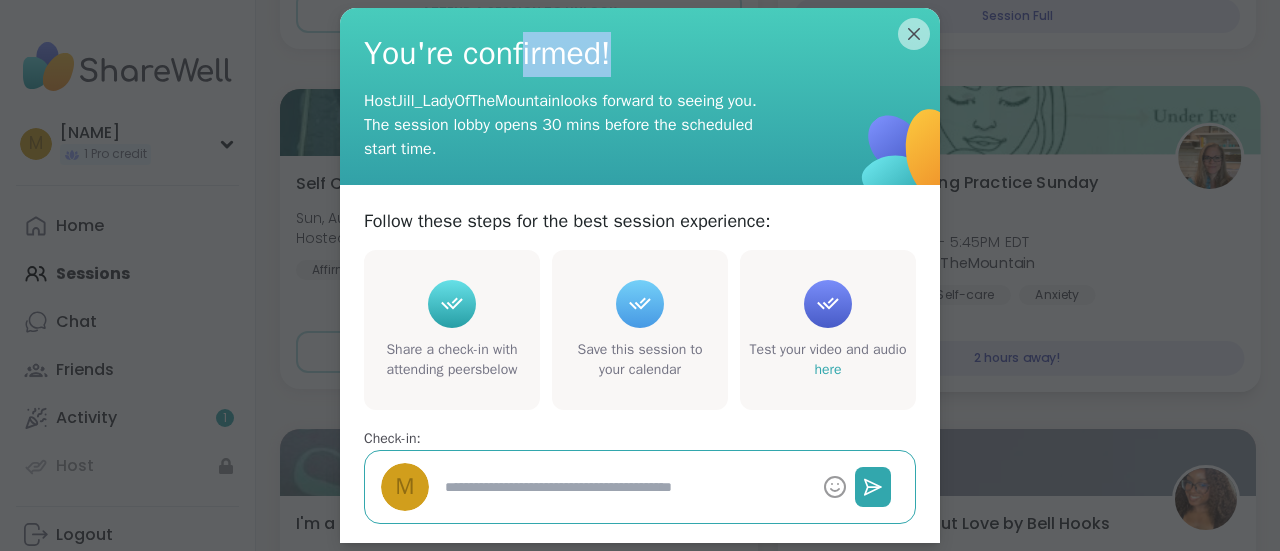 drag, startPoint x: 664, startPoint y: 35, endPoint x: 521, endPoint y: 26, distance: 143.28294 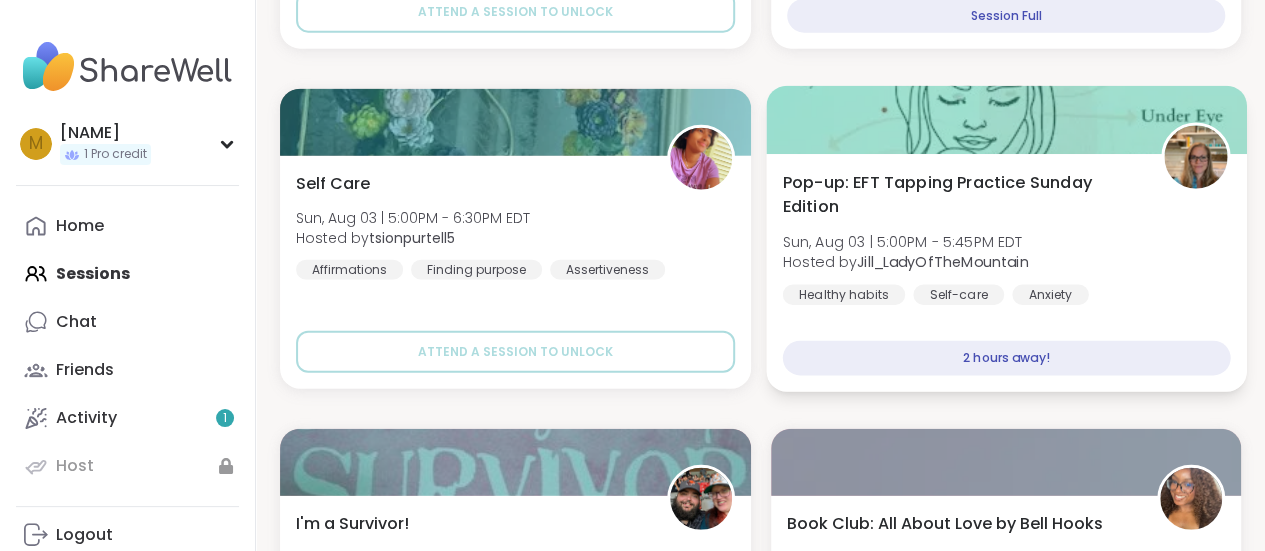click on "2 hours away!" at bounding box center (1005, 358) 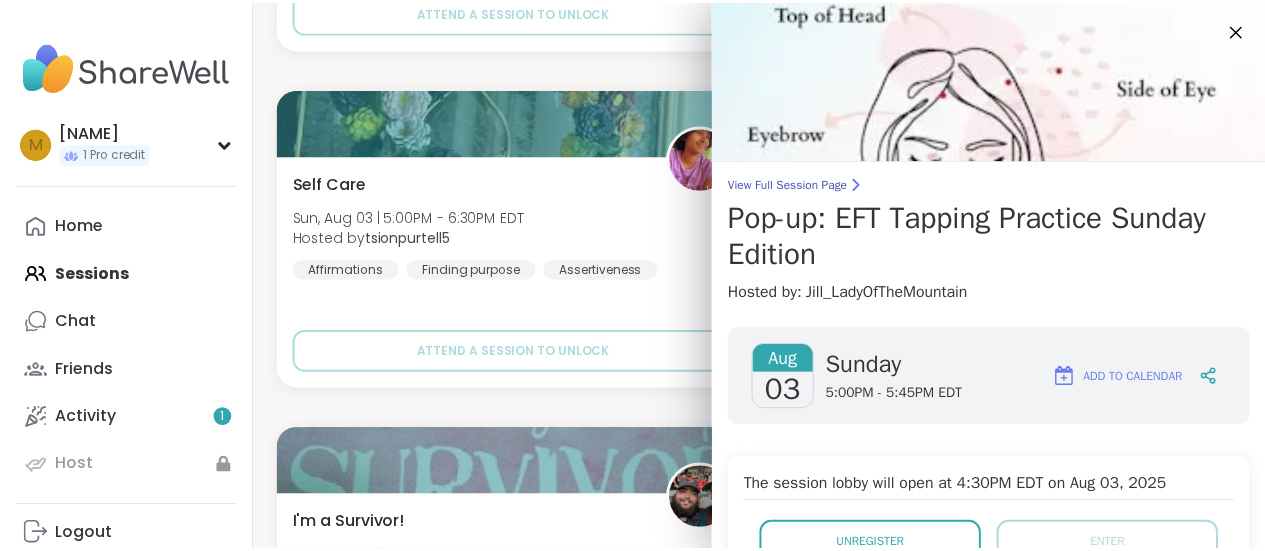 scroll, scrollTop: 160, scrollLeft: 0, axis: vertical 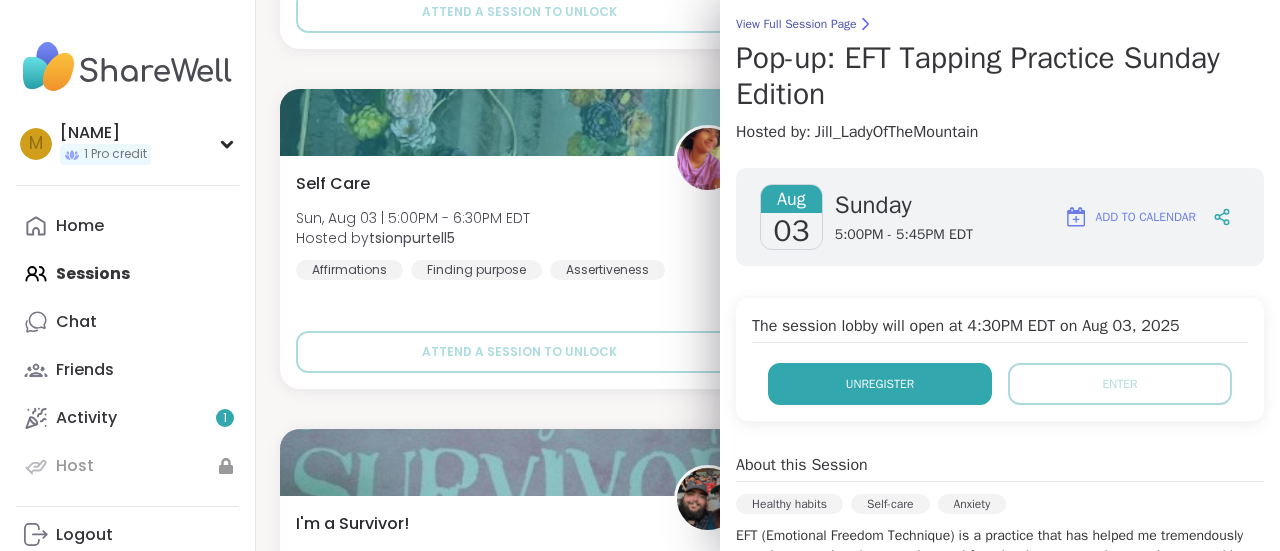 click on "Unregister" at bounding box center (880, 384) 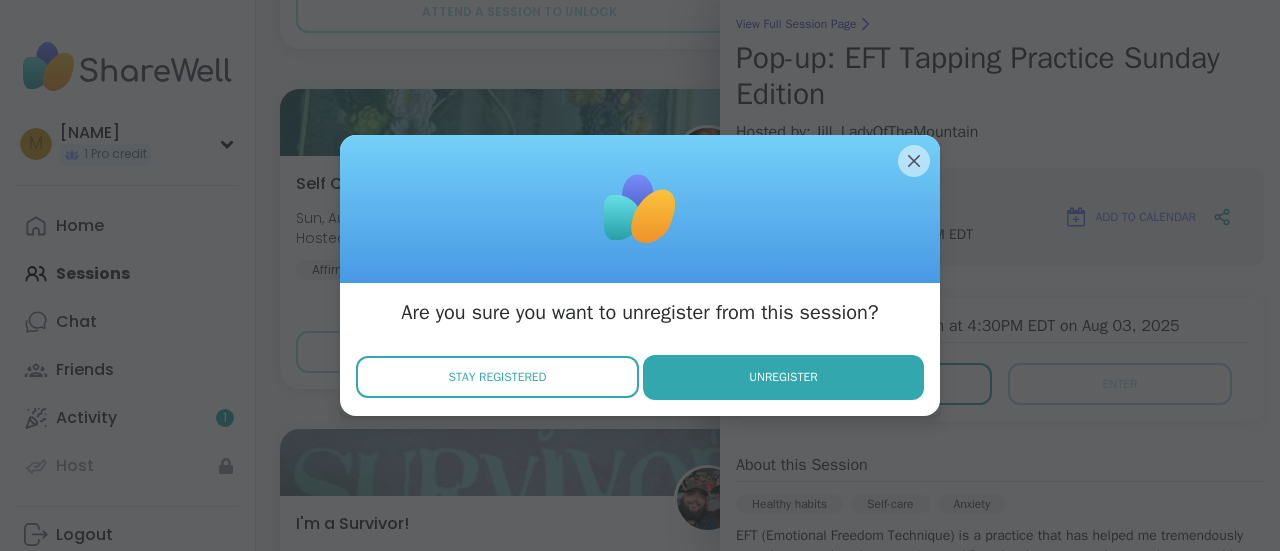 click on "Stay Registered" at bounding box center (498, 377) 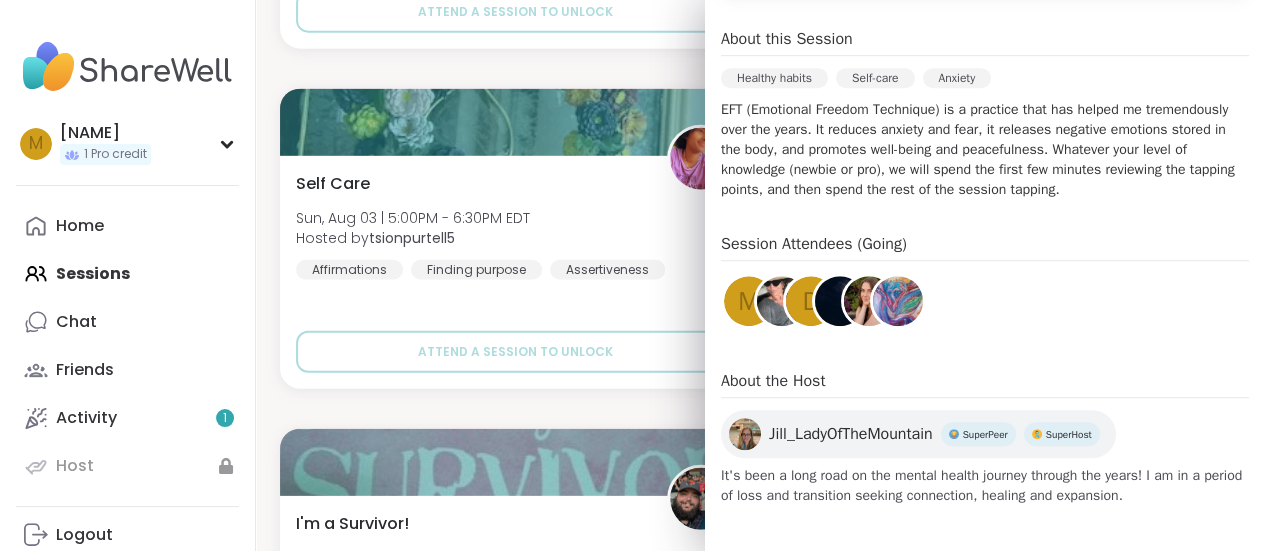 scroll, scrollTop: 0, scrollLeft: 0, axis: both 